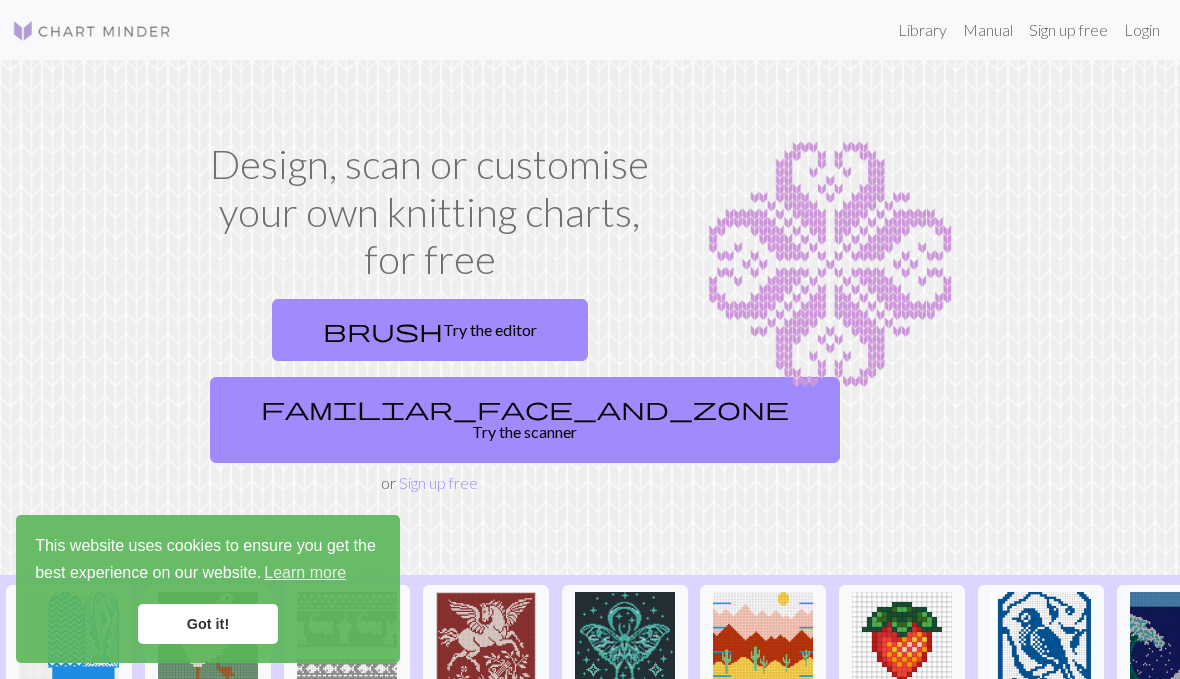 scroll, scrollTop: 0, scrollLeft: 0, axis: both 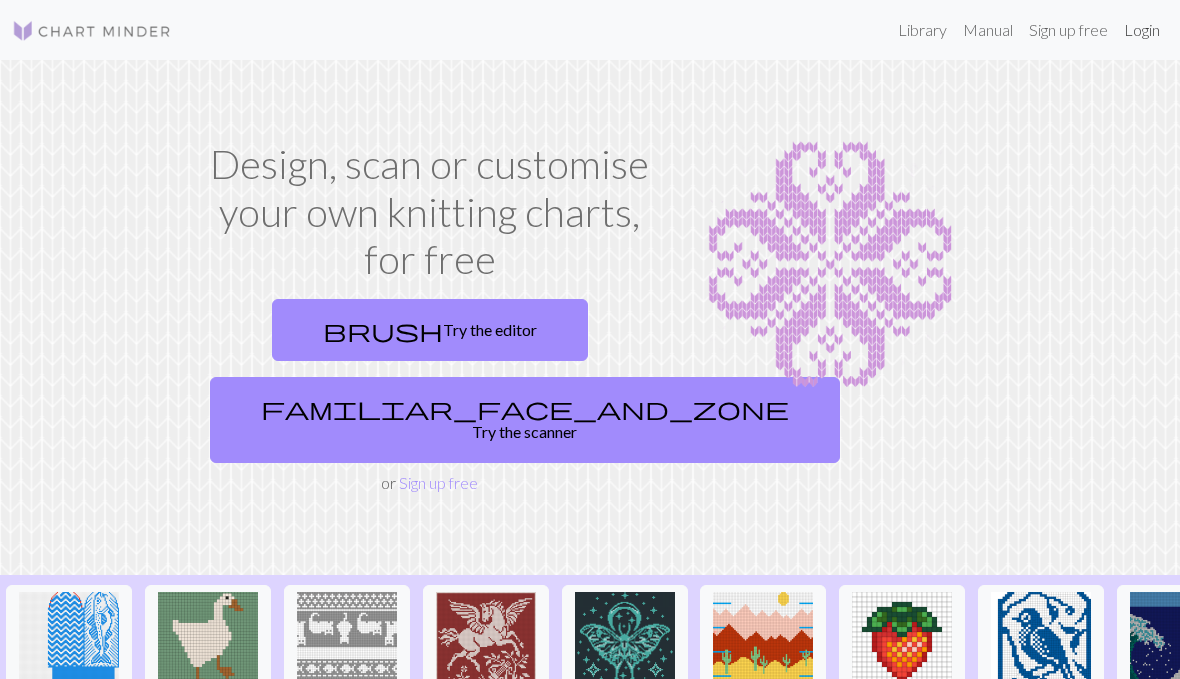 click on "Login" at bounding box center (1142, 30) 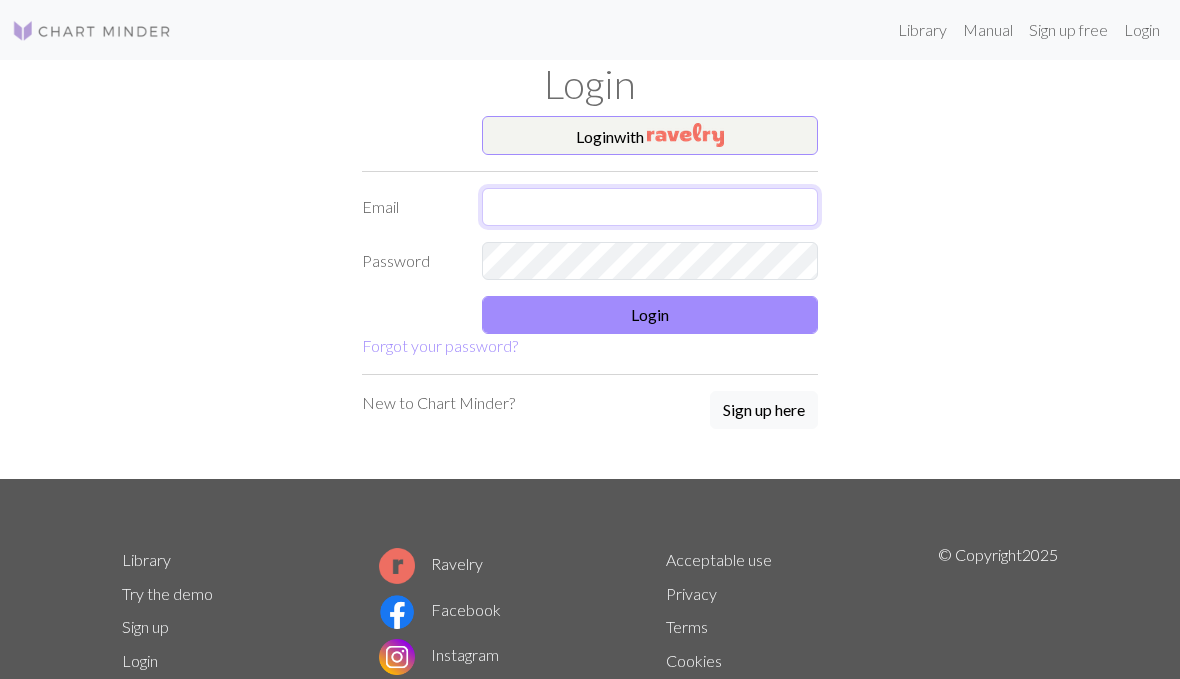 click at bounding box center [650, 207] 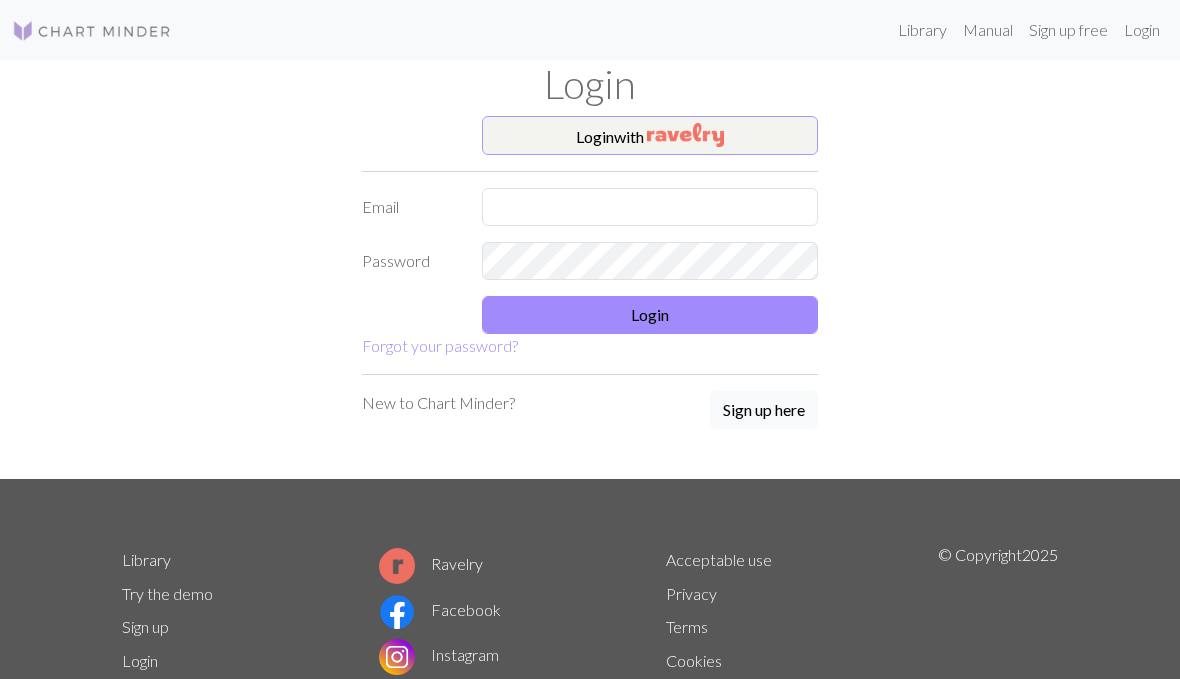 click on "Login  with" at bounding box center [650, 136] 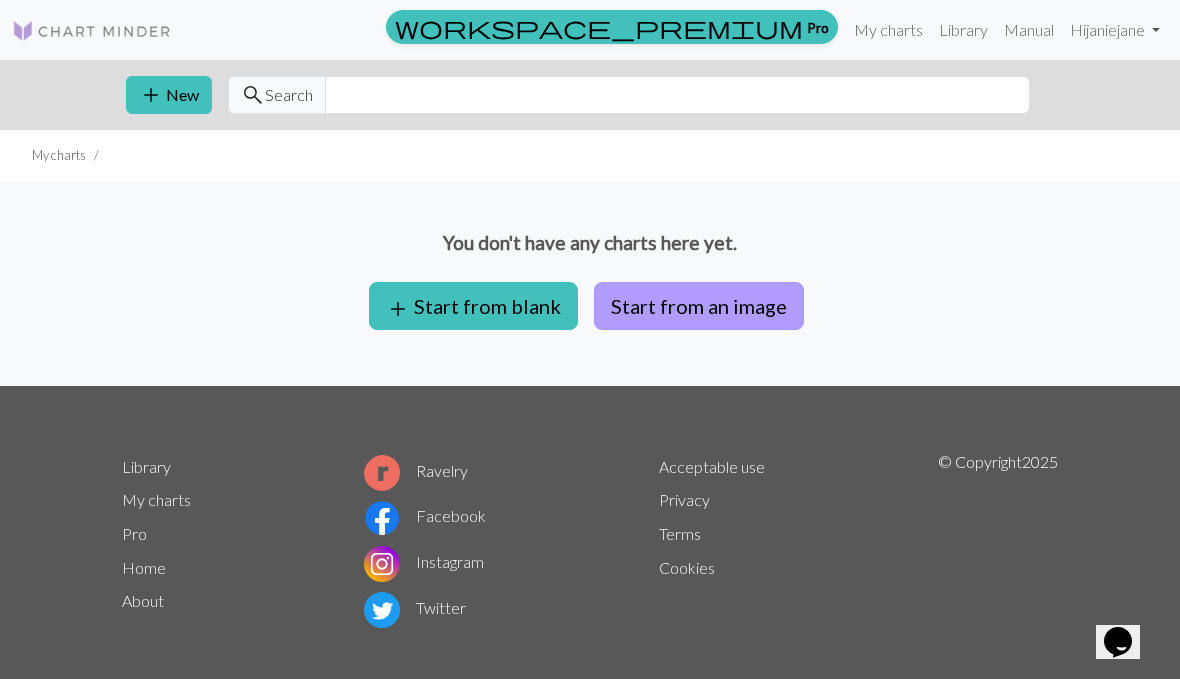 click on "Start from an image" at bounding box center (699, 306) 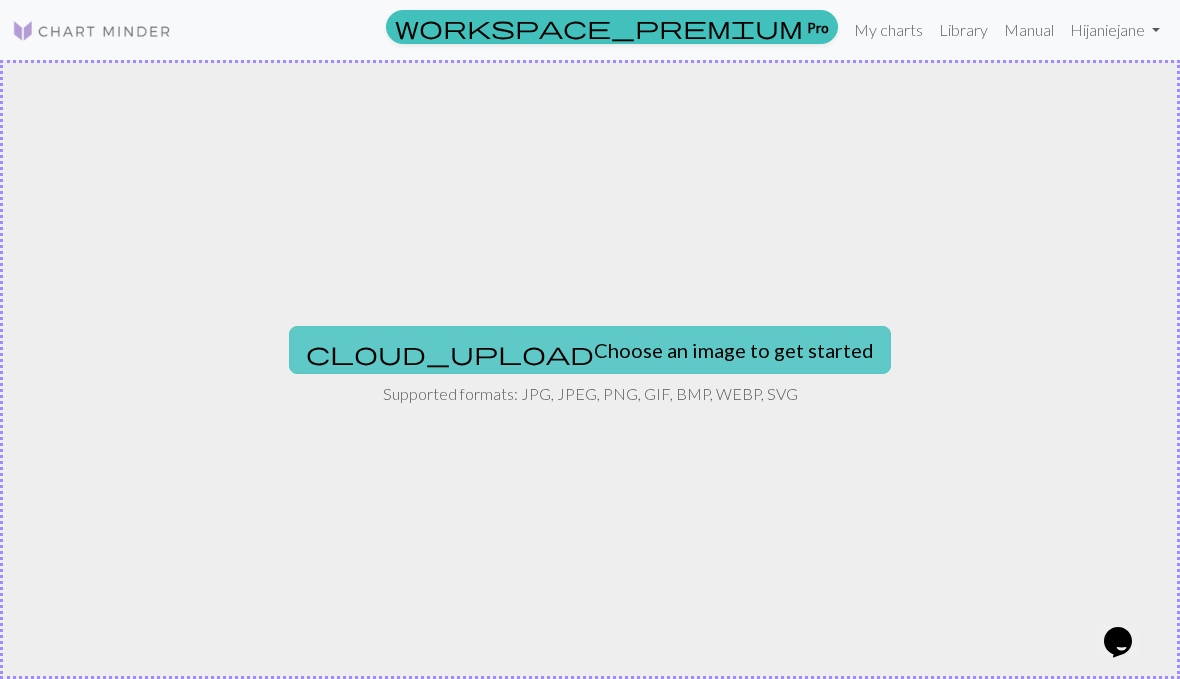 click on "cloud_upload  Choose an image to get started" at bounding box center (590, 350) 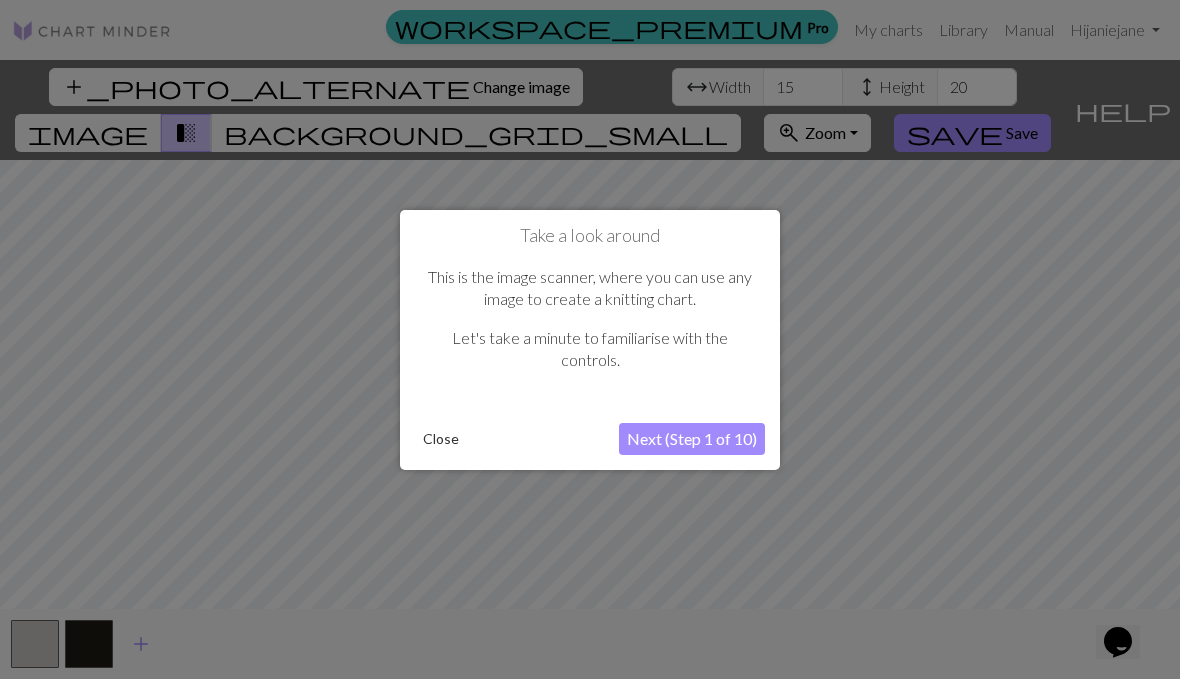 click on "Next (Step 1 of 10)" at bounding box center (692, 439) 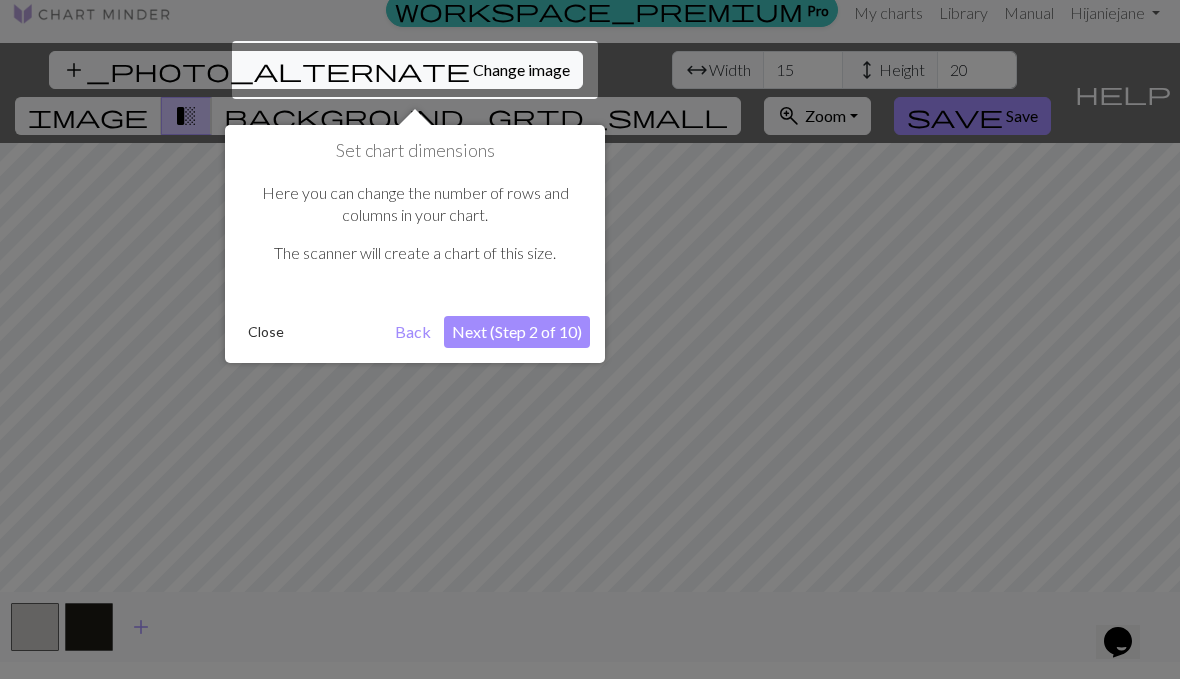 scroll, scrollTop: 38, scrollLeft: 0, axis: vertical 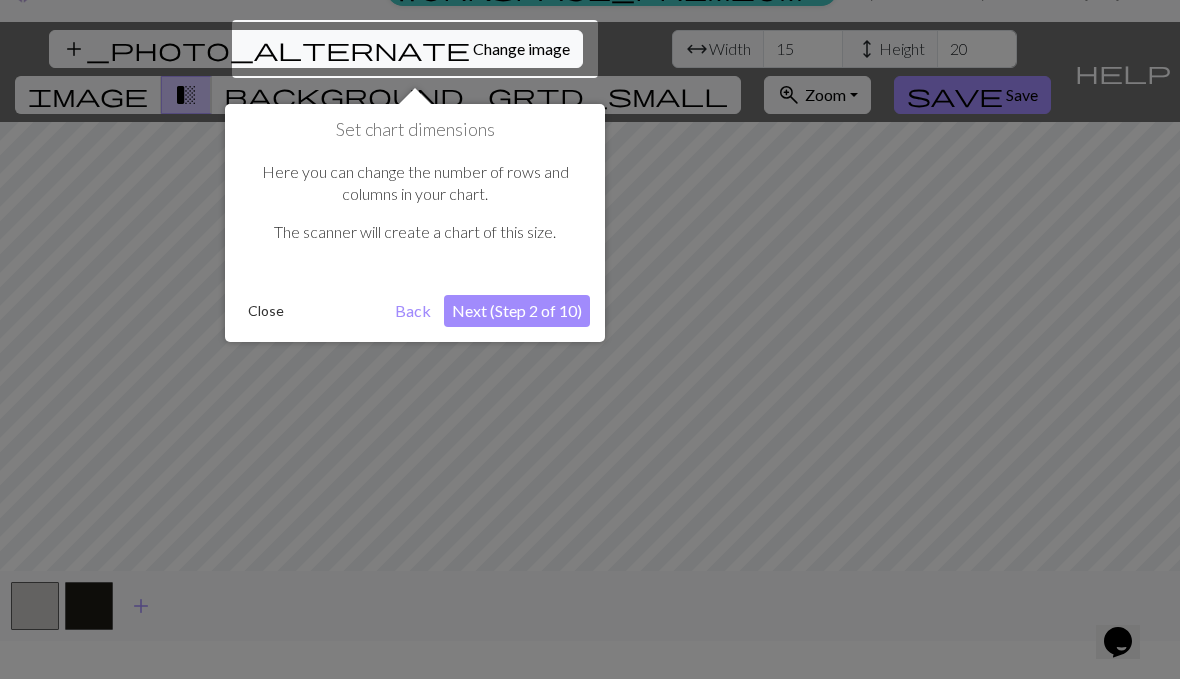 click at bounding box center (415, 49) 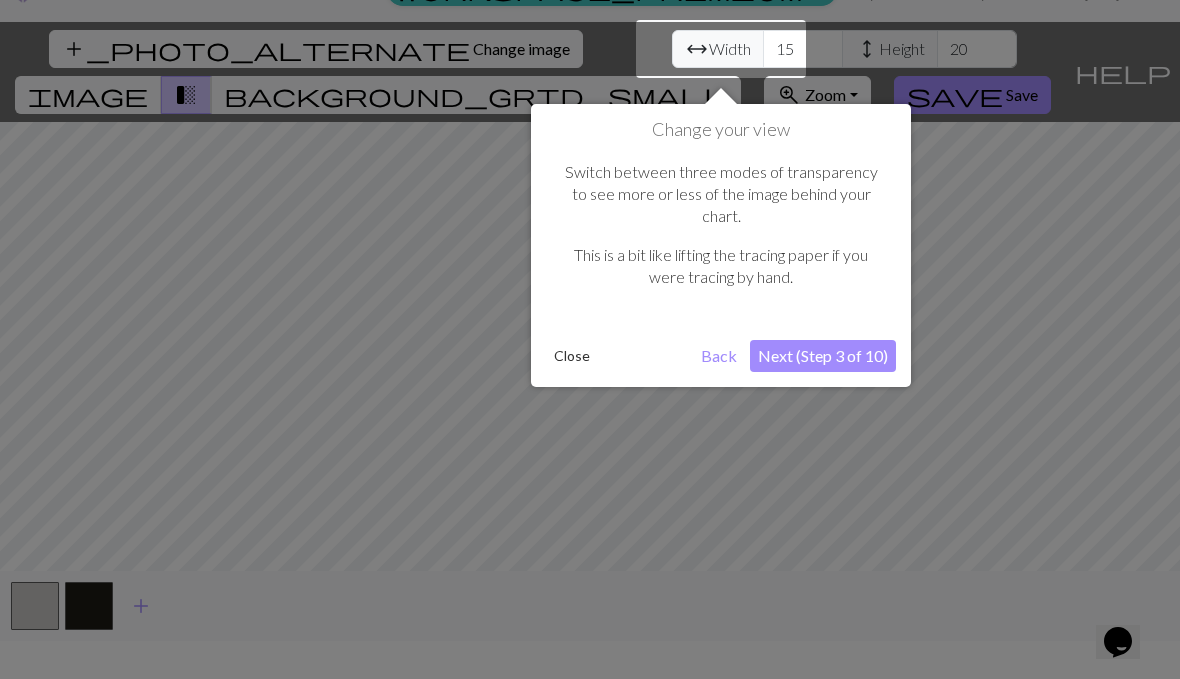click on "Next (Step 3 of 10)" at bounding box center [823, 356] 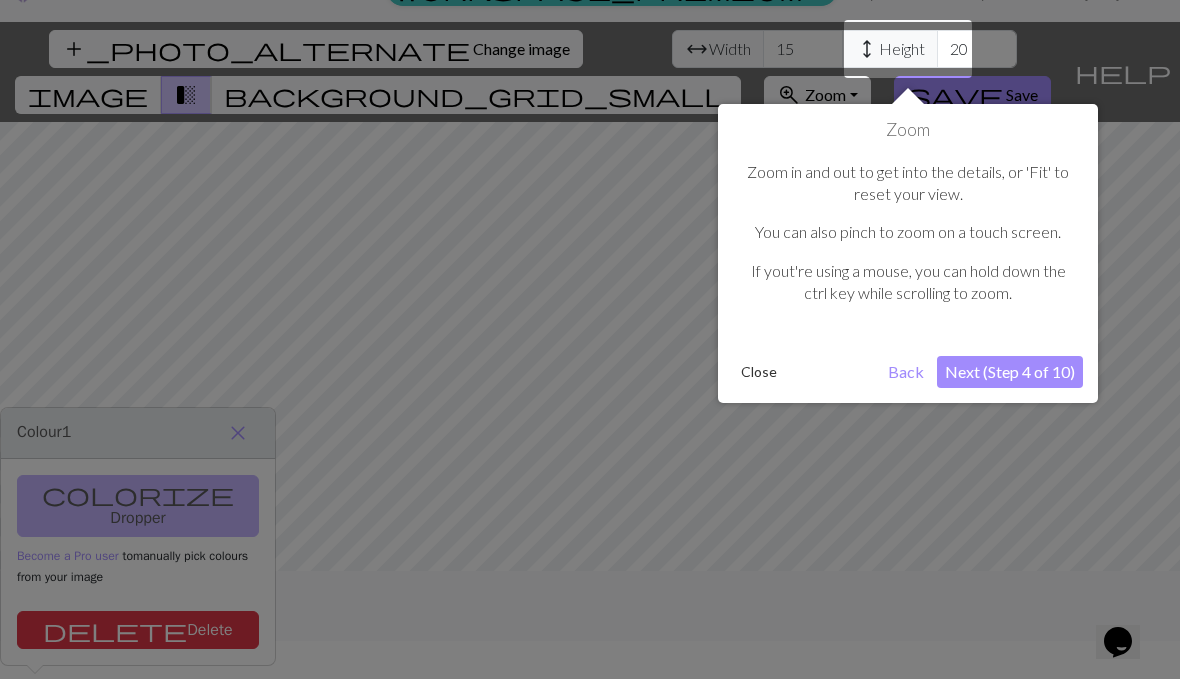 click on "Next (Step 4 of 10)" at bounding box center (1010, 372) 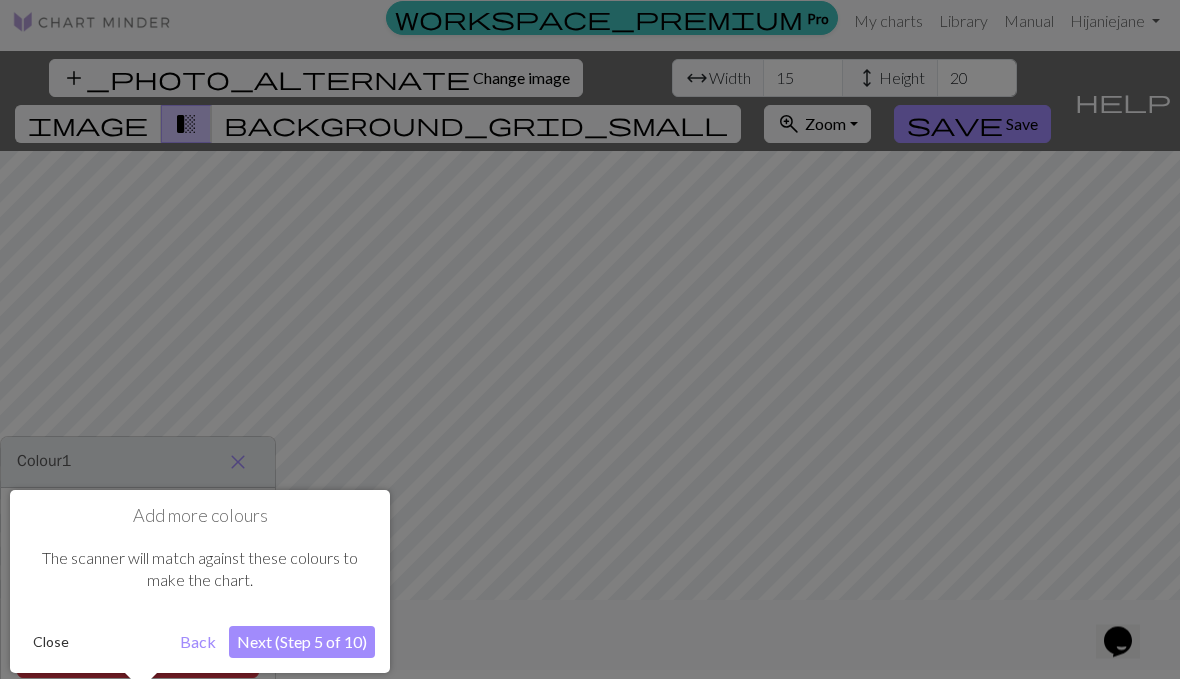 scroll, scrollTop: 4, scrollLeft: 0, axis: vertical 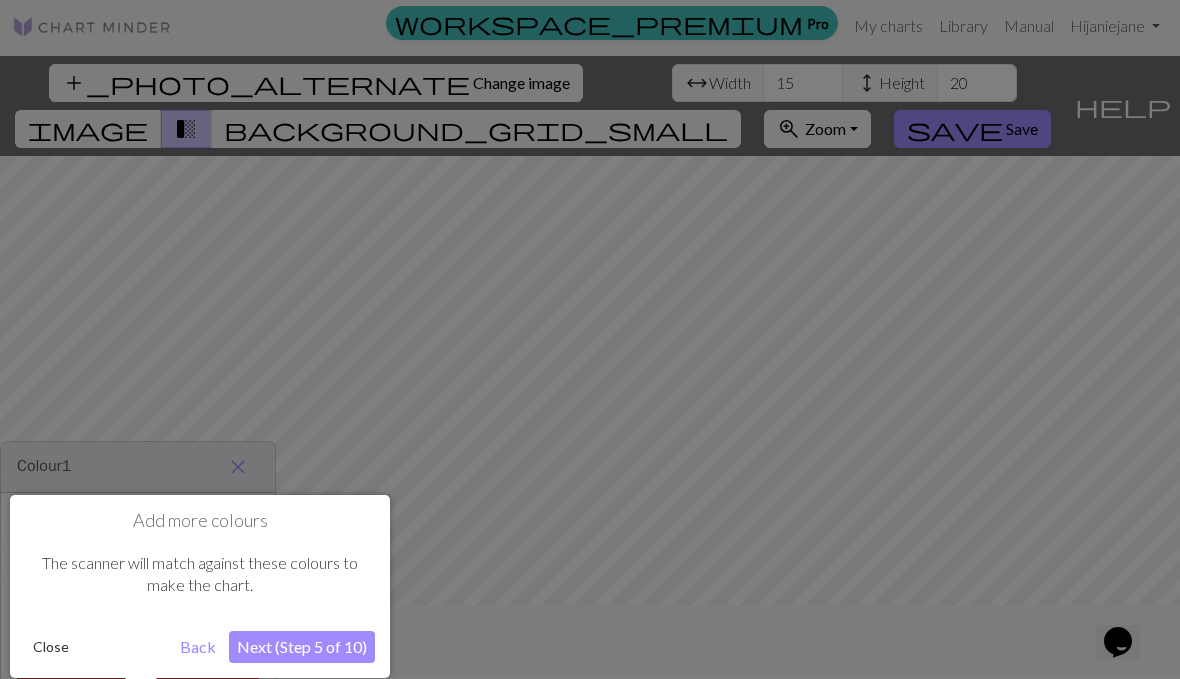 click at bounding box center [590, 381] 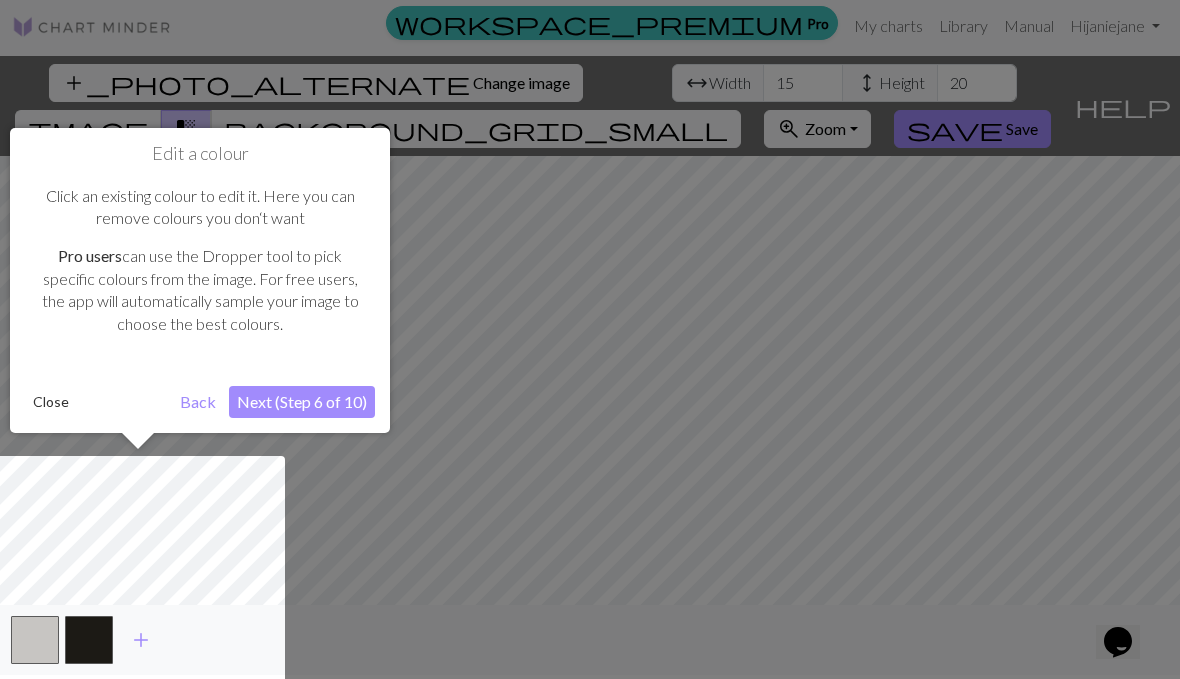 scroll, scrollTop: 92, scrollLeft: 0, axis: vertical 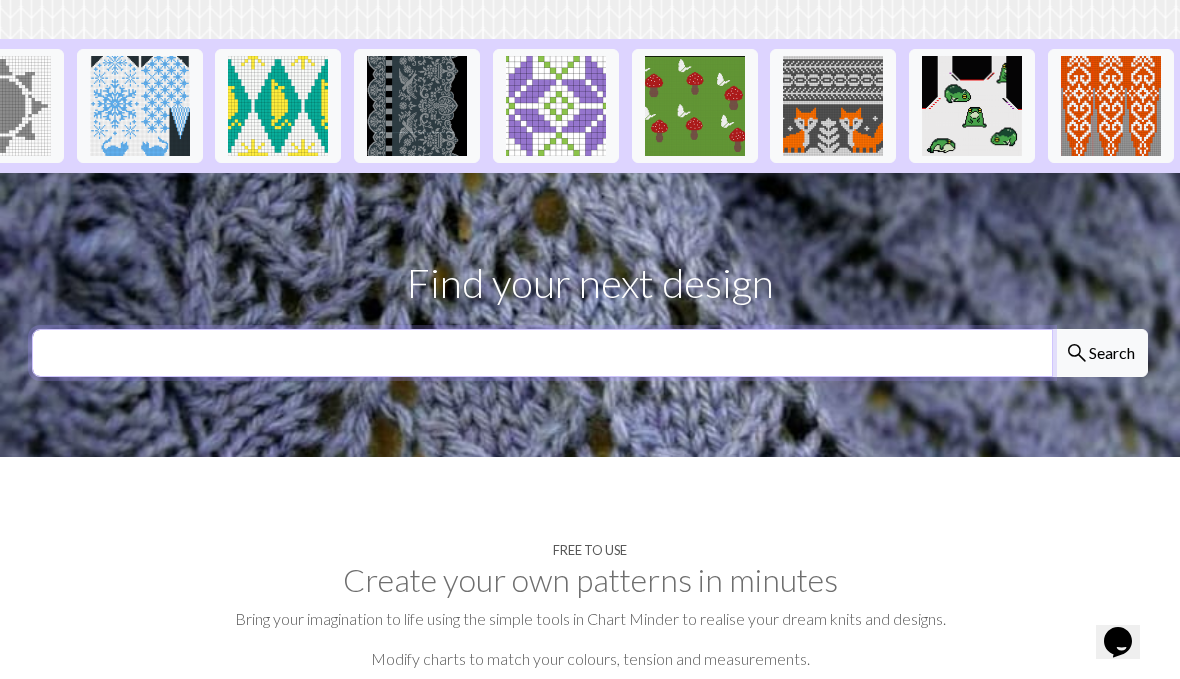 click at bounding box center [542, 353] 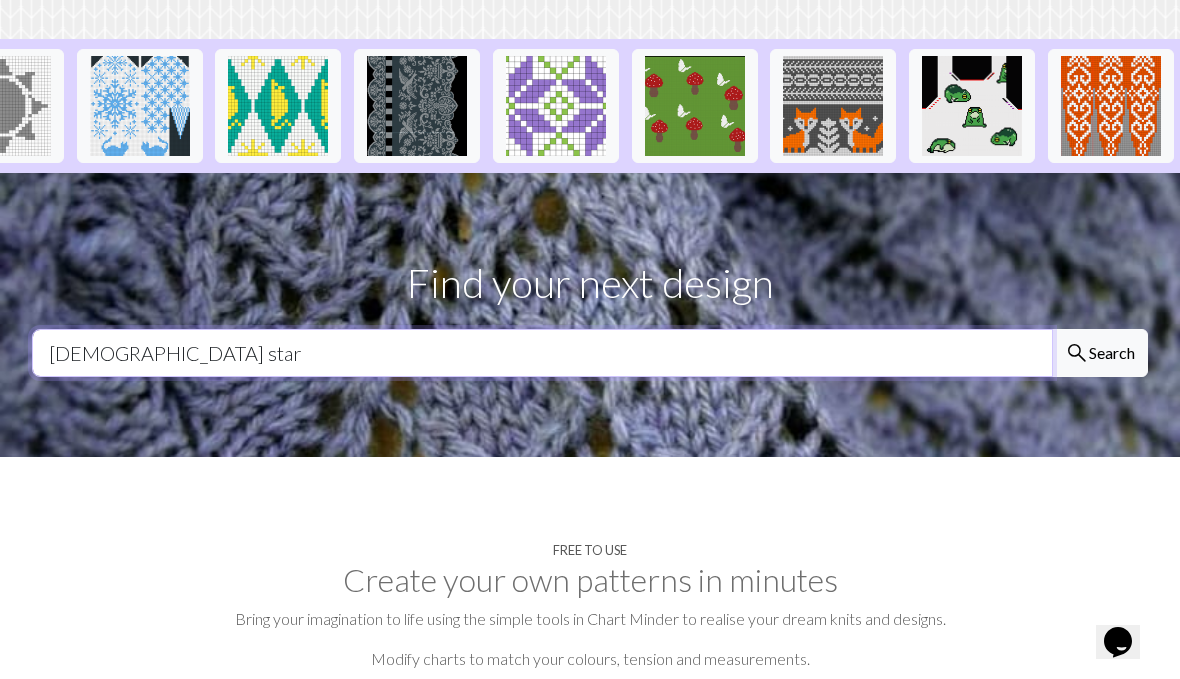 type on "Jewish star" 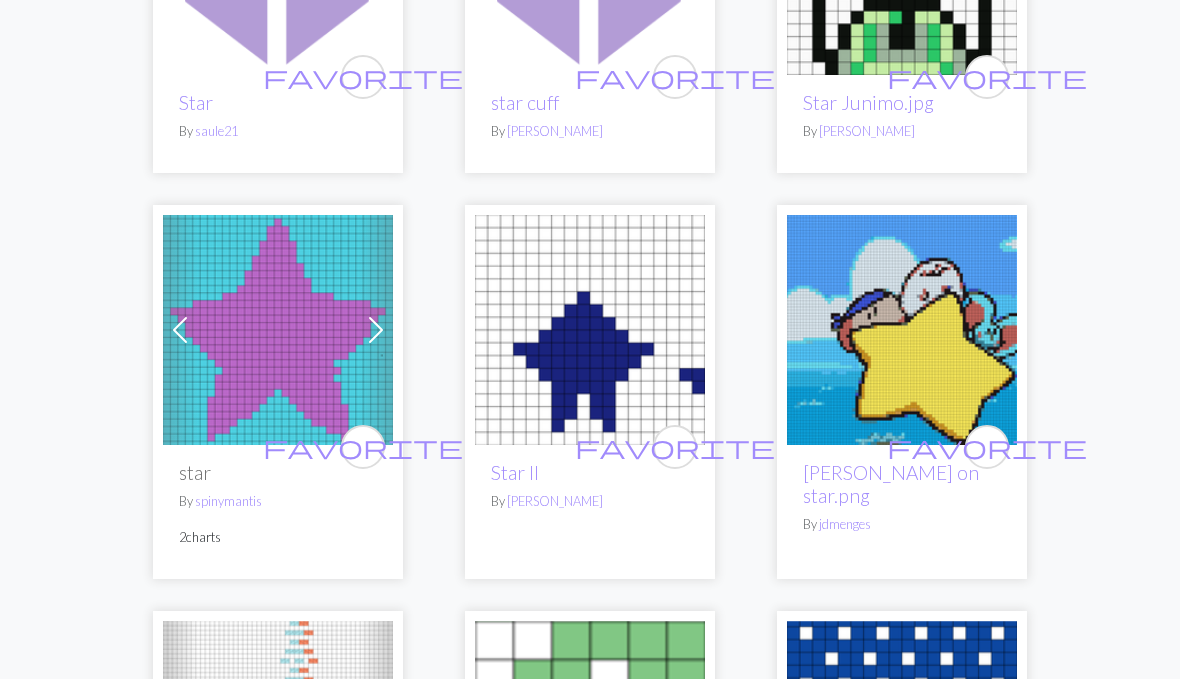 scroll, scrollTop: 0, scrollLeft: 0, axis: both 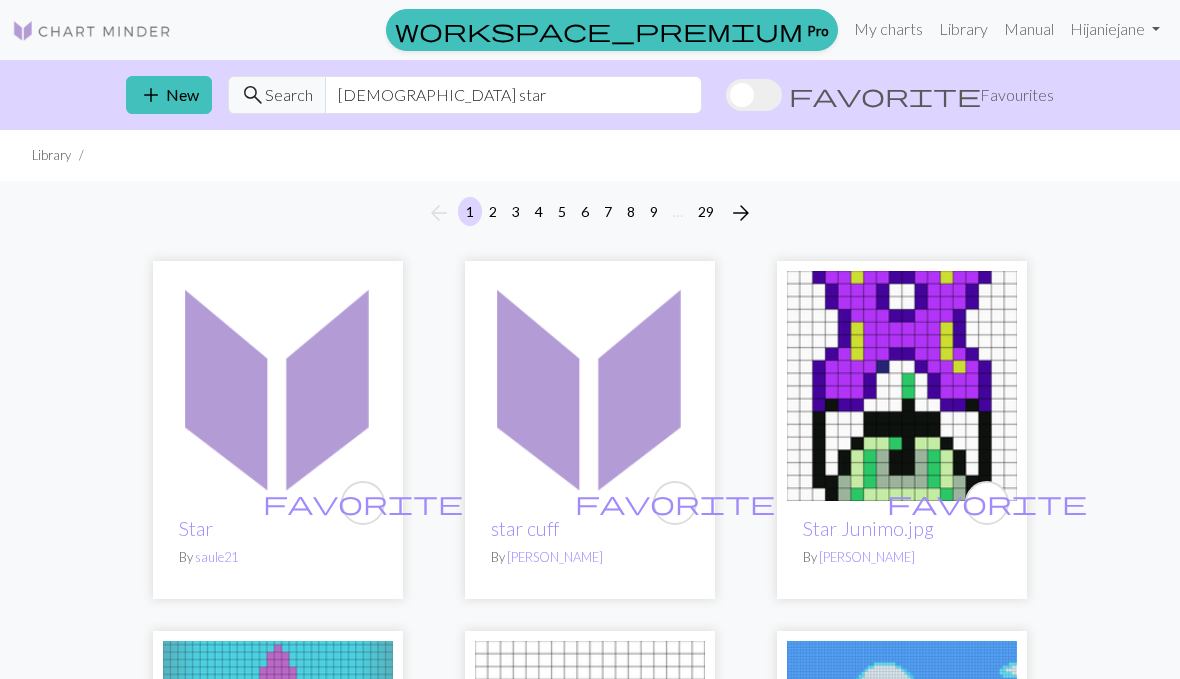 click on "search" at bounding box center (253, 95) 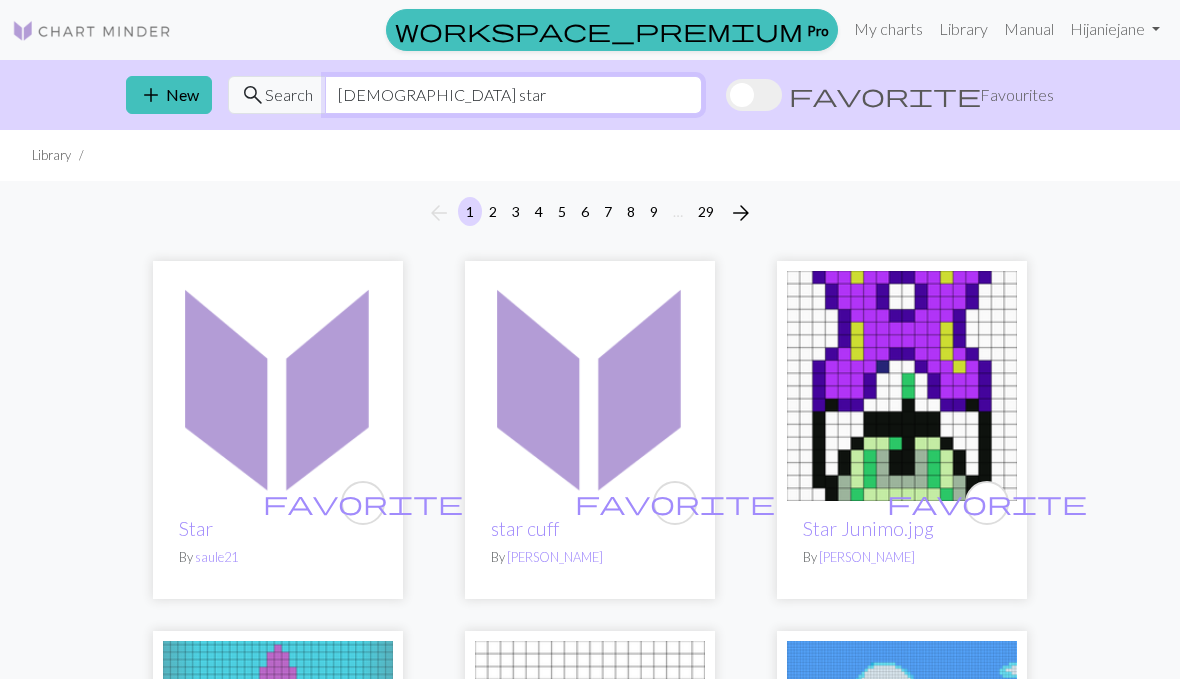 click on "Jewish star" at bounding box center (513, 95) 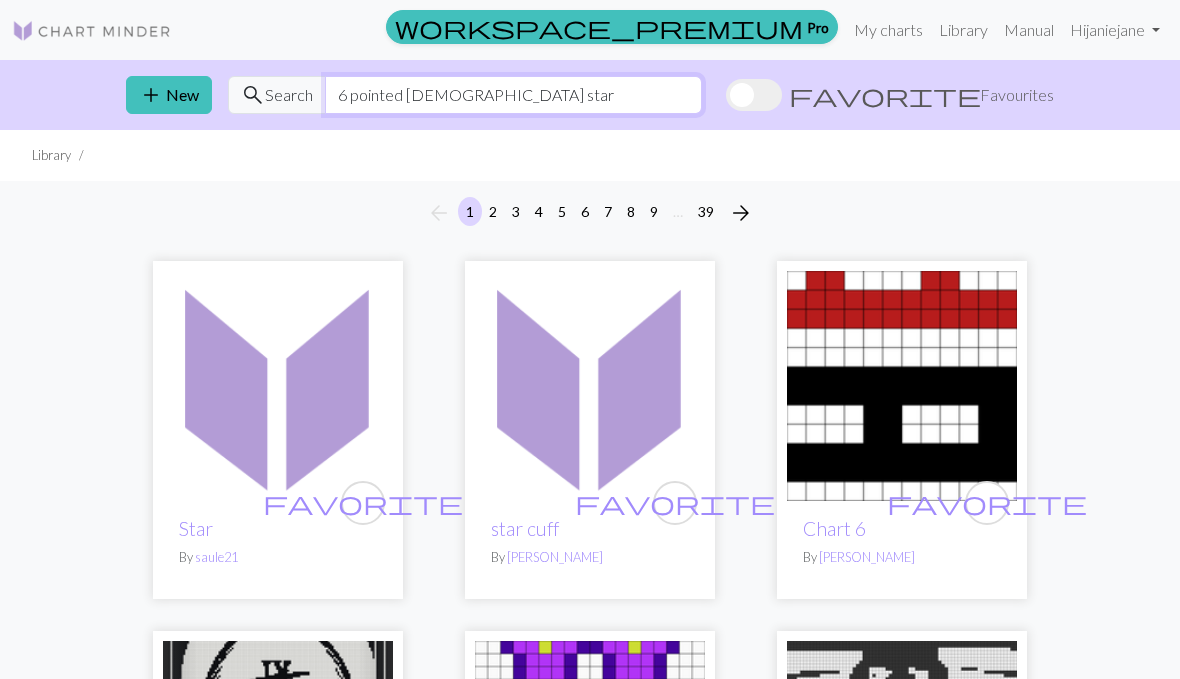click on "6 pointed Jewish star" at bounding box center [513, 95] 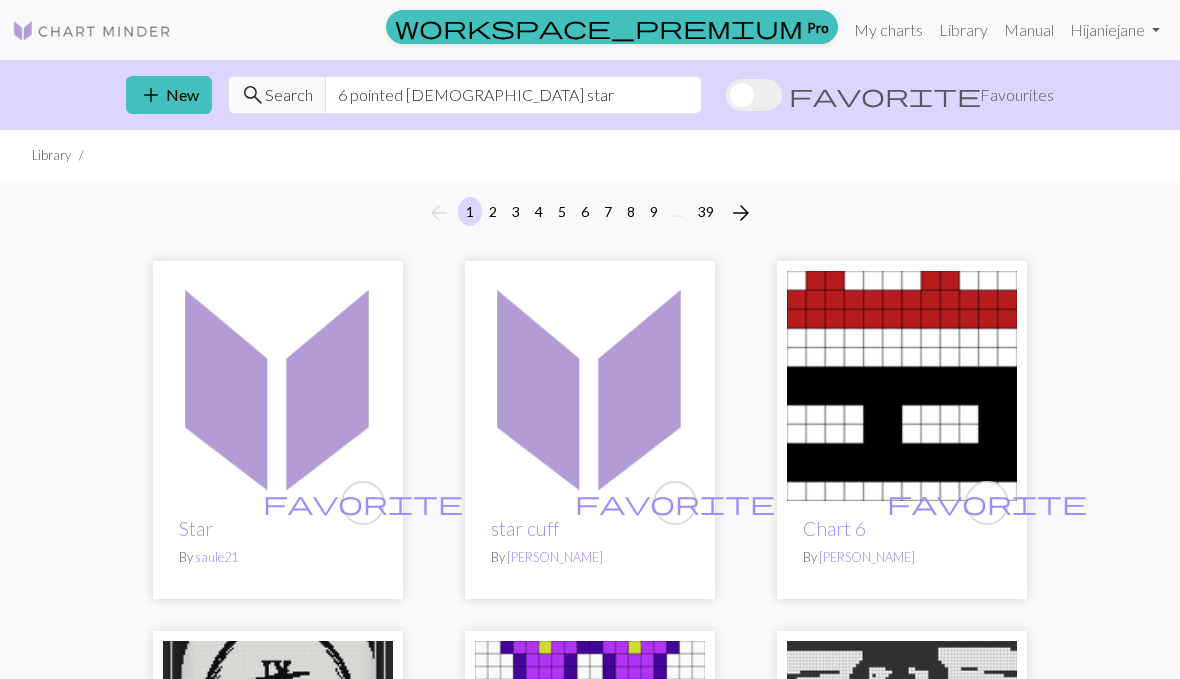 click on "Search" at bounding box center (289, 95) 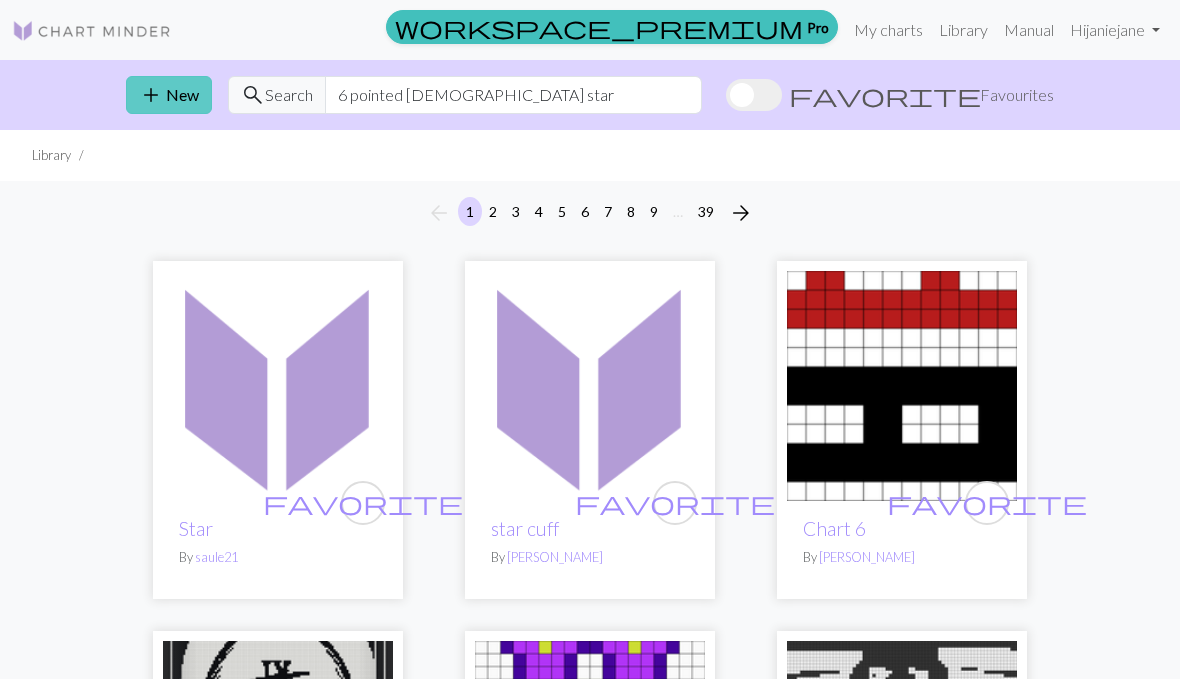 click on "add" at bounding box center (151, 95) 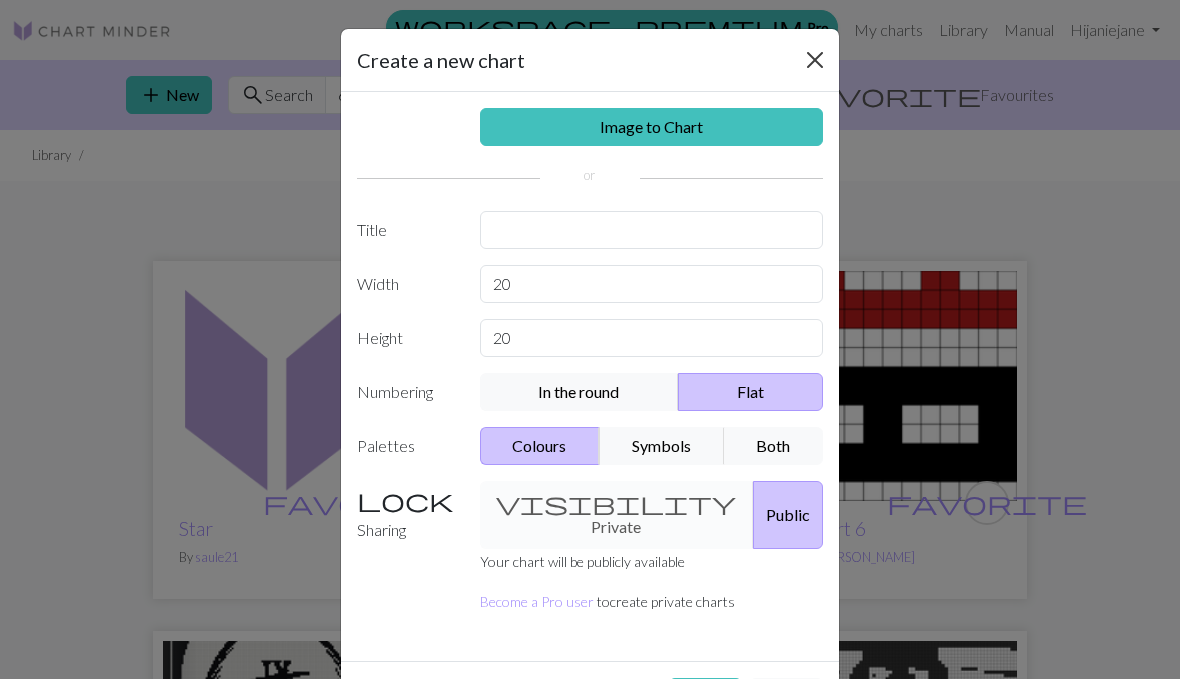 click at bounding box center (815, 60) 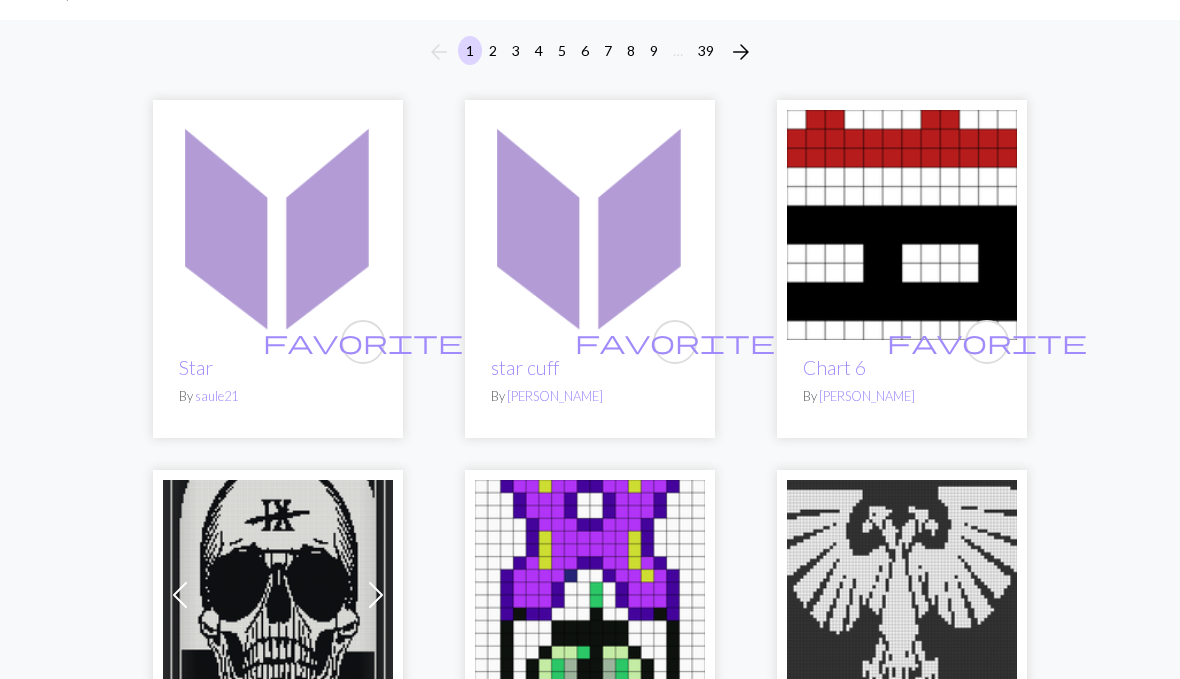 scroll, scrollTop: 0, scrollLeft: 0, axis: both 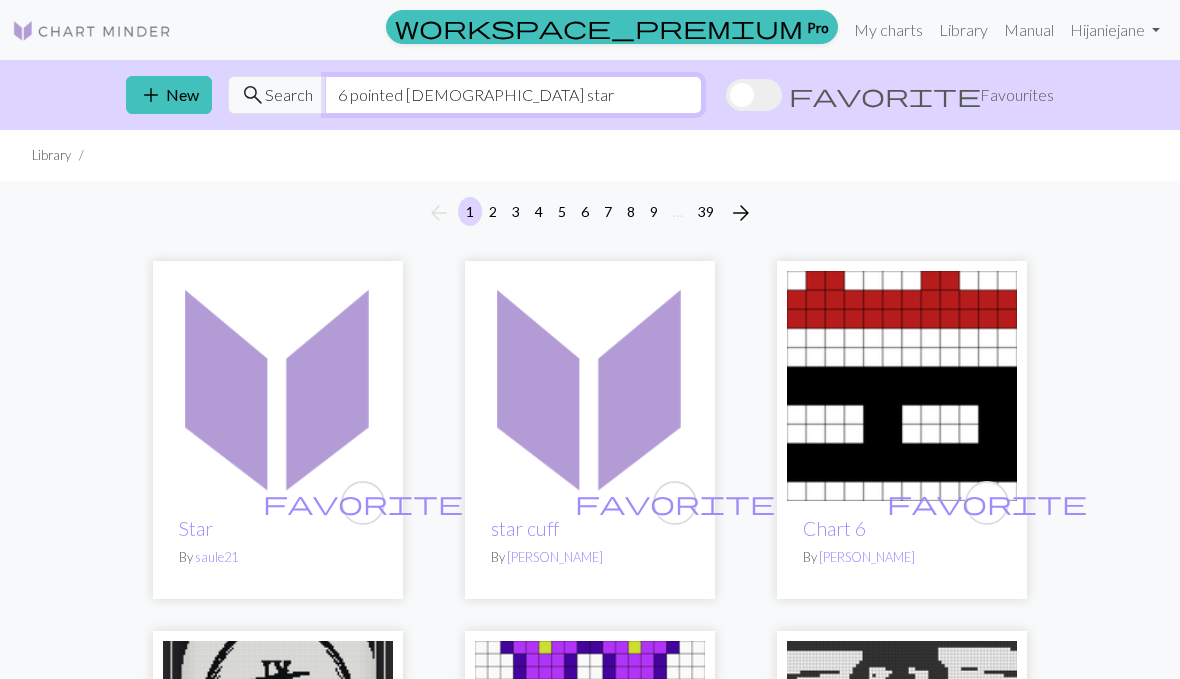 click on "6 pointed Jewish star" at bounding box center [513, 95] 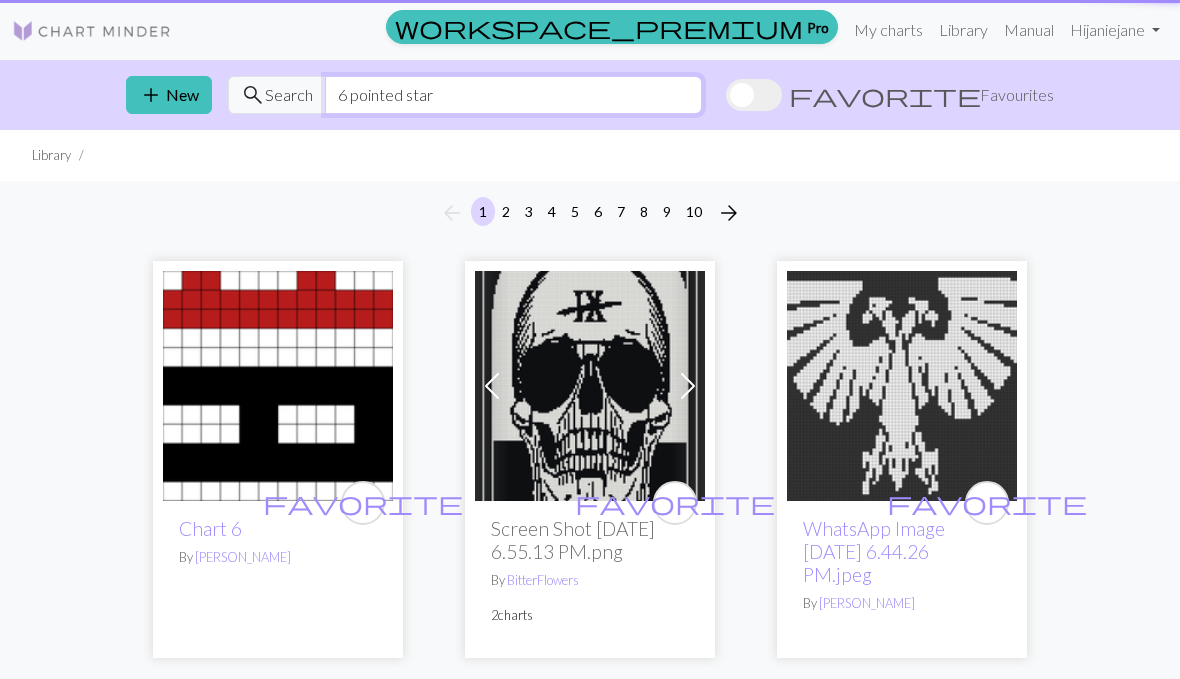 type on "6 pointed star" 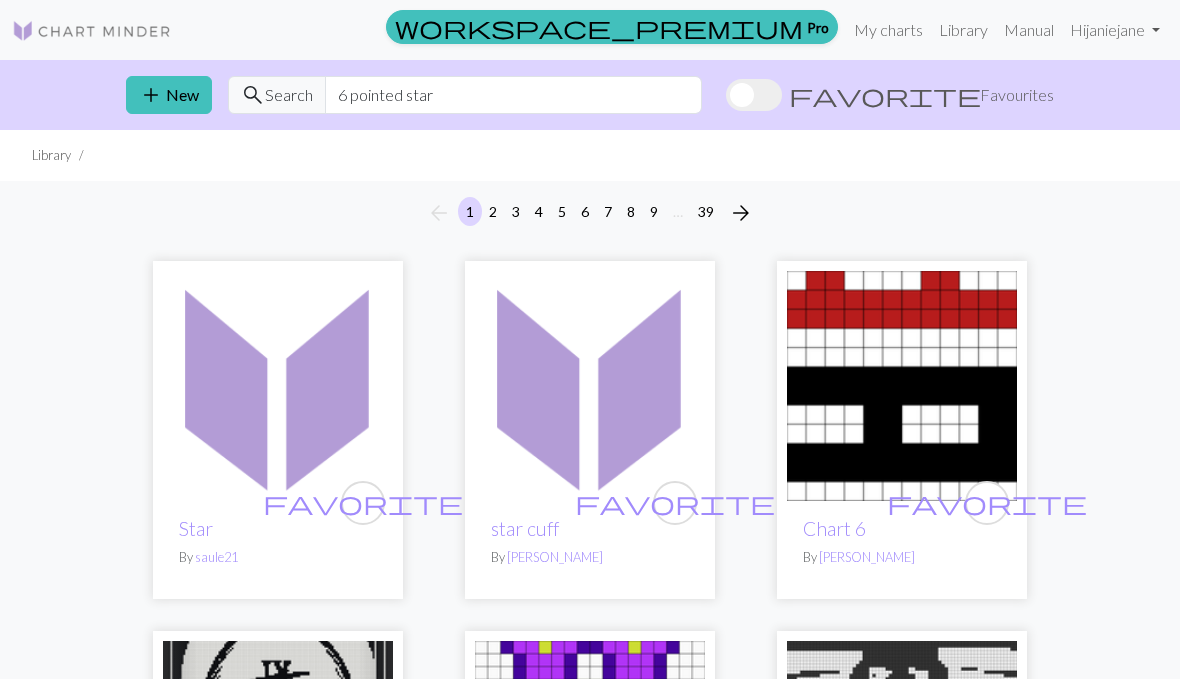 click on "Search" at bounding box center (289, 95) 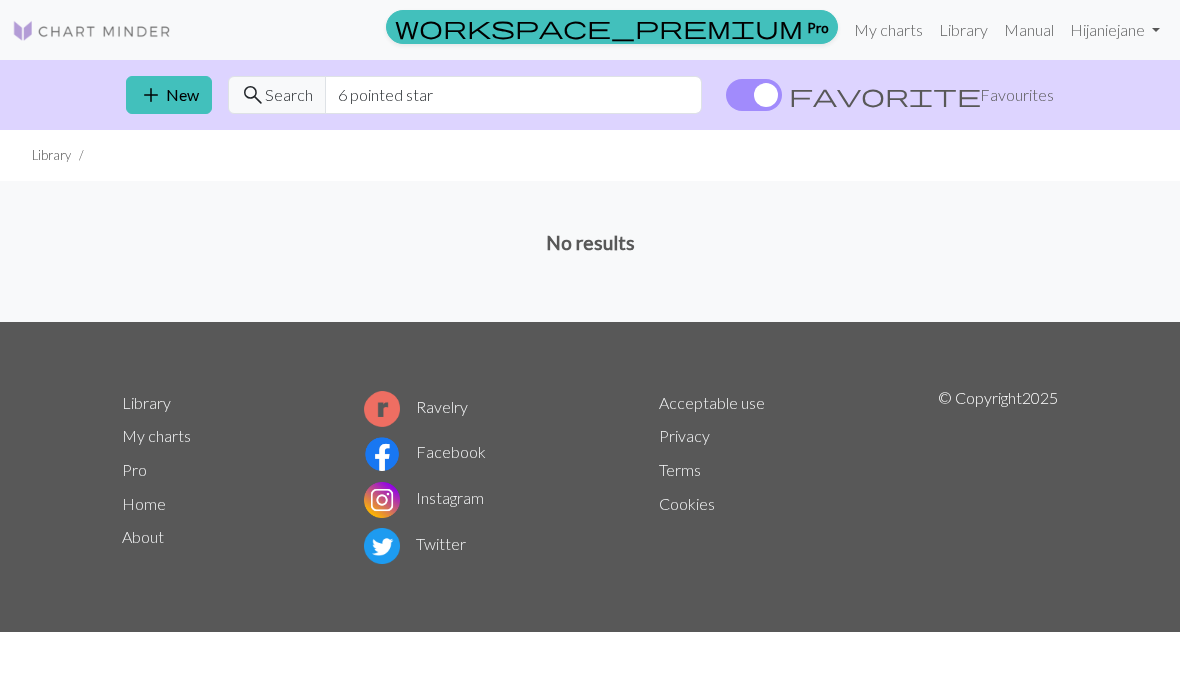 click at bounding box center (754, 95) 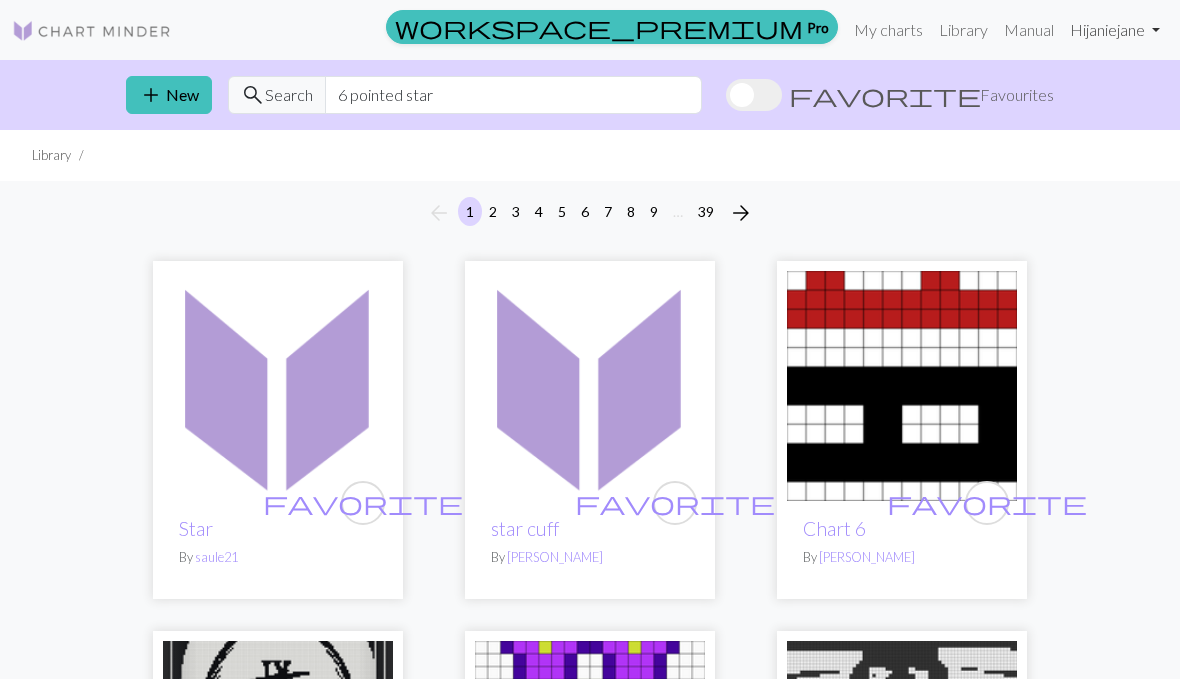click on "Hi  janiejane" at bounding box center [1115, 30] 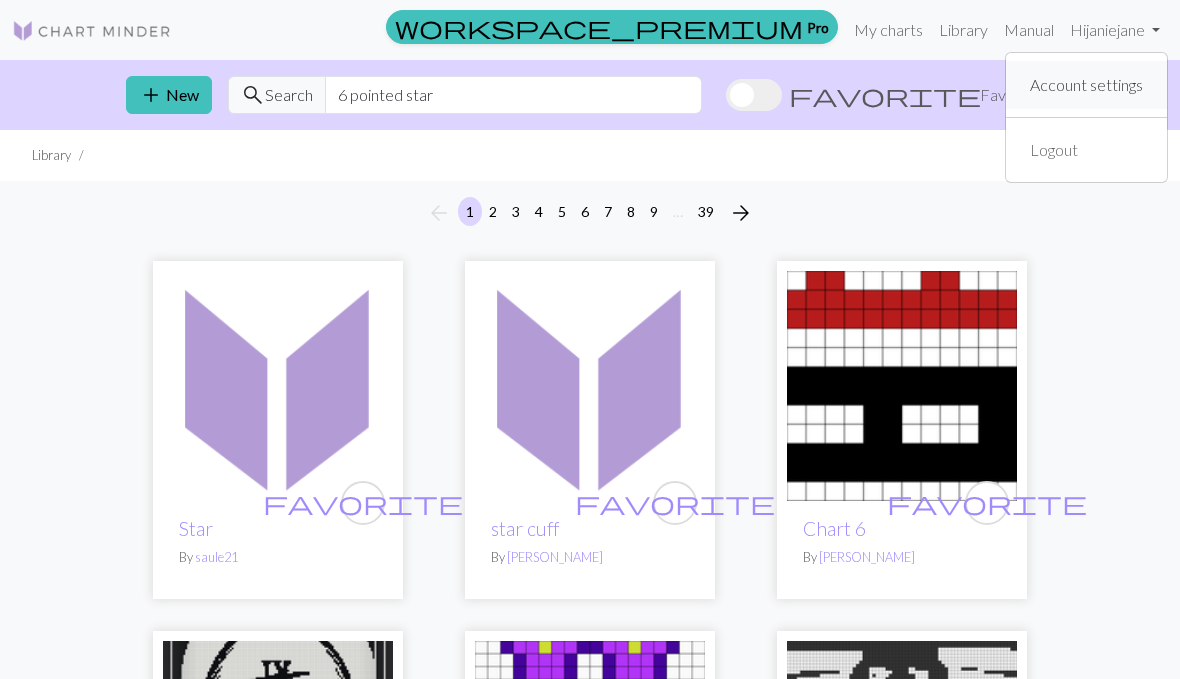 click on "Account settings" at bounding box center (1086, 85) 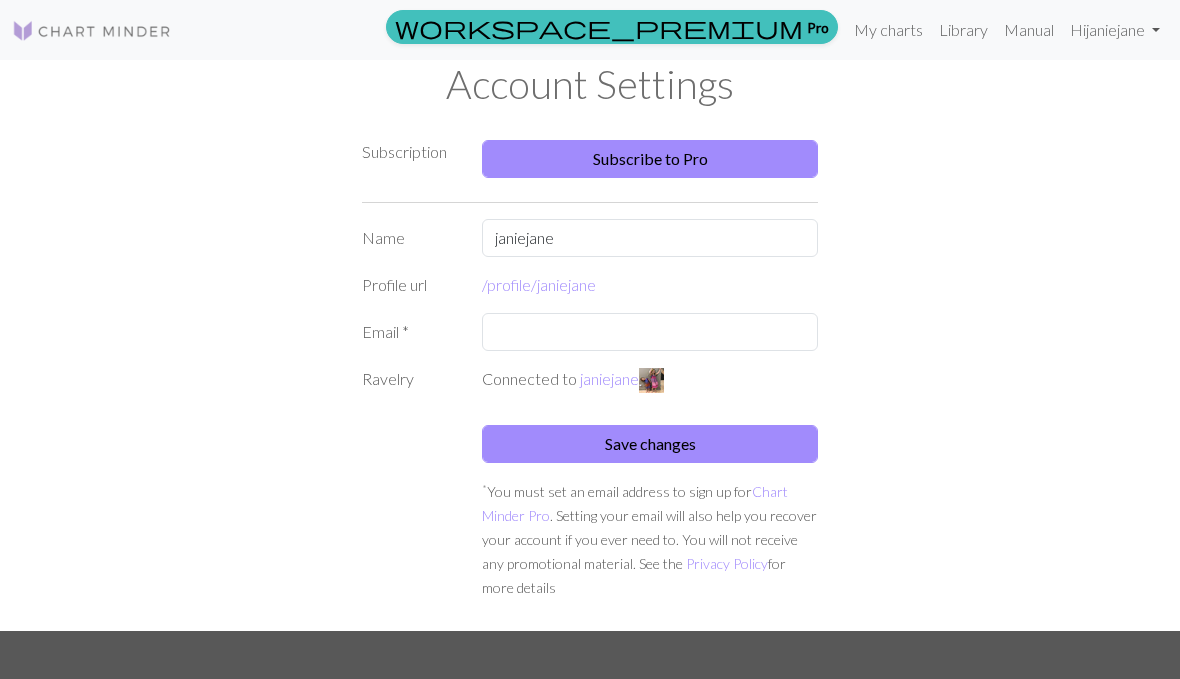 scroll, scrollTop: 0, scrollLeft: 0, axis: both 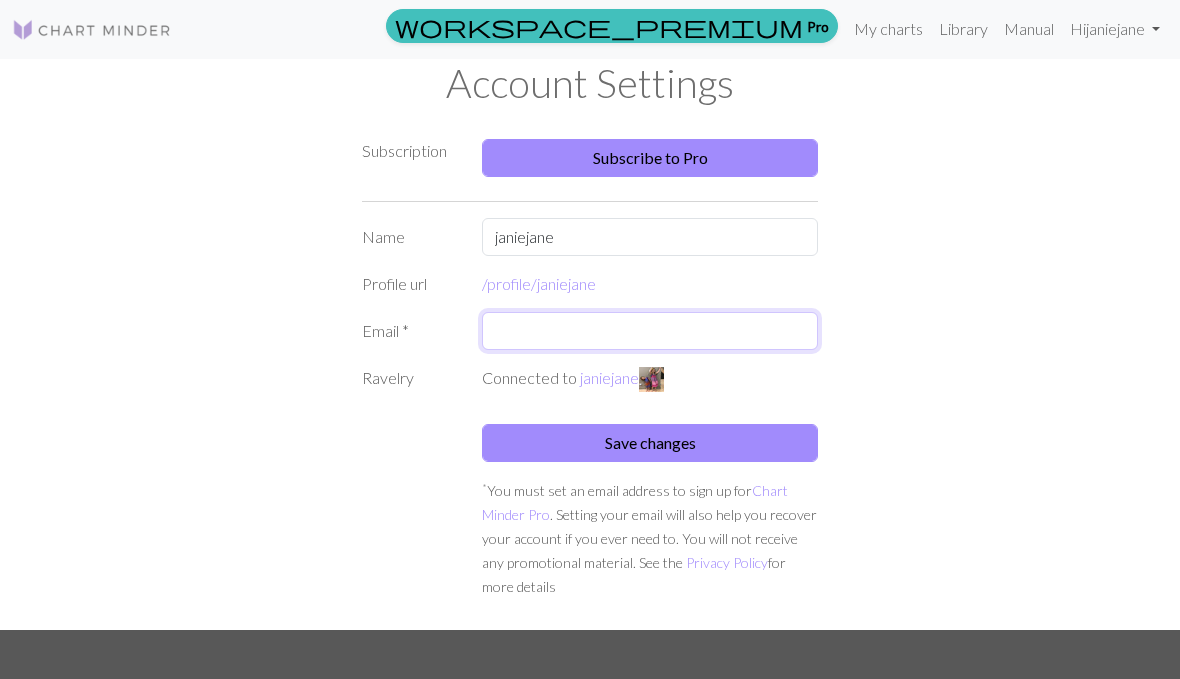click at bounding box center [650, 332] 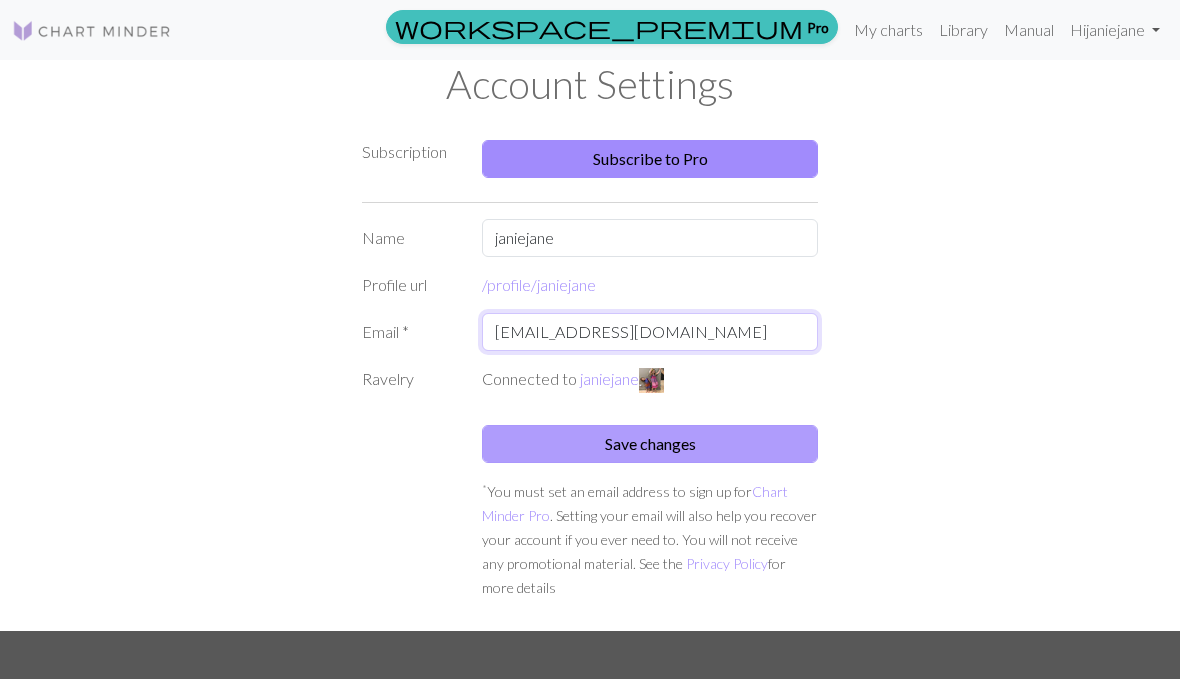 type on "Janespectordavis@gmail.com" 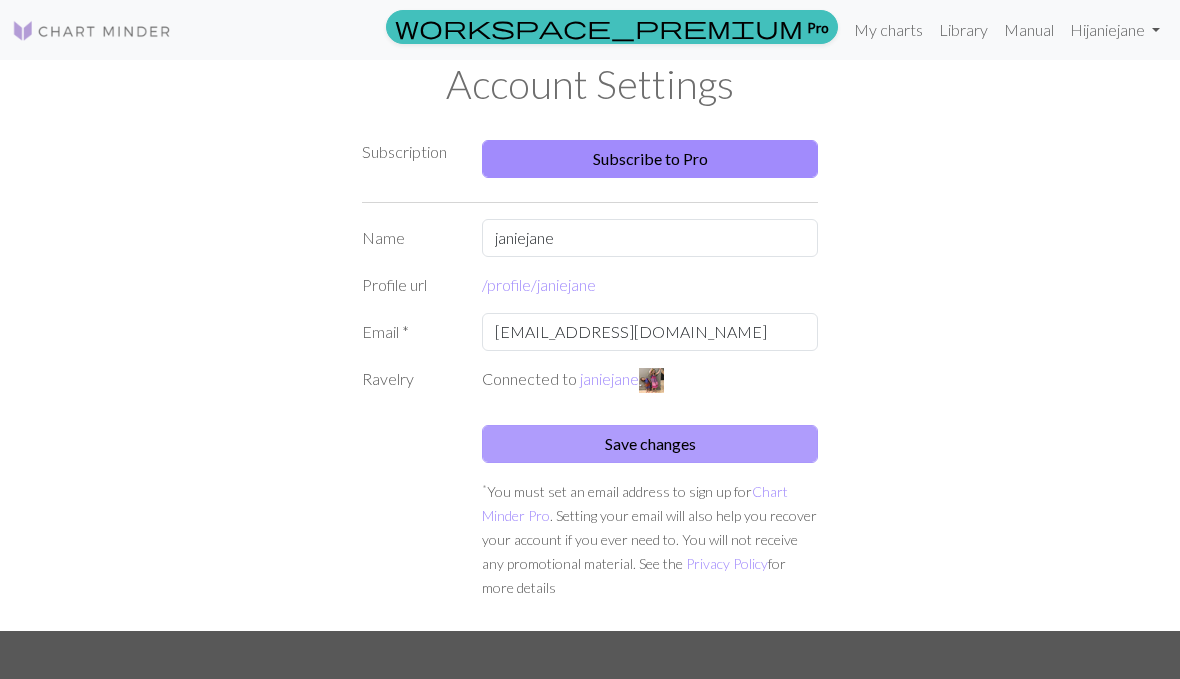 click on "Save changes" at bounding box center (650, 444) 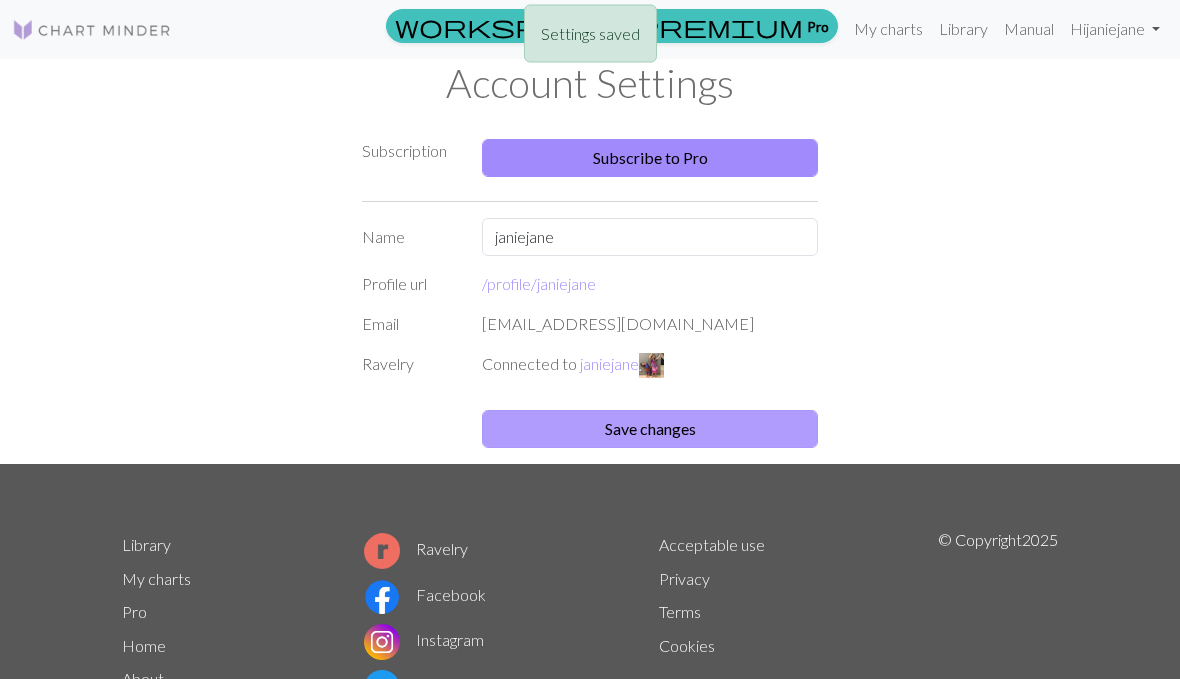 scroll, scrollTop: 1, scrollLeft: 0, axis: vertical 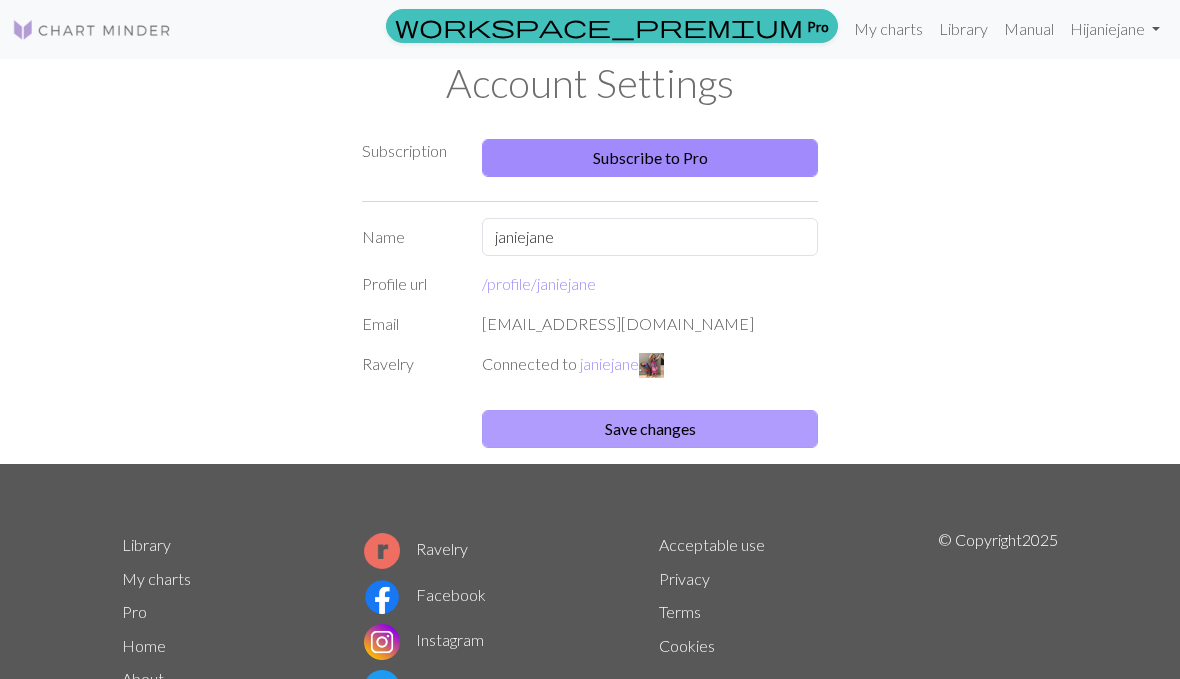 click on "Save changes" at bounding box center (650, 429) 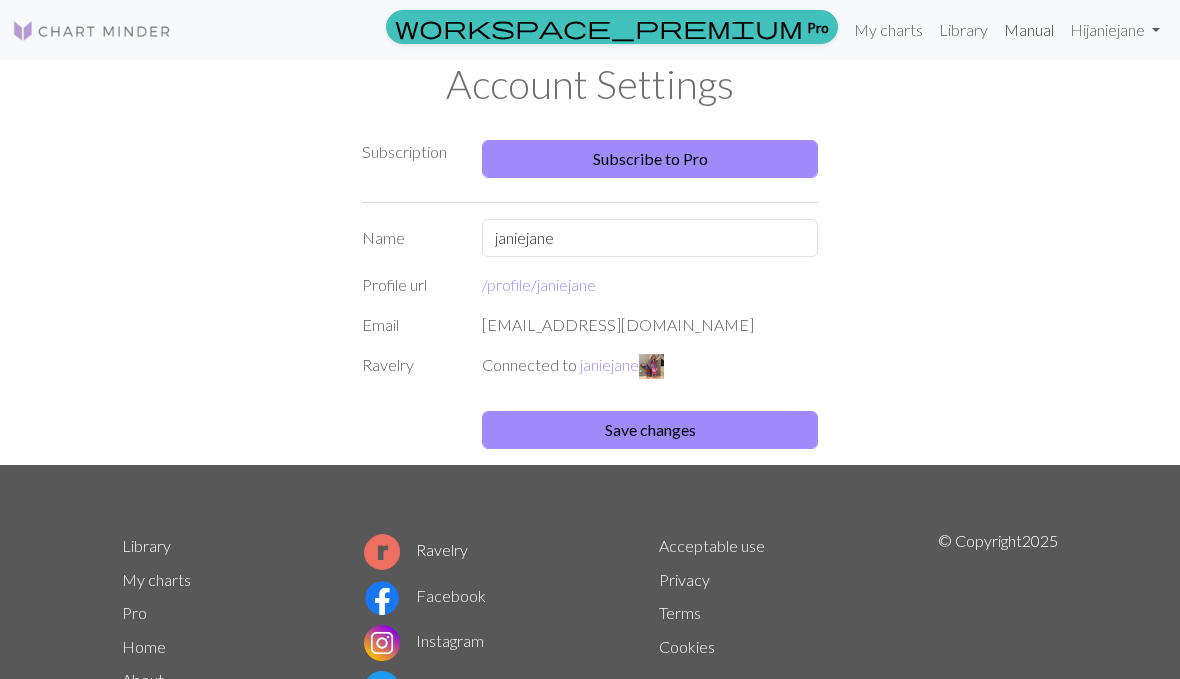 click on "Manual" at bounding box center (1029, 30) 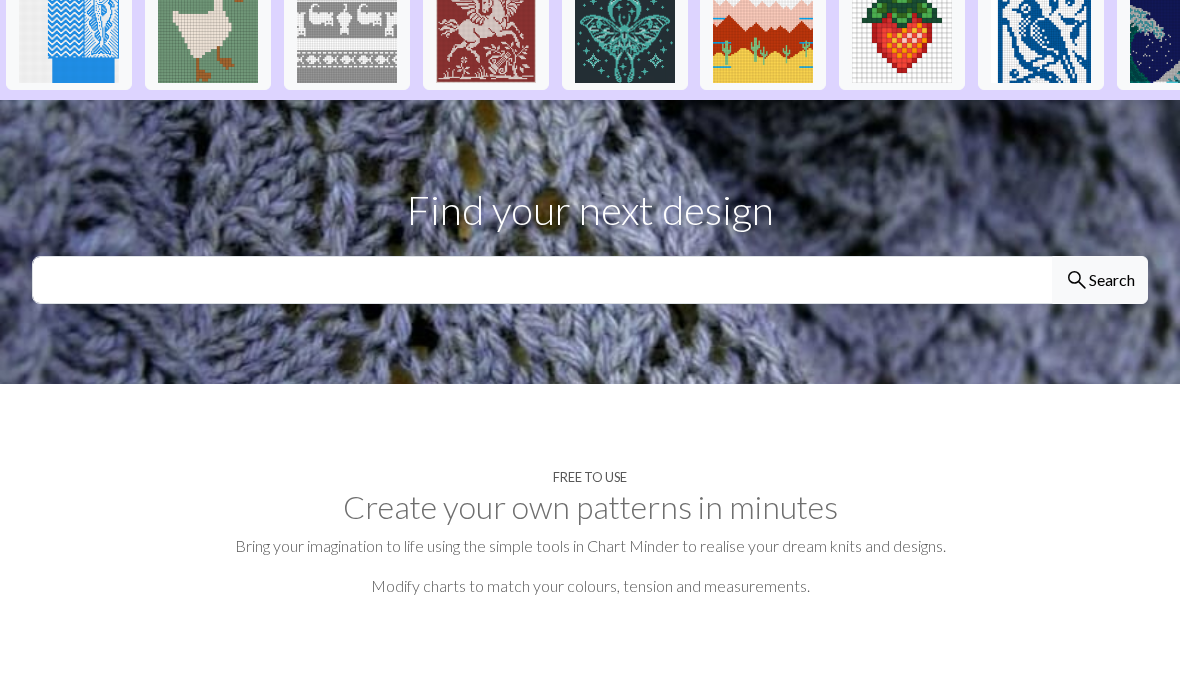 scroll, scrollTop: 524, scrollLeft: 0, axis: vertical 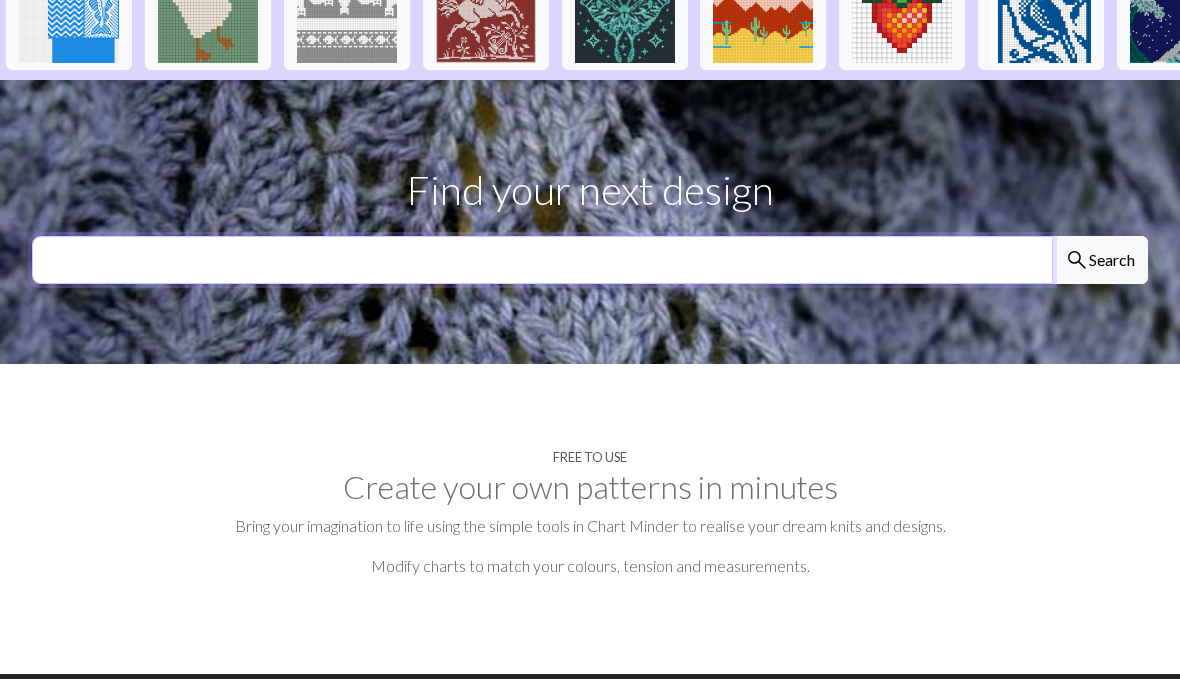 click at bounding box center [542, 260] 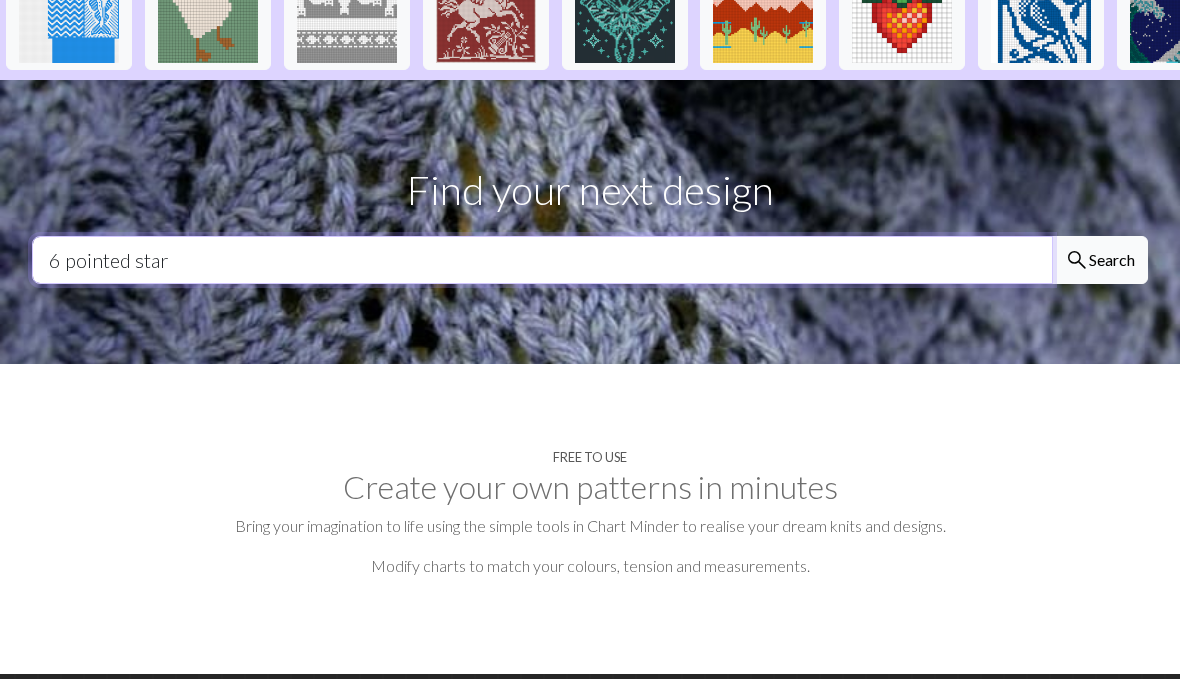 type on "6 pointed star" 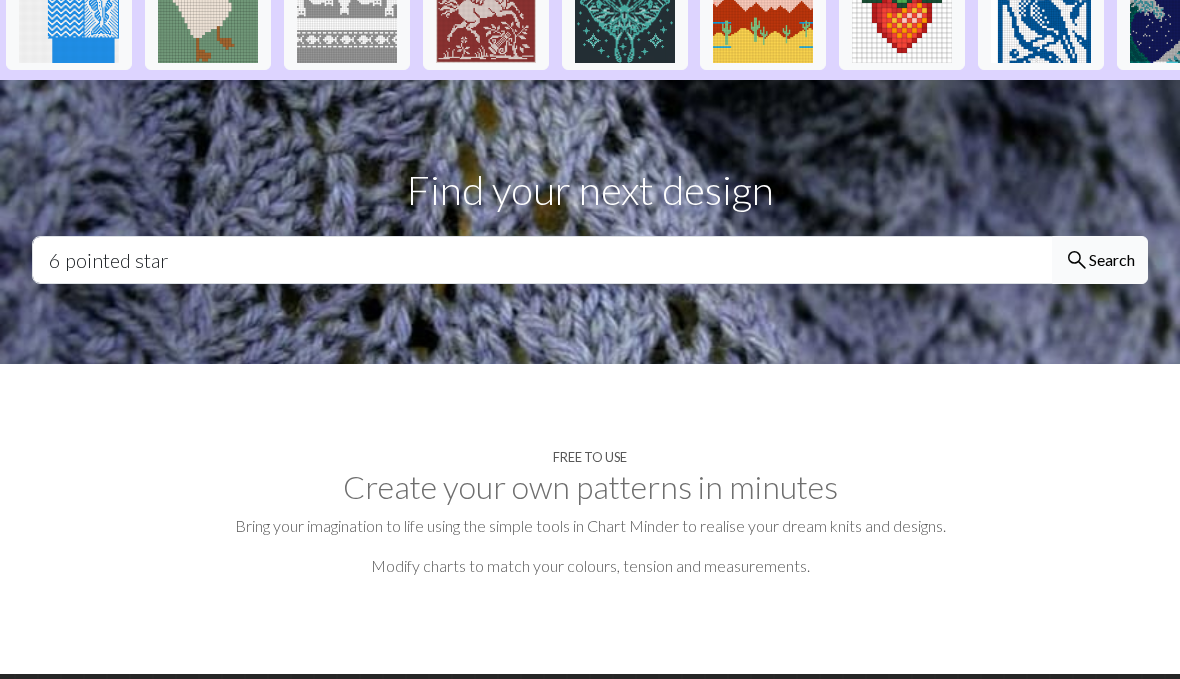 click on "search Search" at bounding box center (1100, 260) 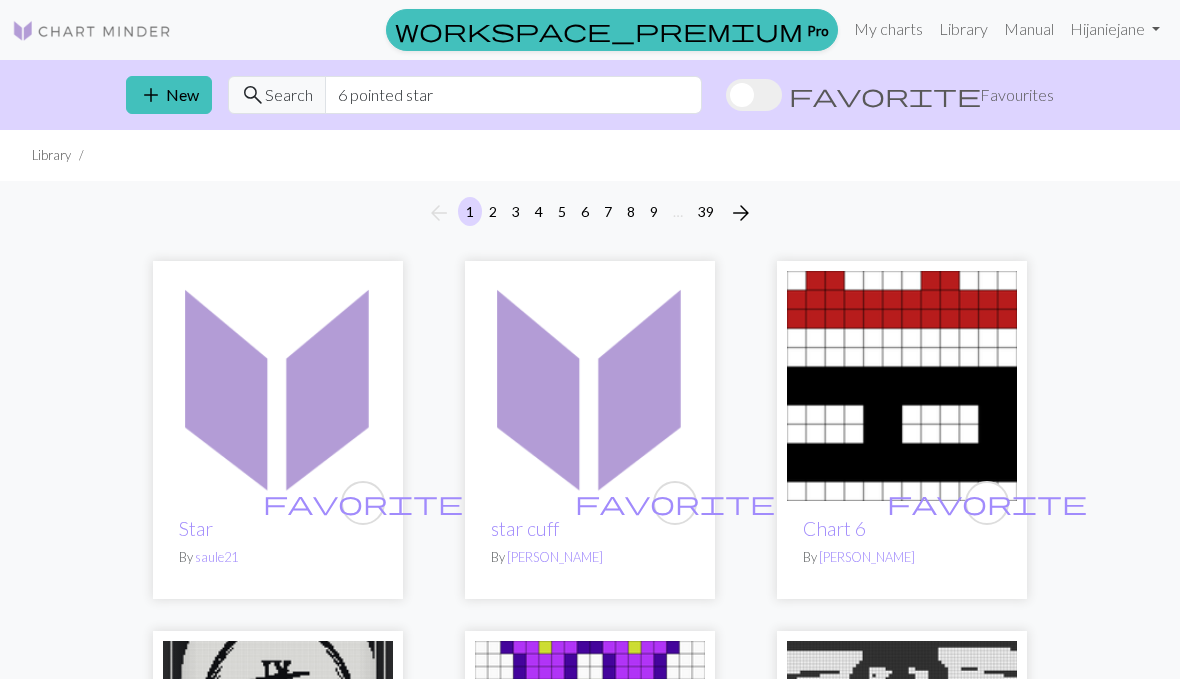 scroll, scrollTop: 0, scrollLeft: 0, axis: both 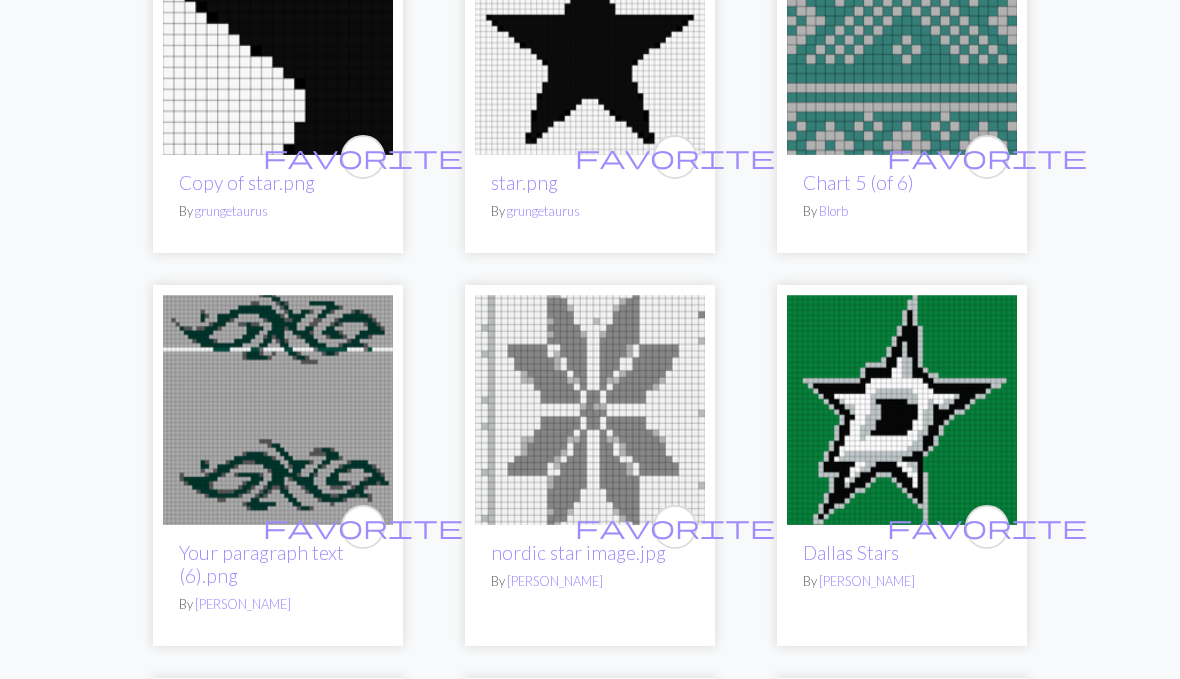 click on "arrow_back 1 2 3 4 5 6 7 8 9 … 39 arrow_forward favorite Mitten 6 By   ekcoughler Previous Next favorite Copy of star knit 5.png By   Lottalonglegs 2  charts Previous Next favorite Copy of North Star By   heatherbrown023 7  charts Previous Next favorite Copy of North Star By   heatherbrown023 7  charts favorite 6.png By   Krista Ann favorite Copy of clown star 2.jpg By   xyzzy favorite Copy of Copy of star.png By   Victoria Previous Next favorite Copy of Copy of Copy of Copy of Star scarf By   maria 5  charts Previous Next favorite No. 6 from "1500 Patterns" by Pingouin By   PLP 5  charts favorite Copy of star.png By   Lesley favorite moon & stars By   emvberg favorite Copy of Copy of Chart 1 (of 6) By   Carolina Uribe favorite Copy of star.png By   grungetaurus favorite star.png By   grungetaurus favorite Chart 5 (of 6) By   Blorb favorite Your paragraph text (6).png By   Jessica Murphy favorite nordic star image.jpg By   Regina  favorite Dallas Stars  By   Grace Phillips Previous Next favorite By   5 Next" at bounding box center [590, 1699] 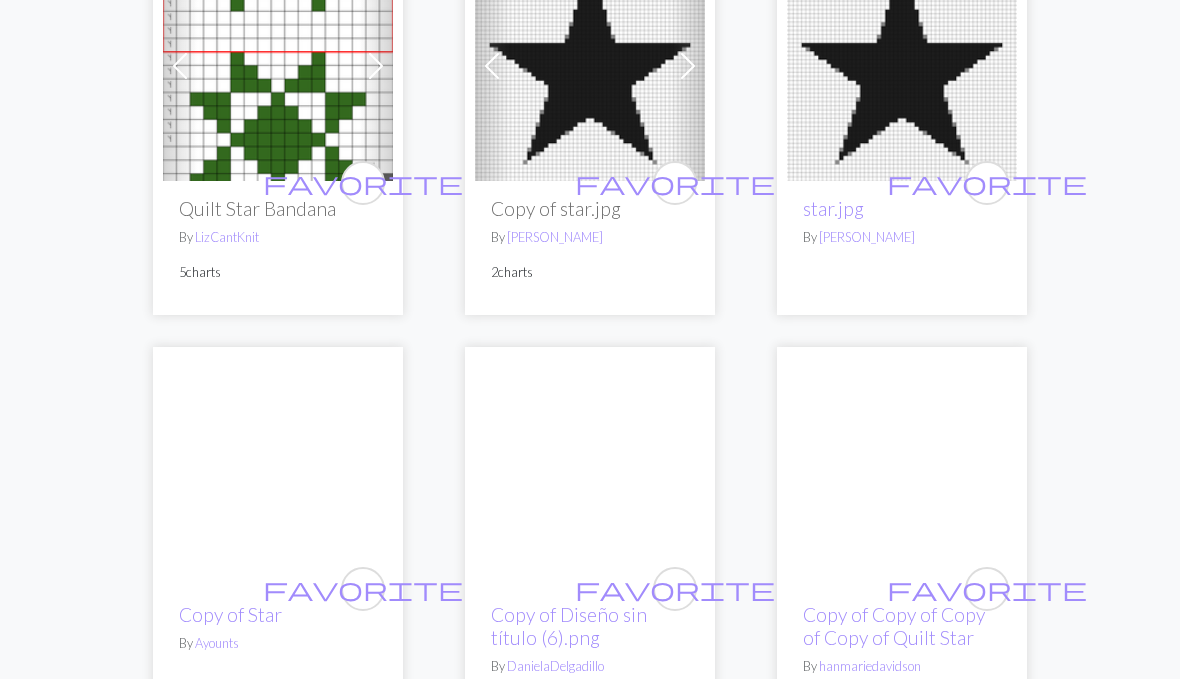 scroll, scrollTop: 2739, scrollLeft: 0, axis: vertical 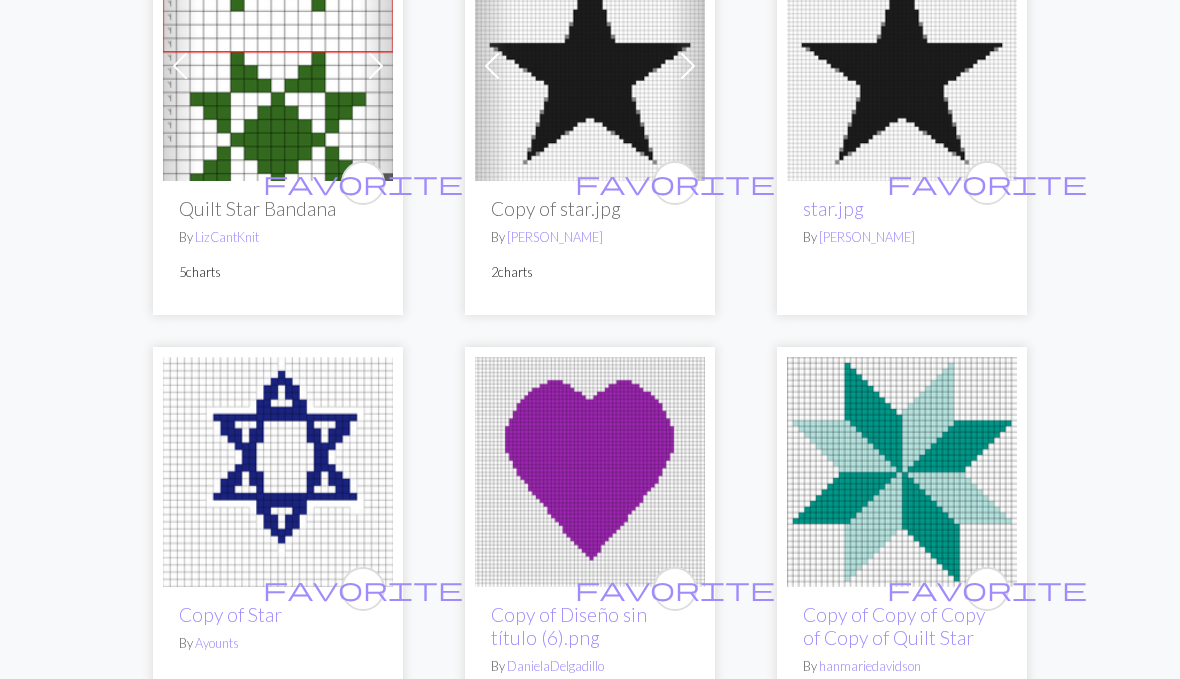 click at bounding box center [278, 472] 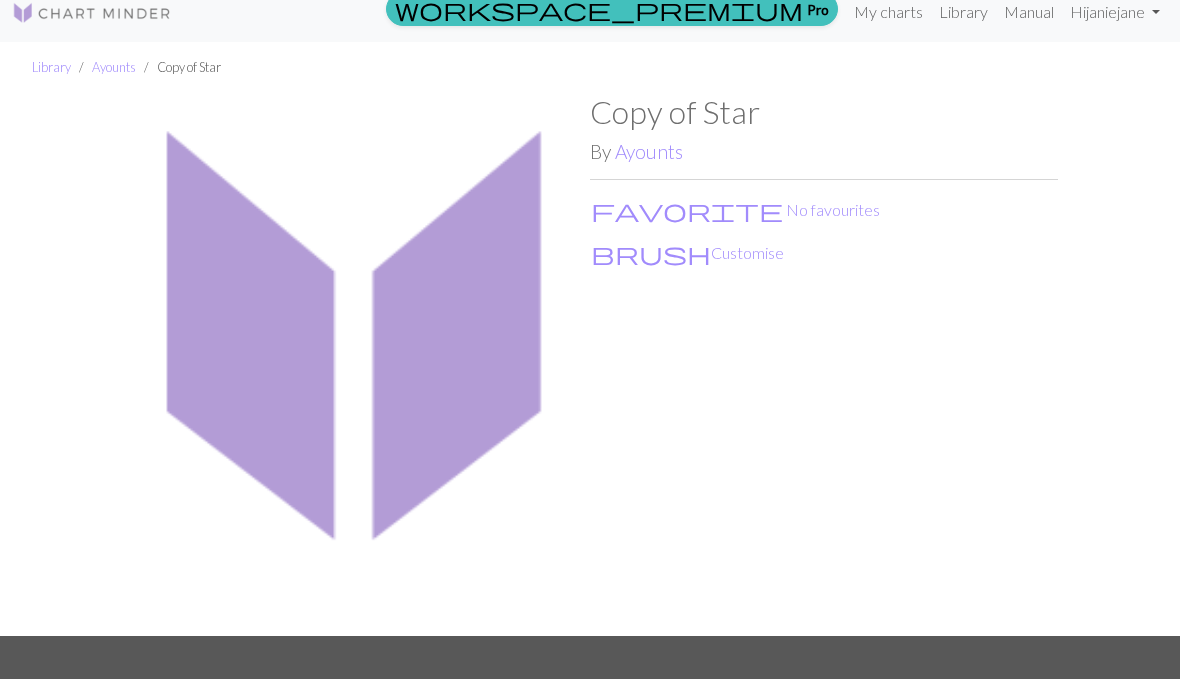 scroll, scrollTop: 32, scrollLeft: 0, axis: vertical 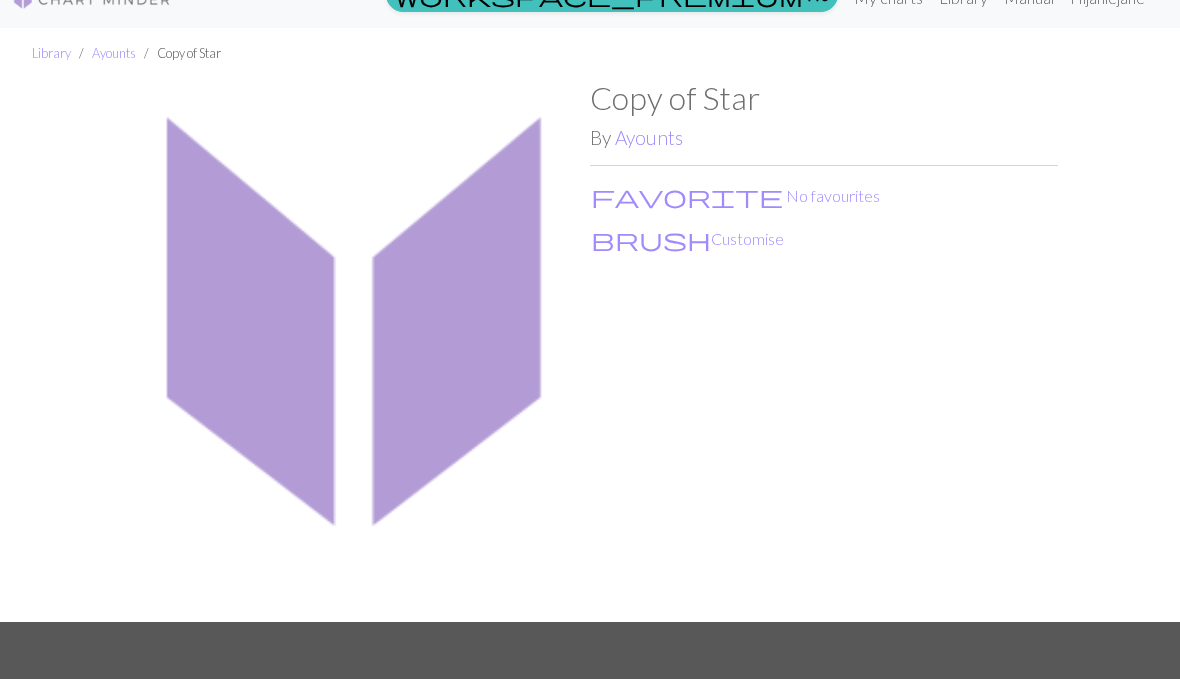 click on "Copy of Star By   Ayounts favorite   No favourites brush Customise" at bounding box center [824, 350] 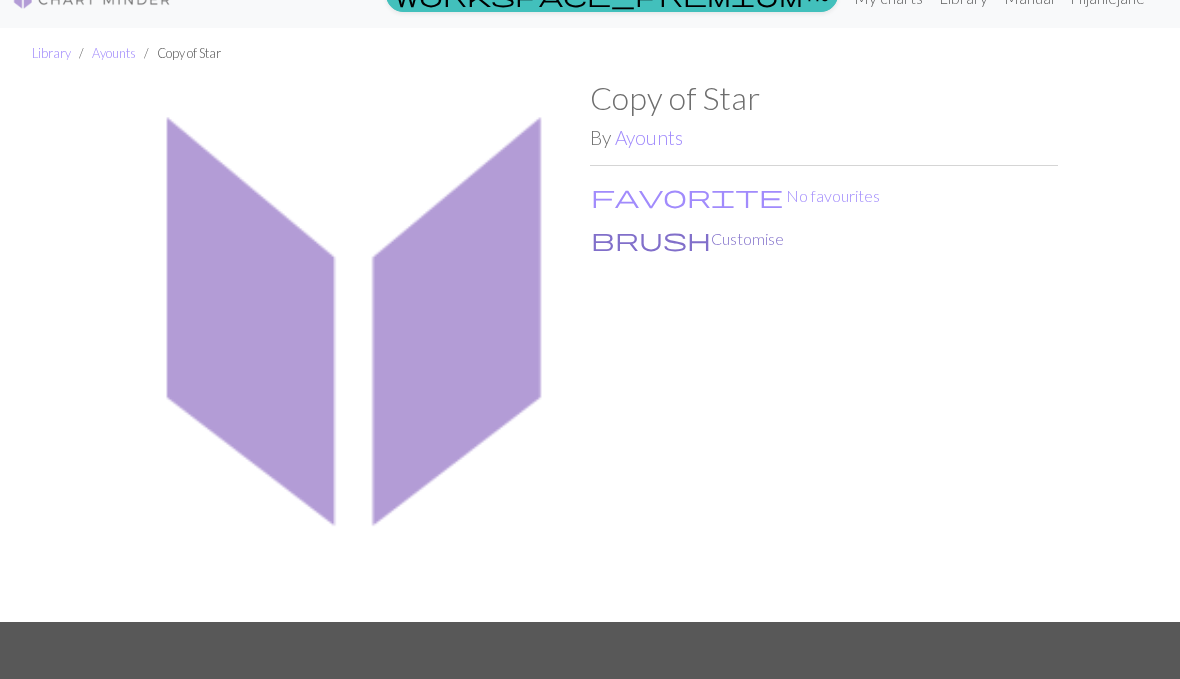click on "brush Customise" at bounding box center (687, 239) 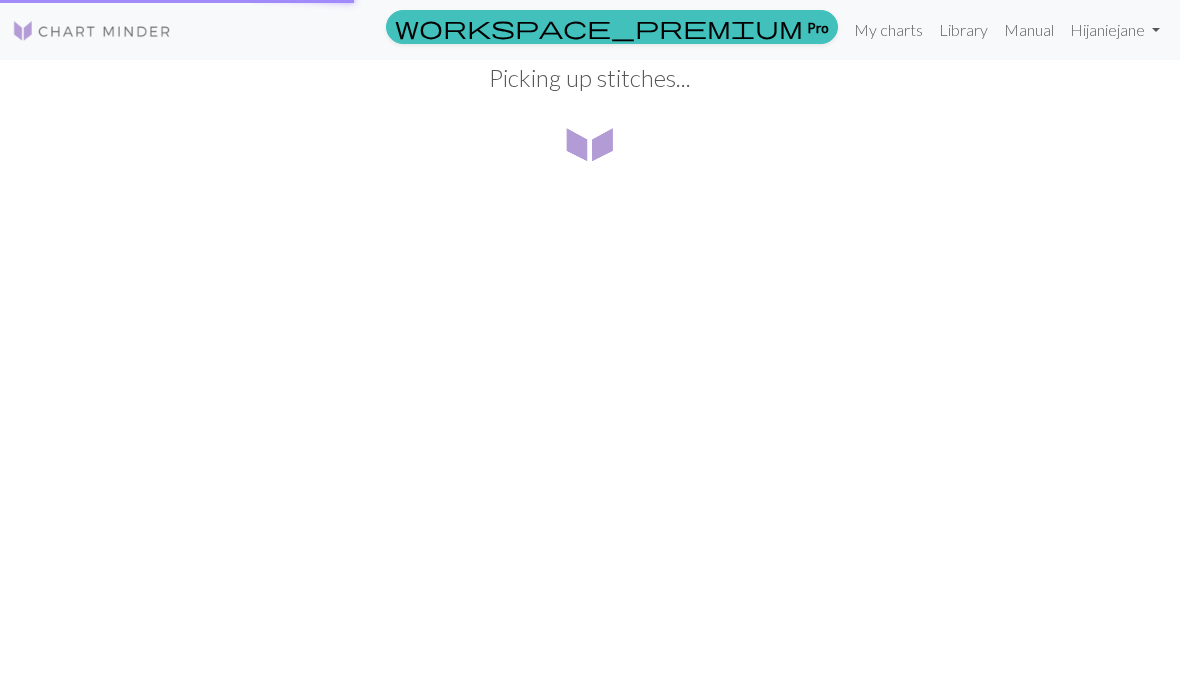 scroll, scrollTop: 0, scrollLeft: 0, axis: both 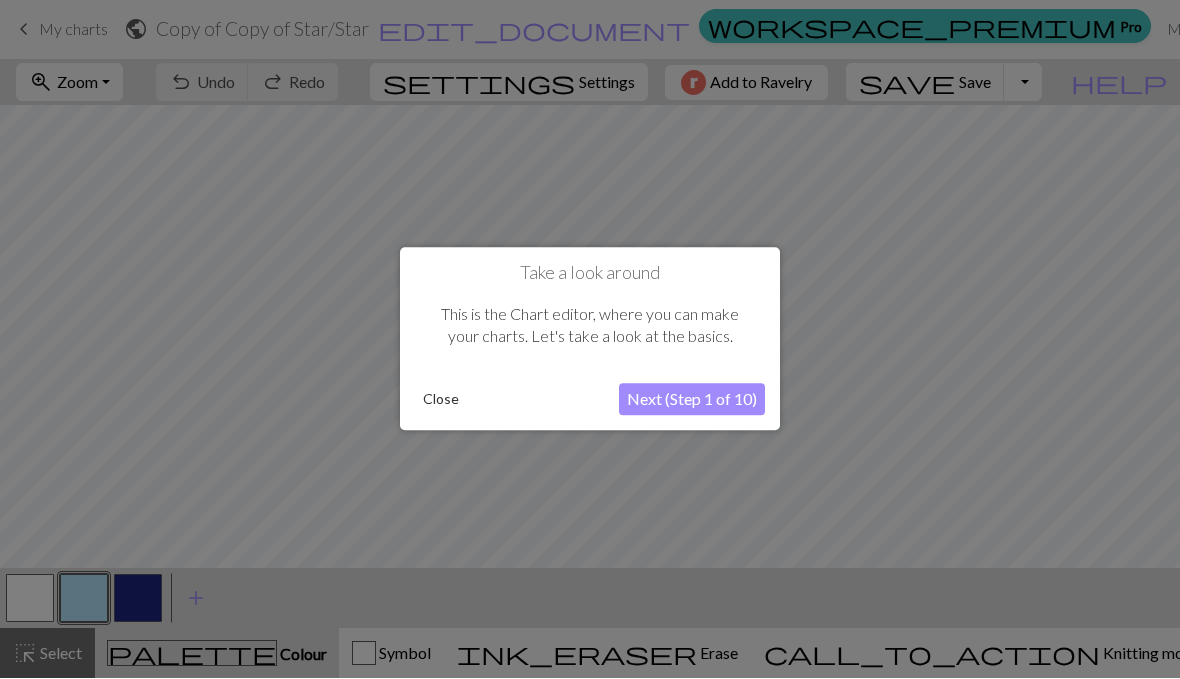 click on "Next (Step 1 of 10)" at bounding box center [692, 400] 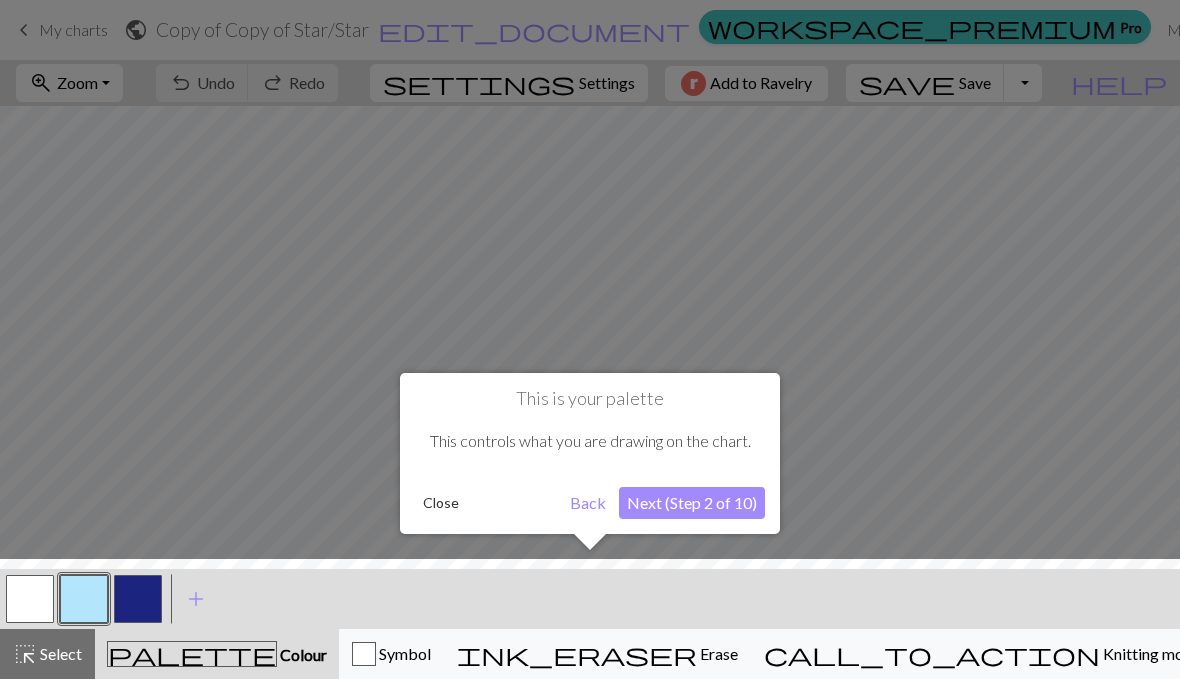 click at bounding box center [590, 339] 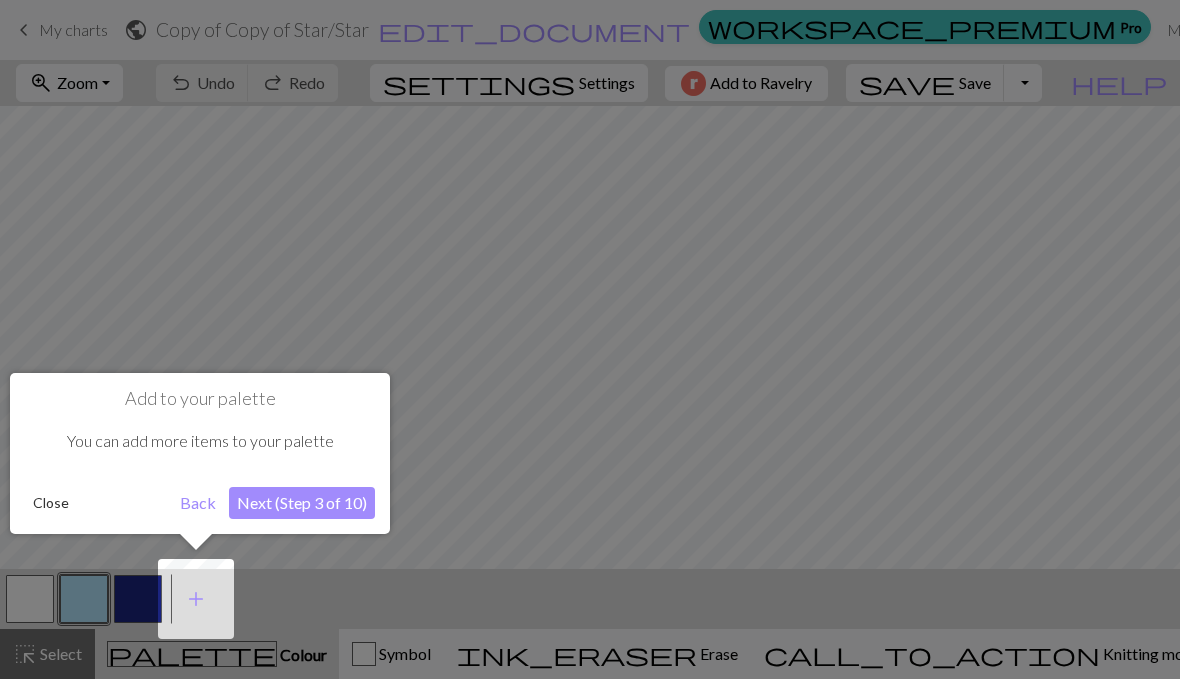 click on "Next (Step 3 of 10)" at bounding box center [302, 503] 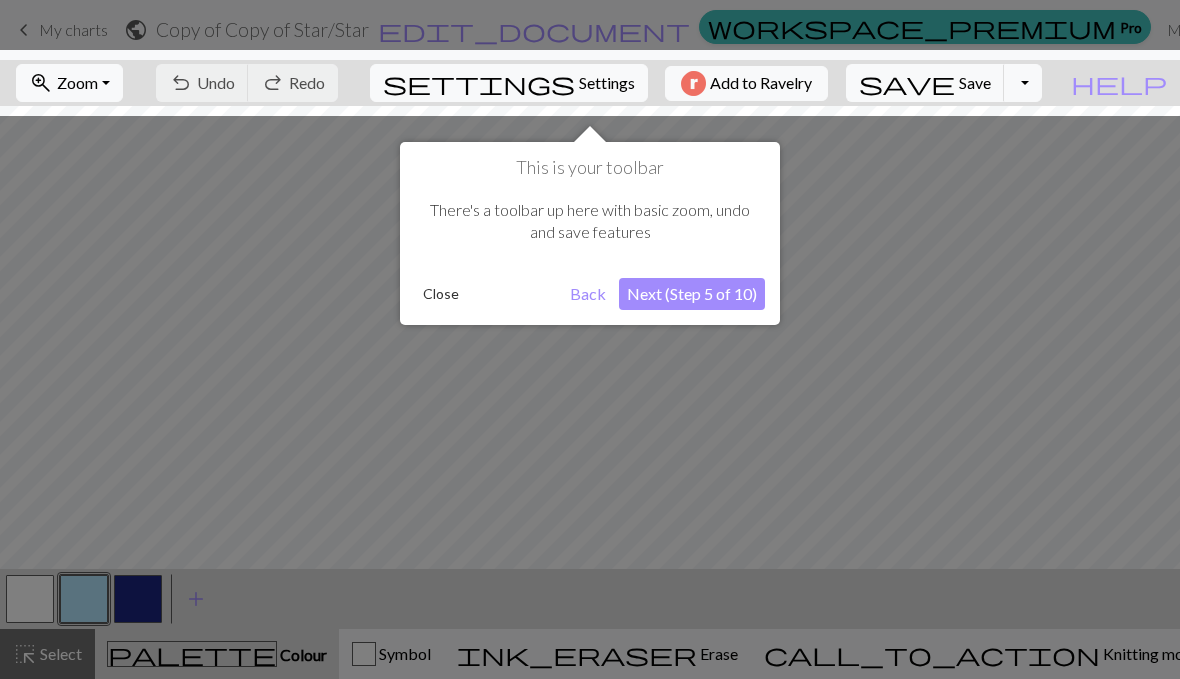 click on "Back" at bounding box center (588, 294) 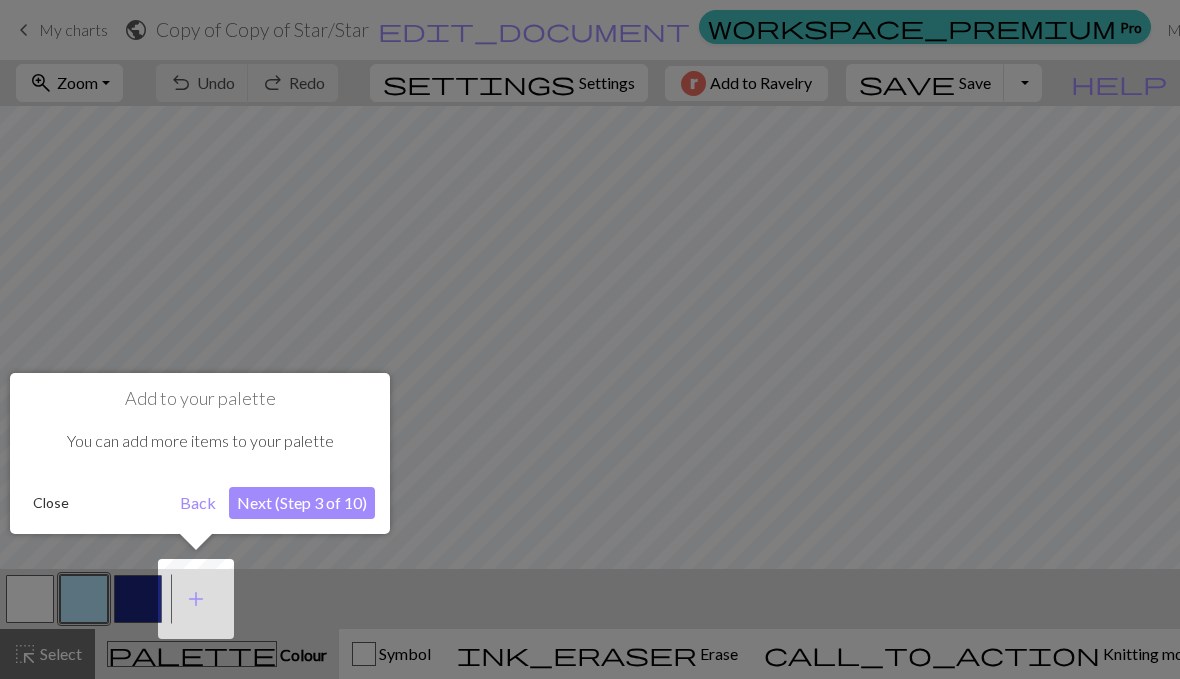 click on "Back" at bounding box center [198, 503] 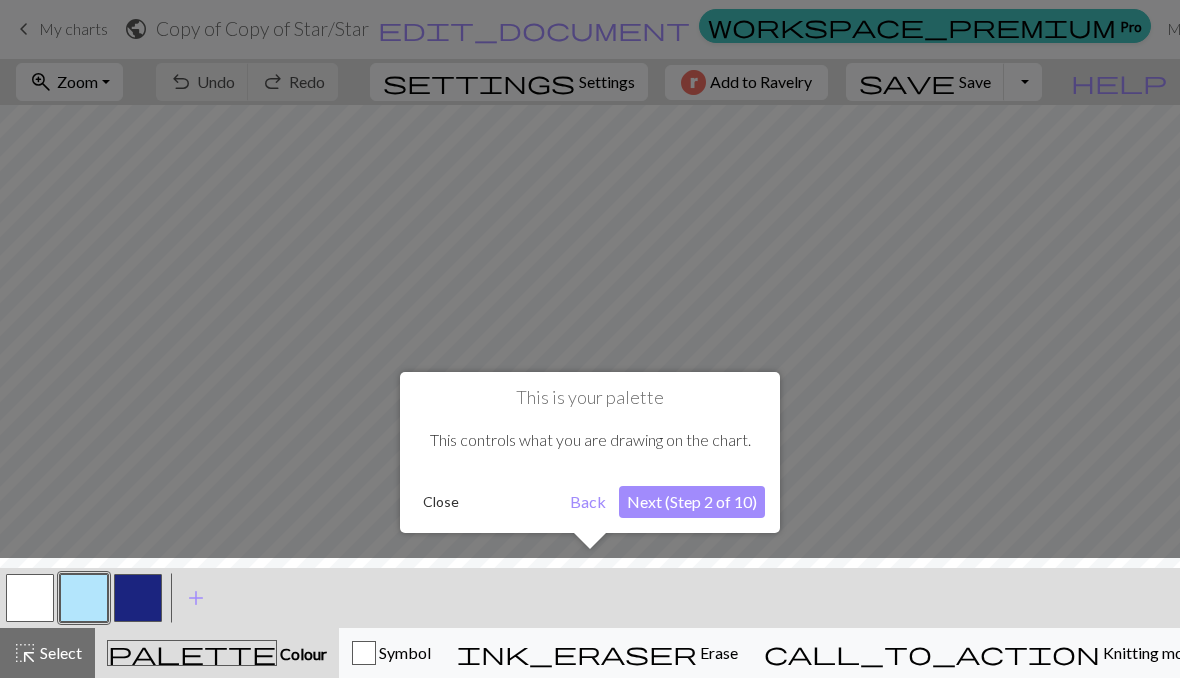 click on "Next (Step 2 of 10)" at bounding box center [692, 503] 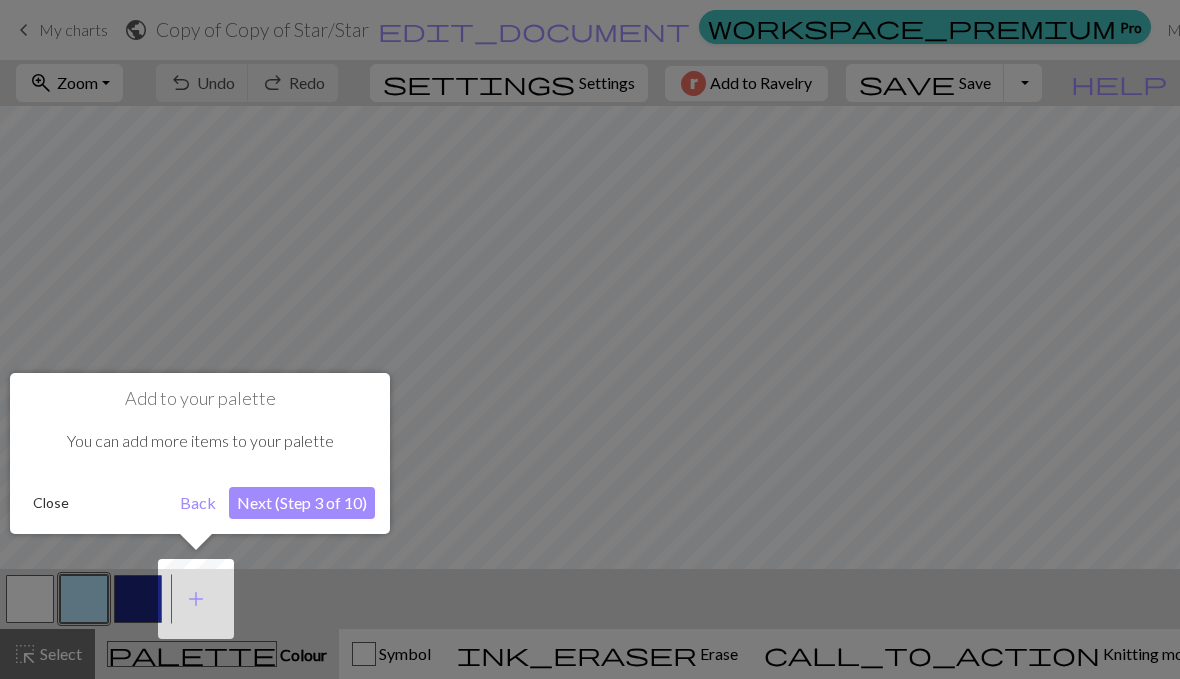 click on "Next (Step 3 of 10)" at bounding box center [302, 503] 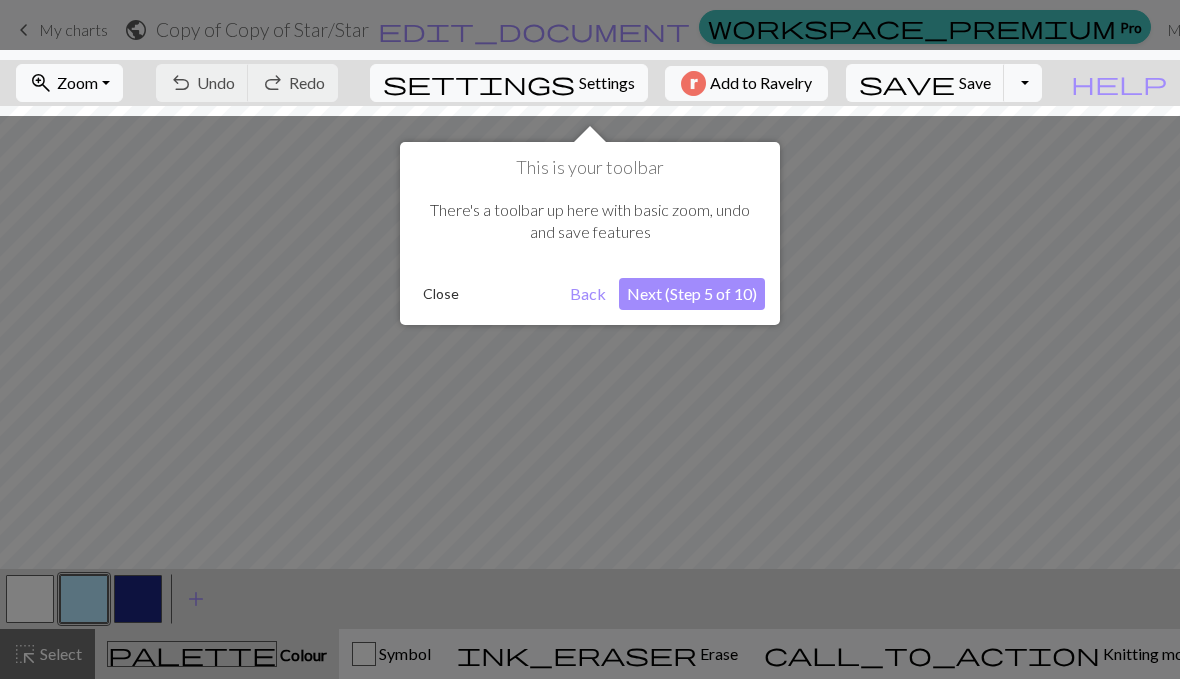 click on "Next (Step 5 of 10)" at bounding box center [692, 294] 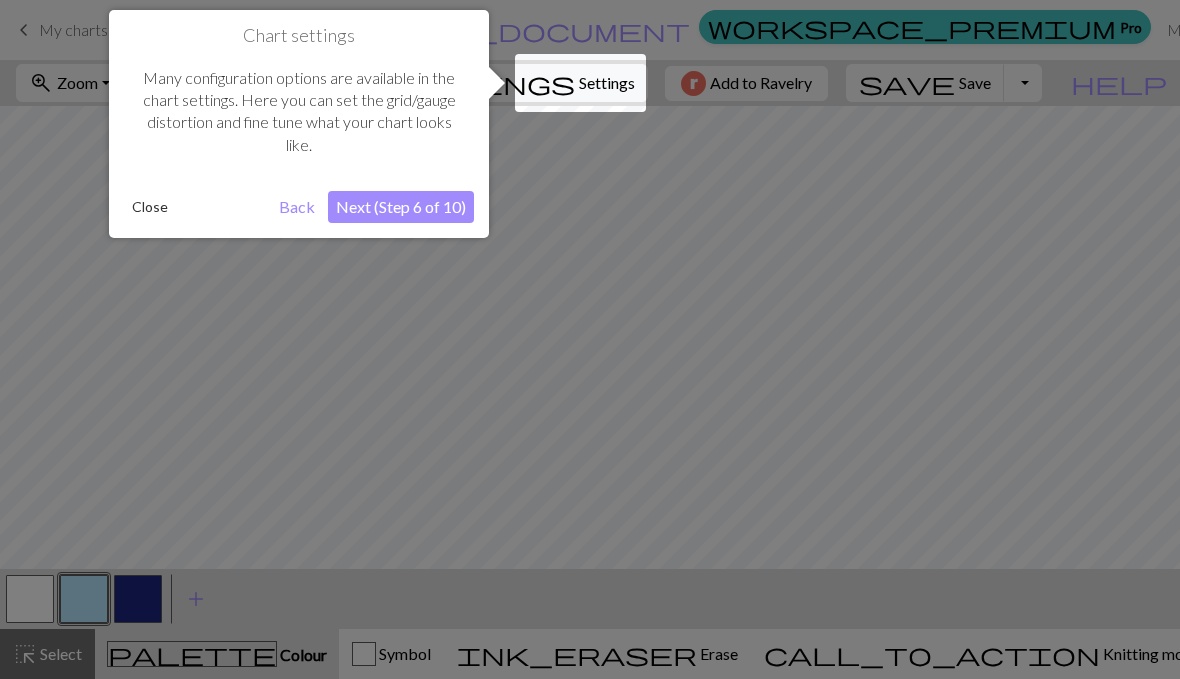 click on "Next (Step 6 of 10)" at bounding box center [401, 207] 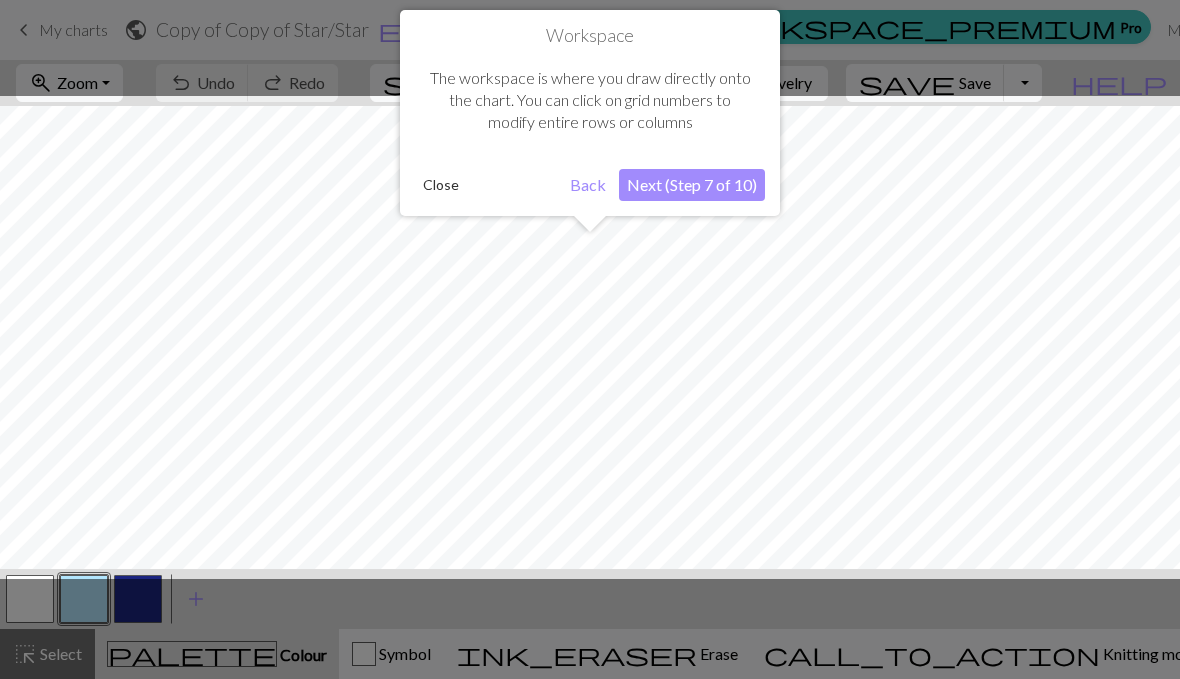 scroll, scrollTop: 76, scrollLeft: 0, axis: vertical 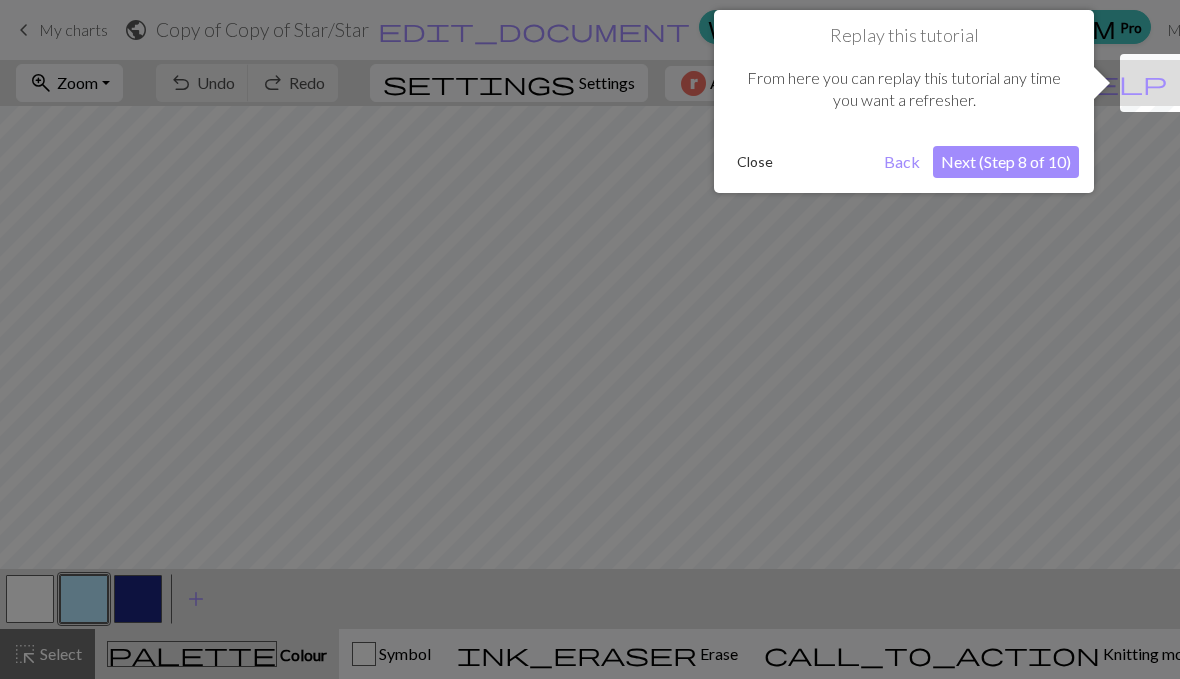 click on "Next (Step 8 of 10)" at bounding box center [1006, 162] 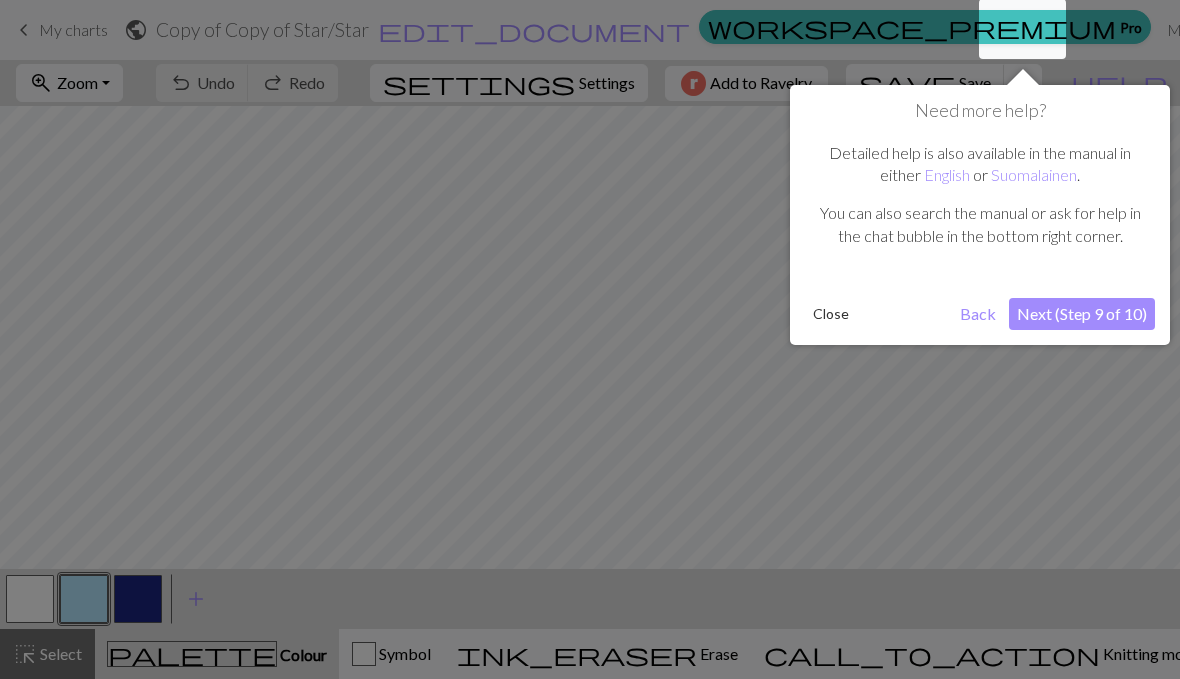 click on "Next (Step 9 of 10)" at bounding box center [1082, 314] 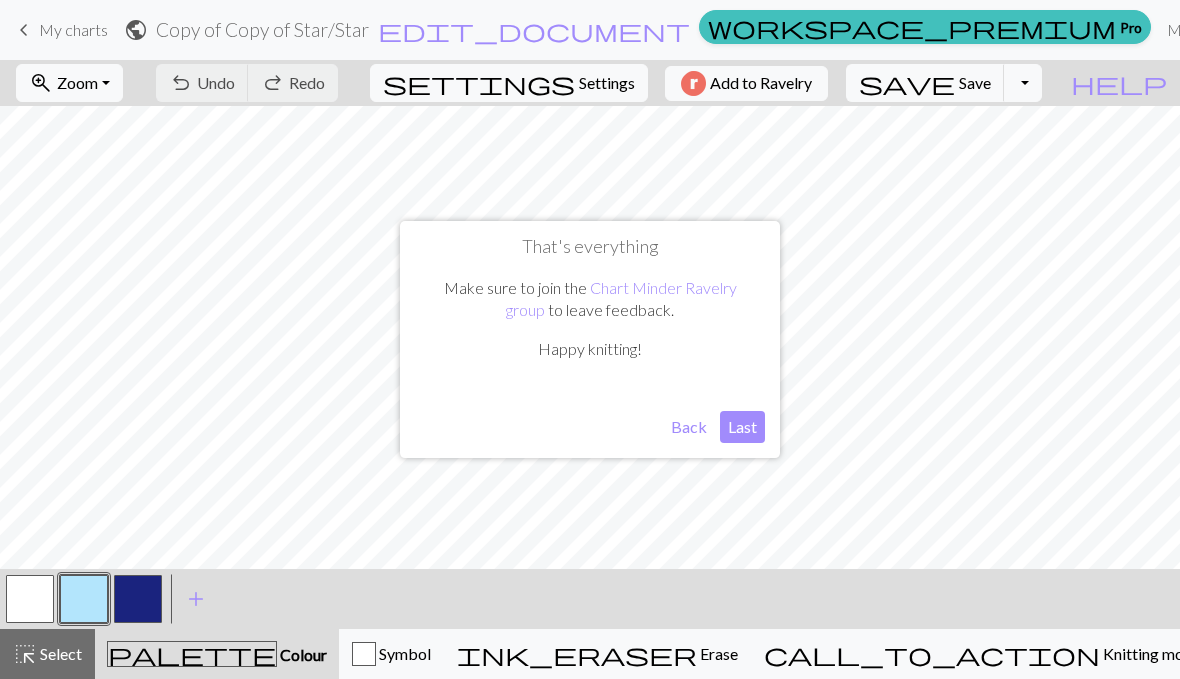 click on "Last" at bounding box center (742, 427) 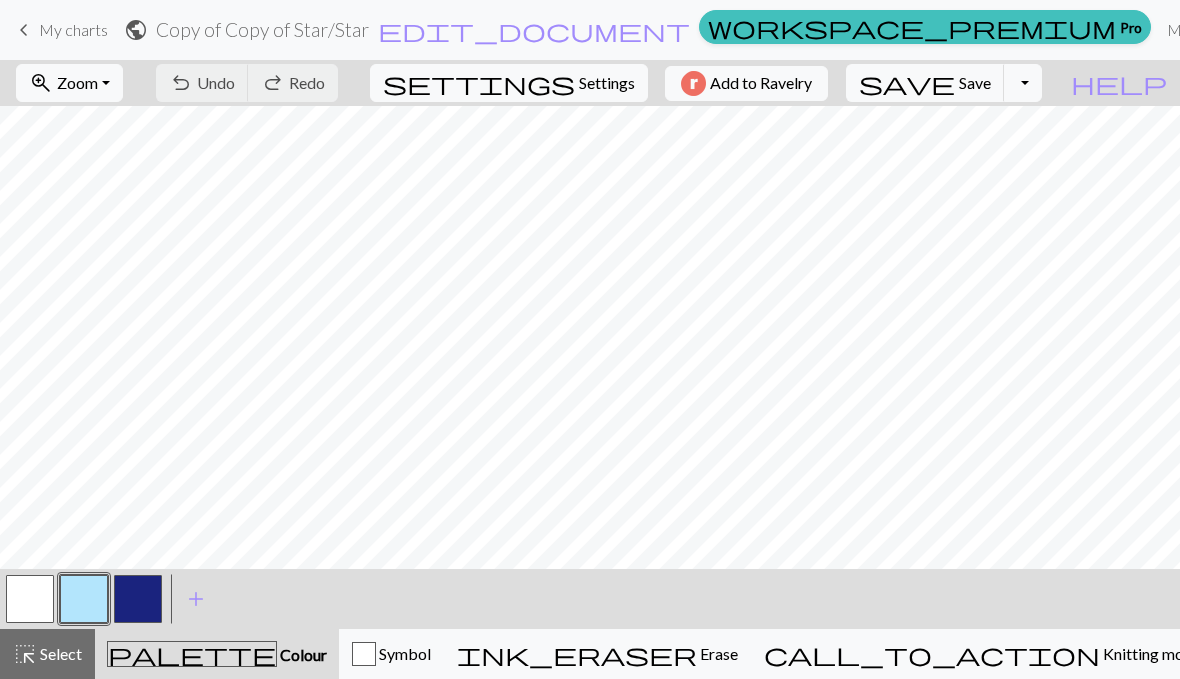 click at bounding box center [30, 599] 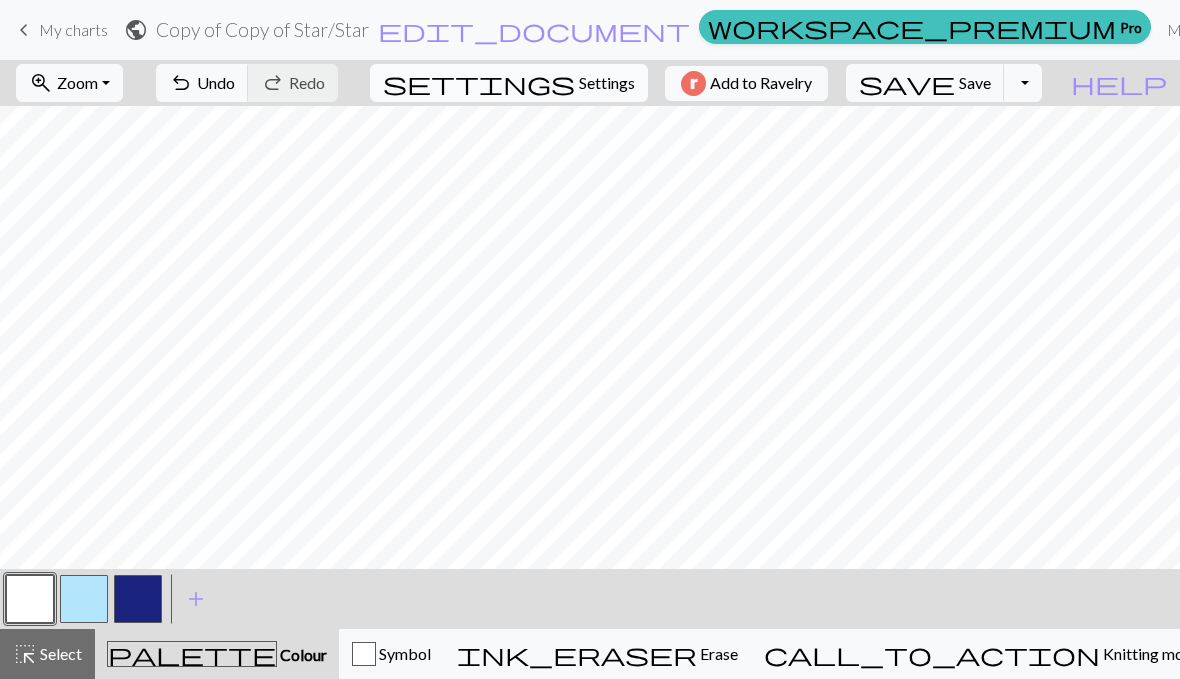 click on "Settings" at bounding box center [607, 83] 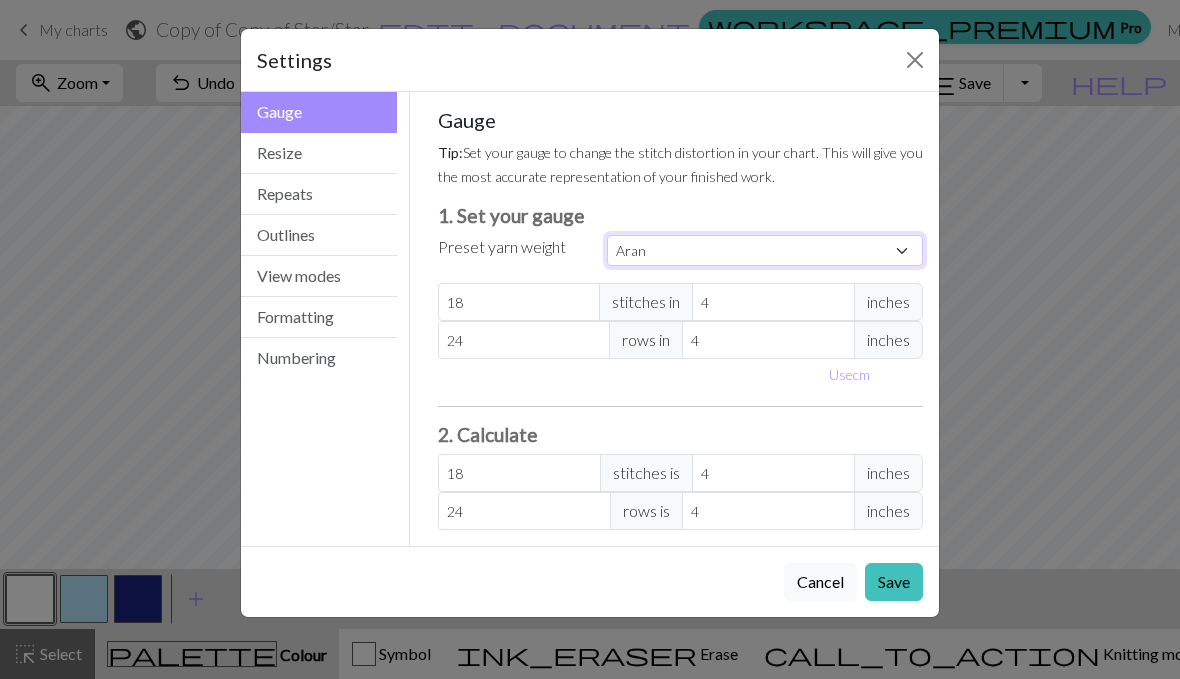 click on "Custom Square Lace Light Fingering Fingering Sport Double knit Worsted Aran Bulky Super Bulky" at bounding box center (765, 250) 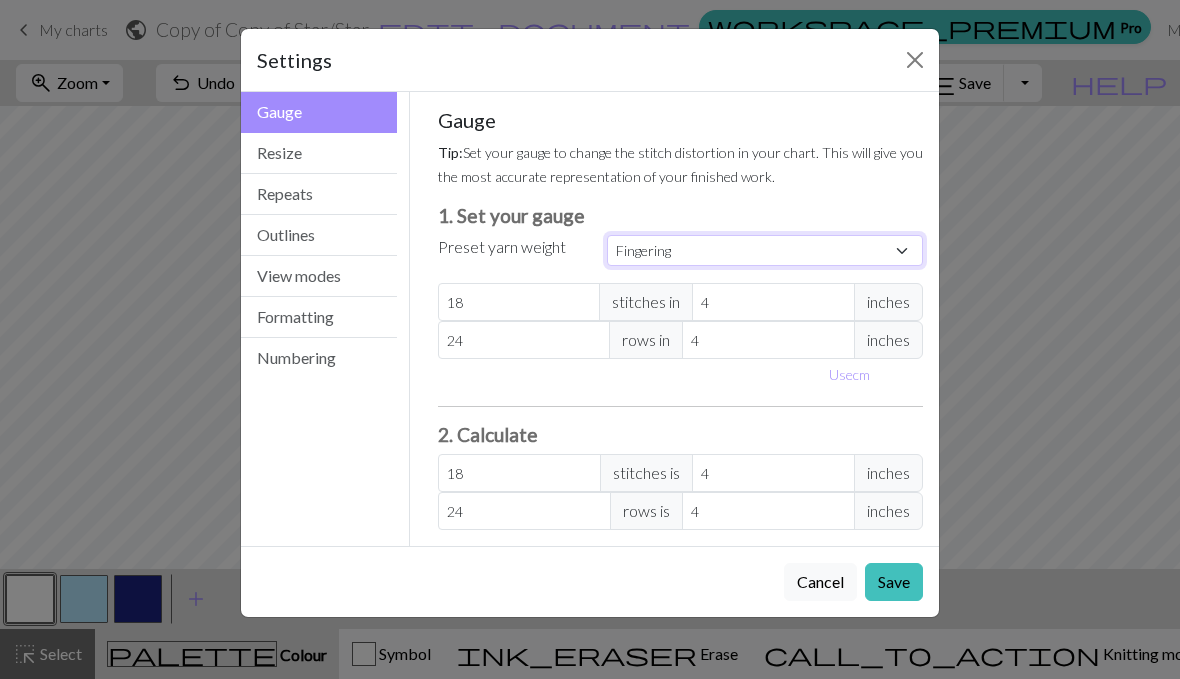 type on "28" 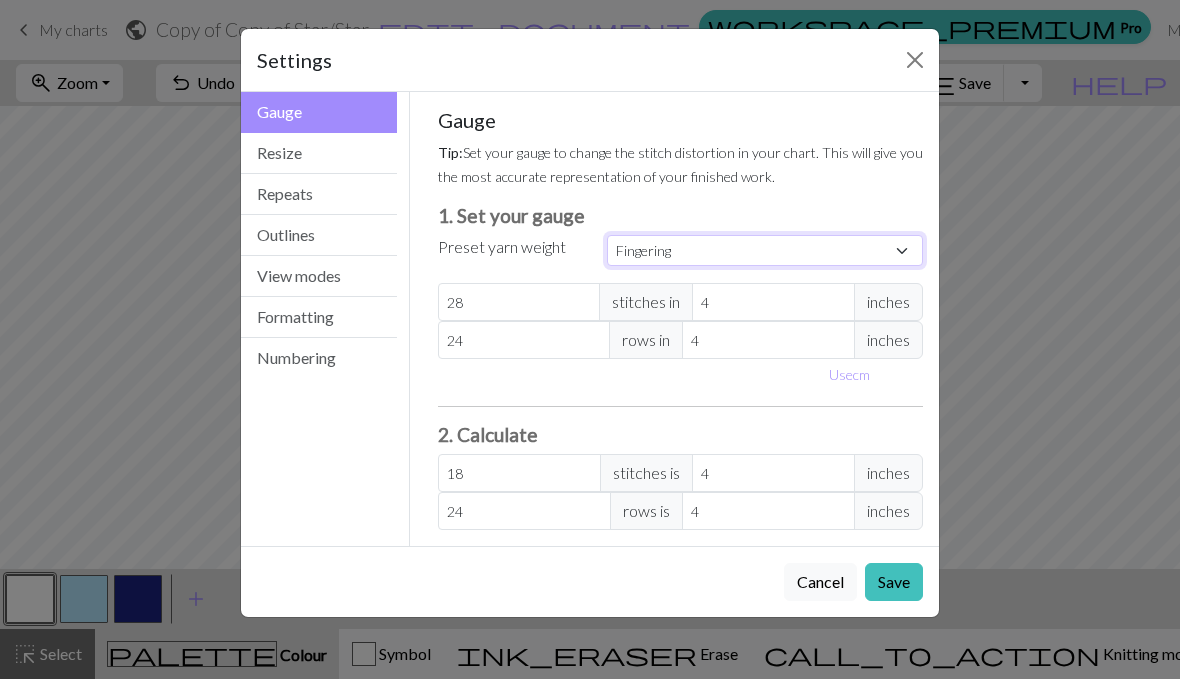 type on "36" 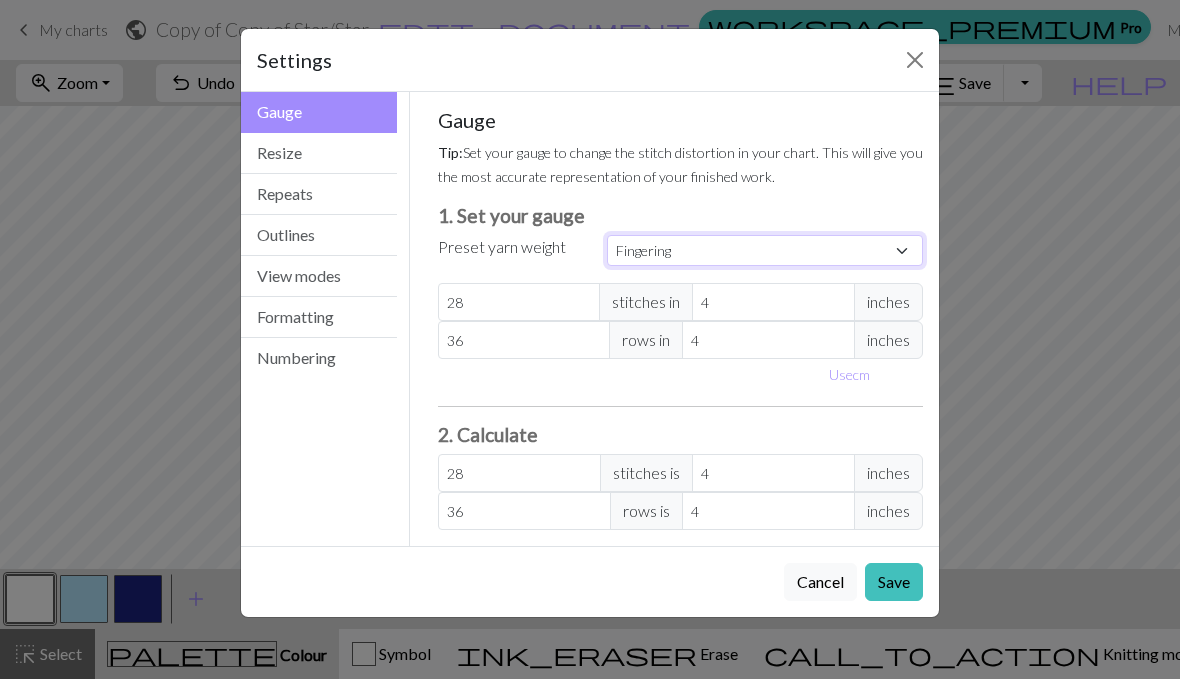 click on "Custom Square Lace Light Fingering Fingering Sport Double knit Worsted Aran Bulky Super Bulky" at bounding box center (765, 250) 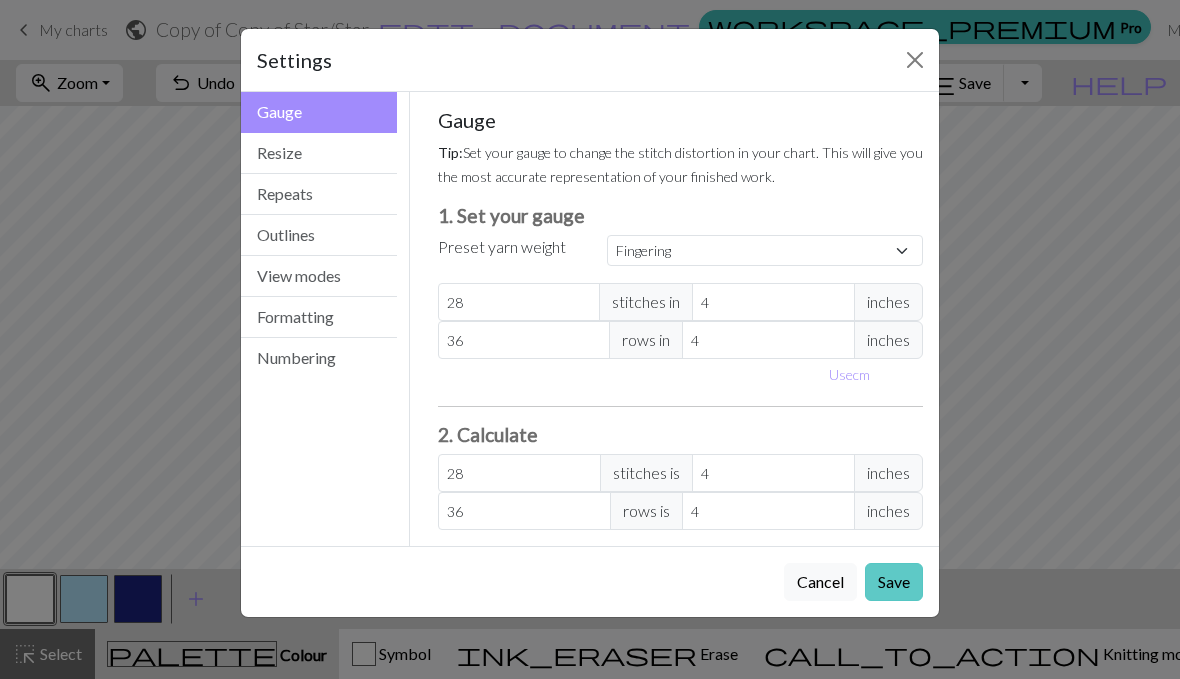 click on "Save" at bounding box center [894, 582] 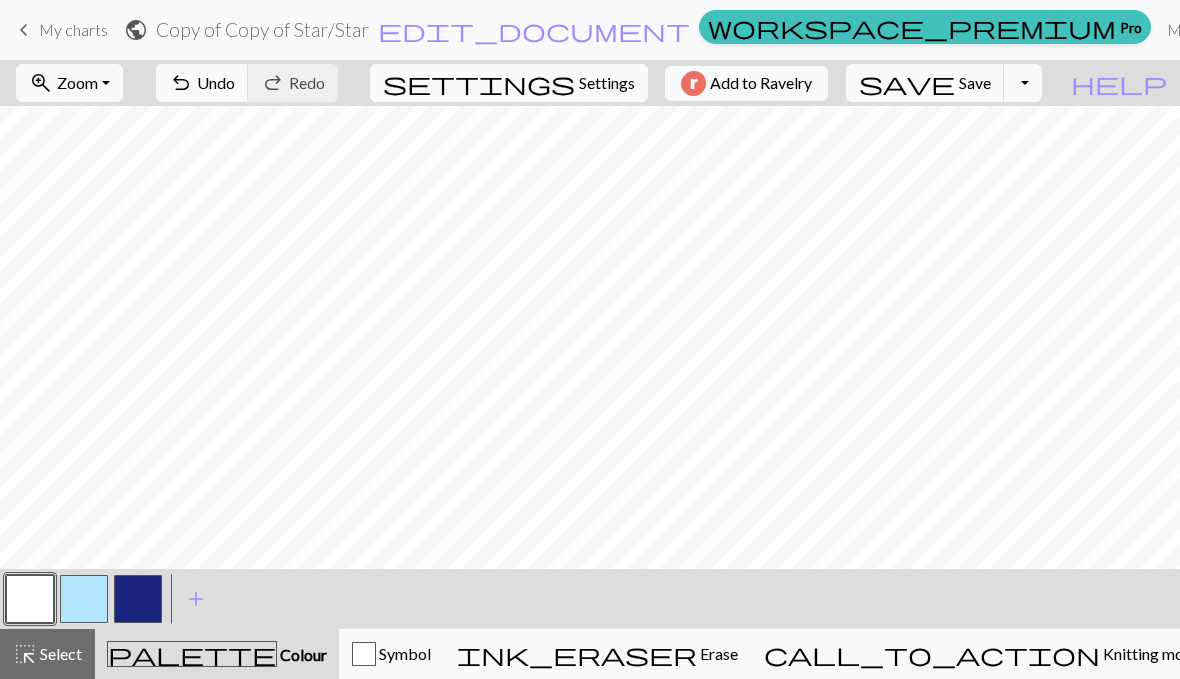 click on "Settings" at bounding box center [607, 83] 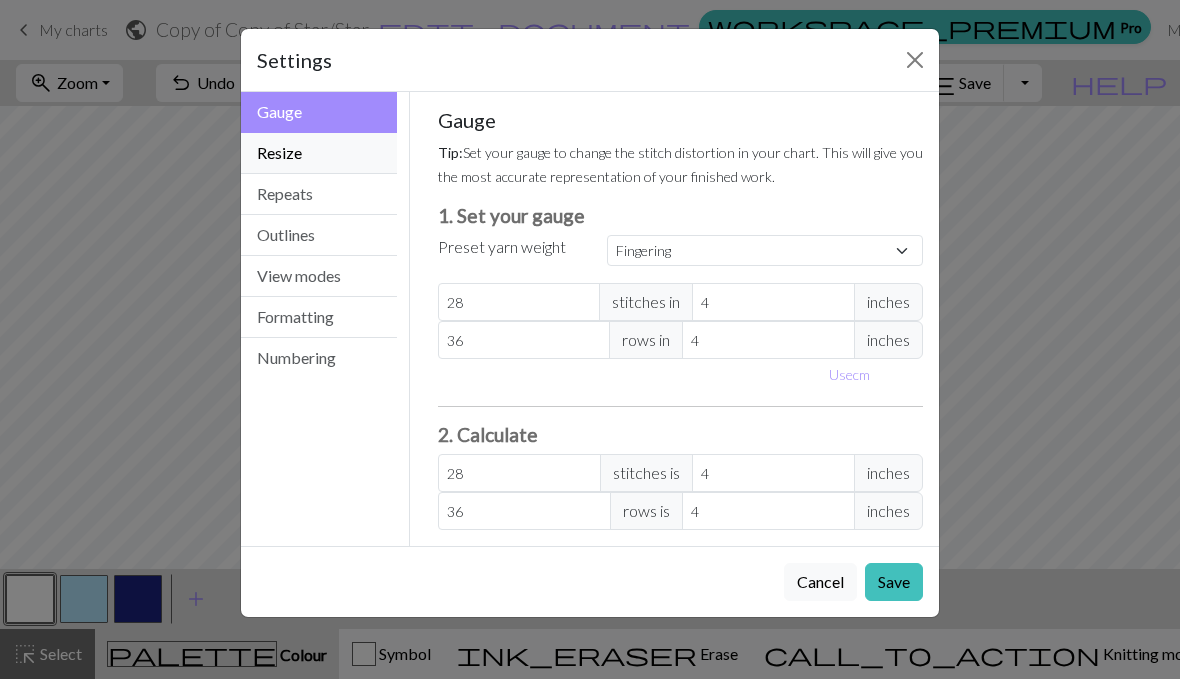 click on "Resize" at bounding box center (319, 153) 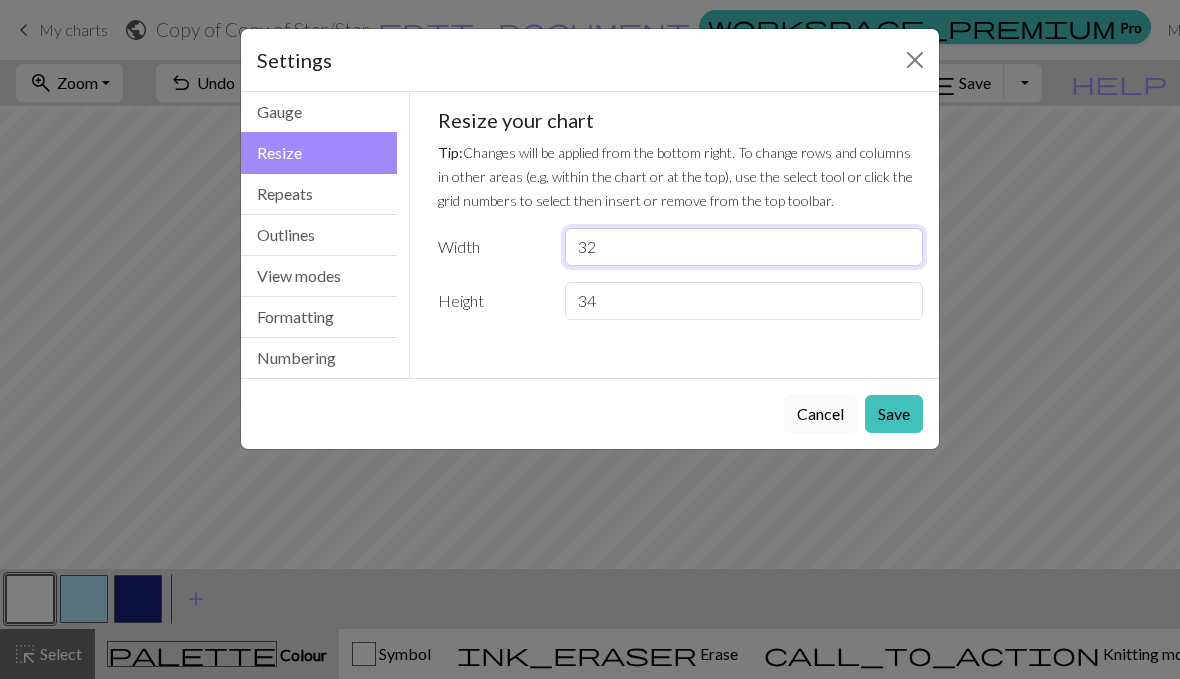 click on "32" at bounding box center [744, 247] 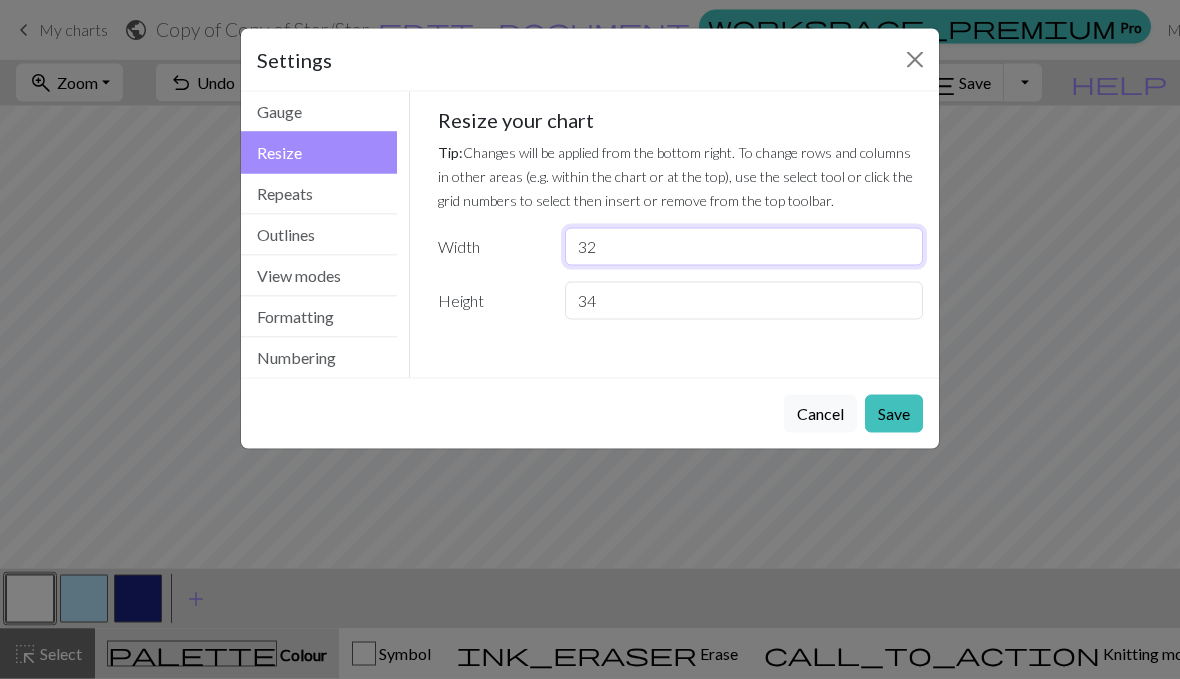 type on "3" 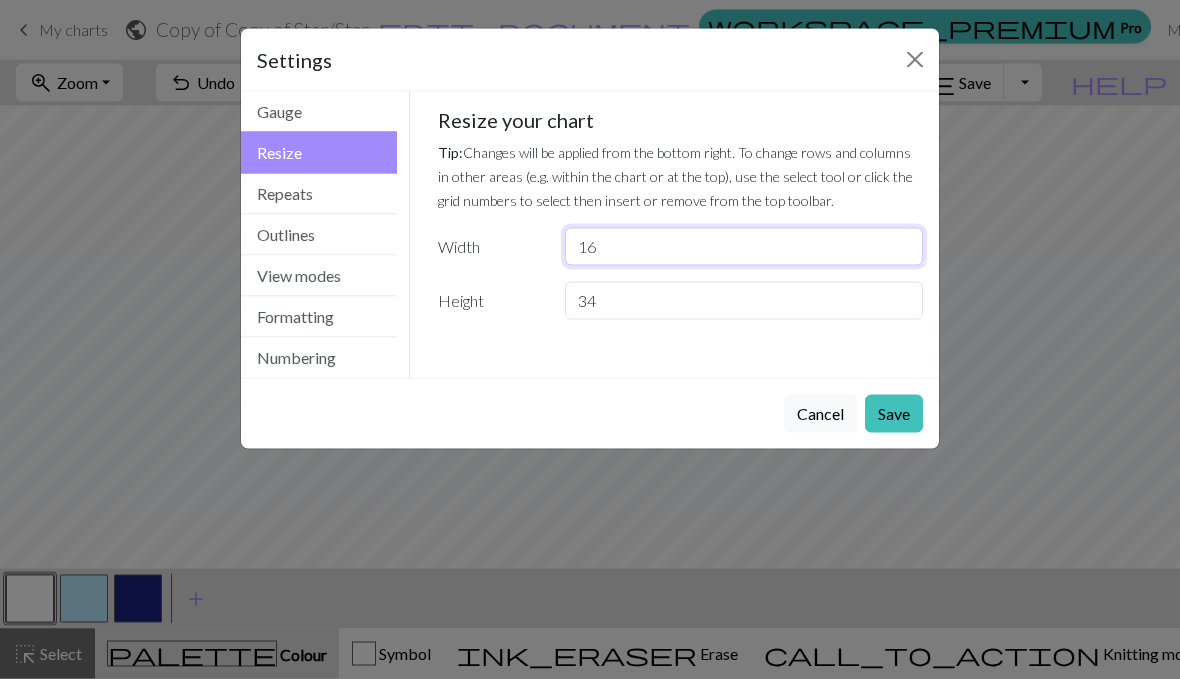 type on "16" 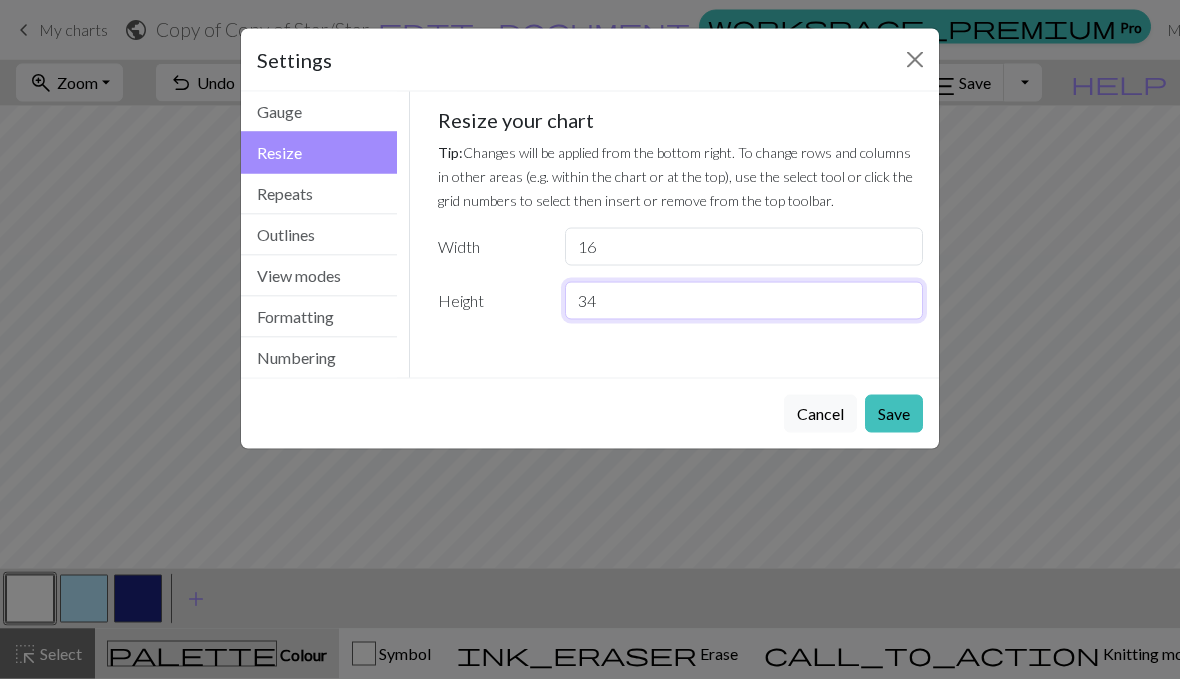 click on "34" at bounding box center (744, 301) 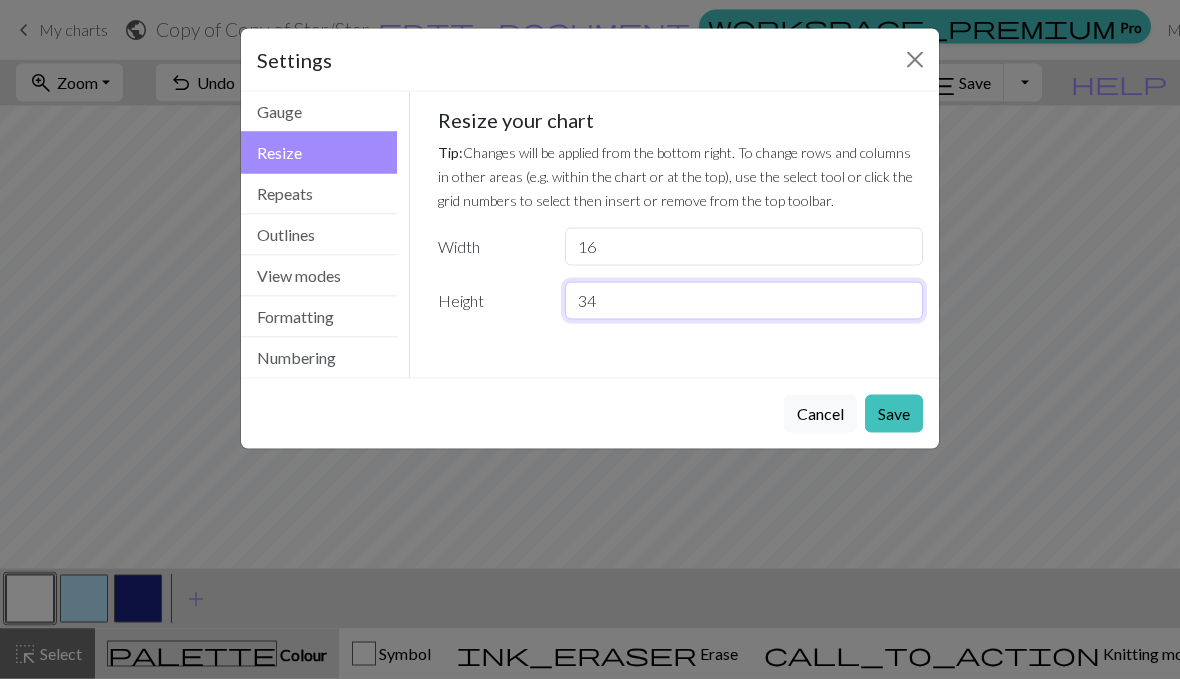 type on "3" 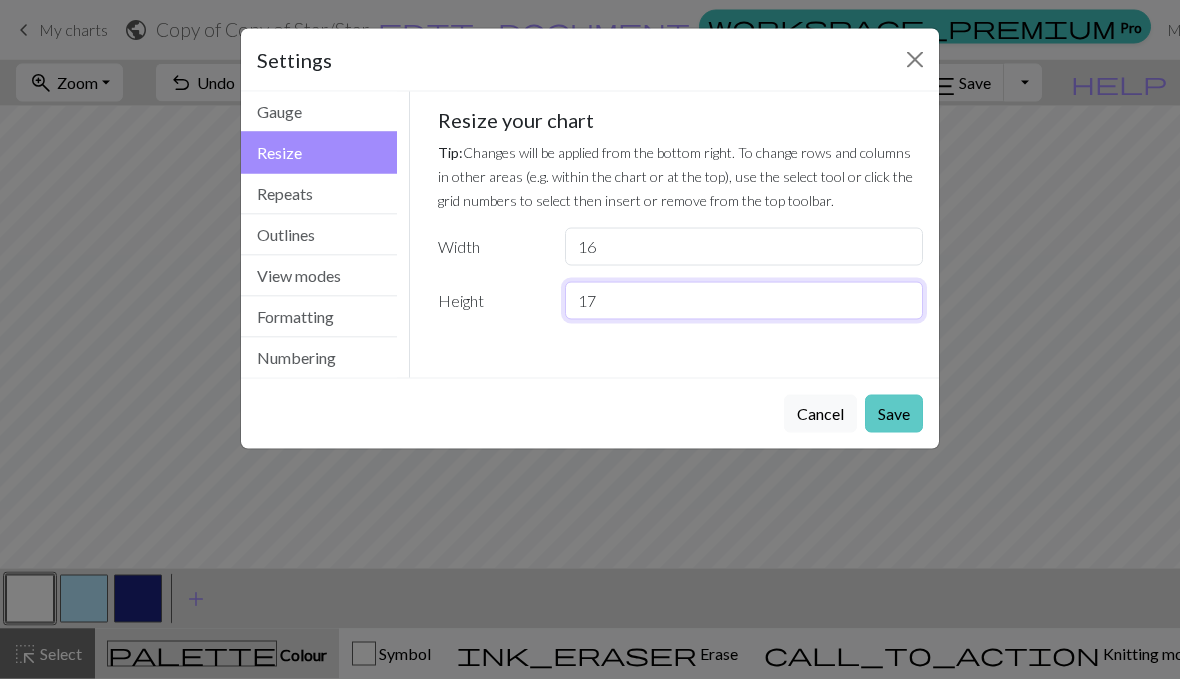 type on "17" 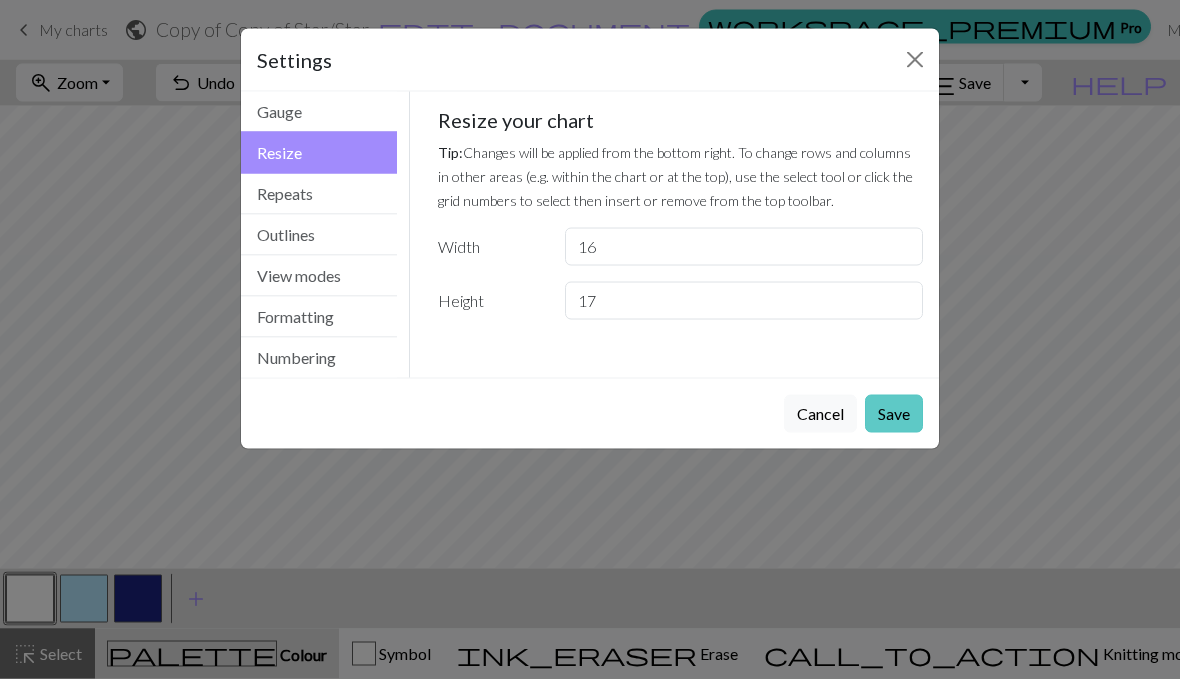 click on "Save" at bounding box center [894, 414] 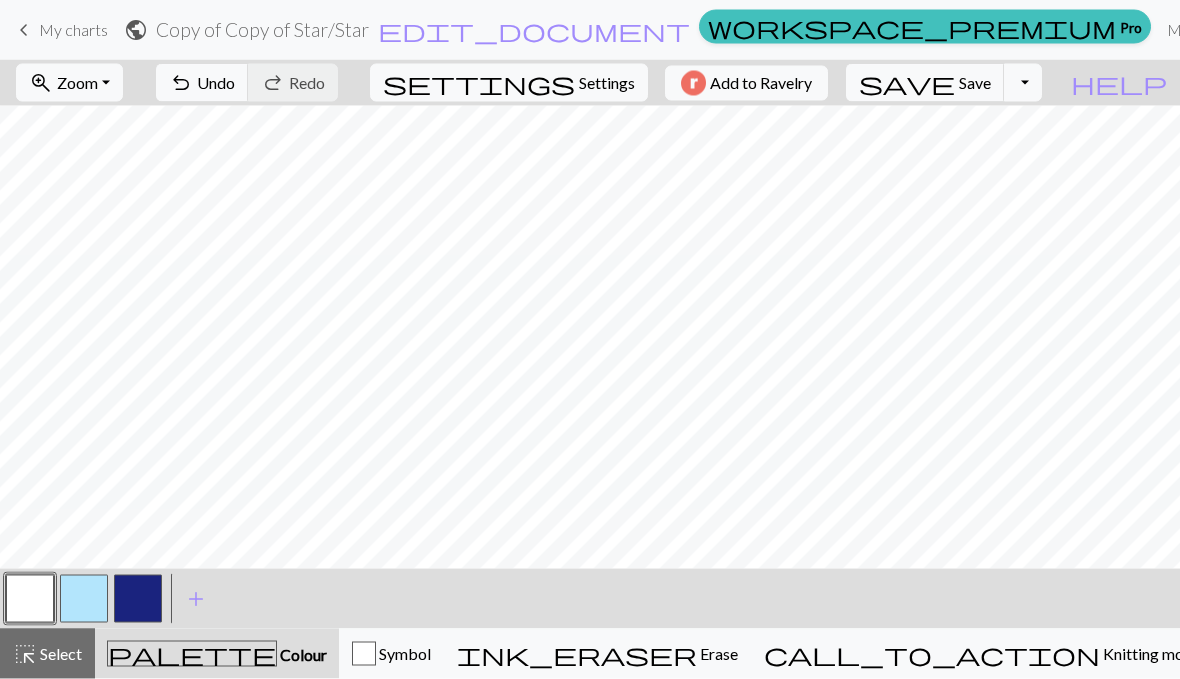 scroll, scrollTop: 0, scrollLeft: 0, axis: both 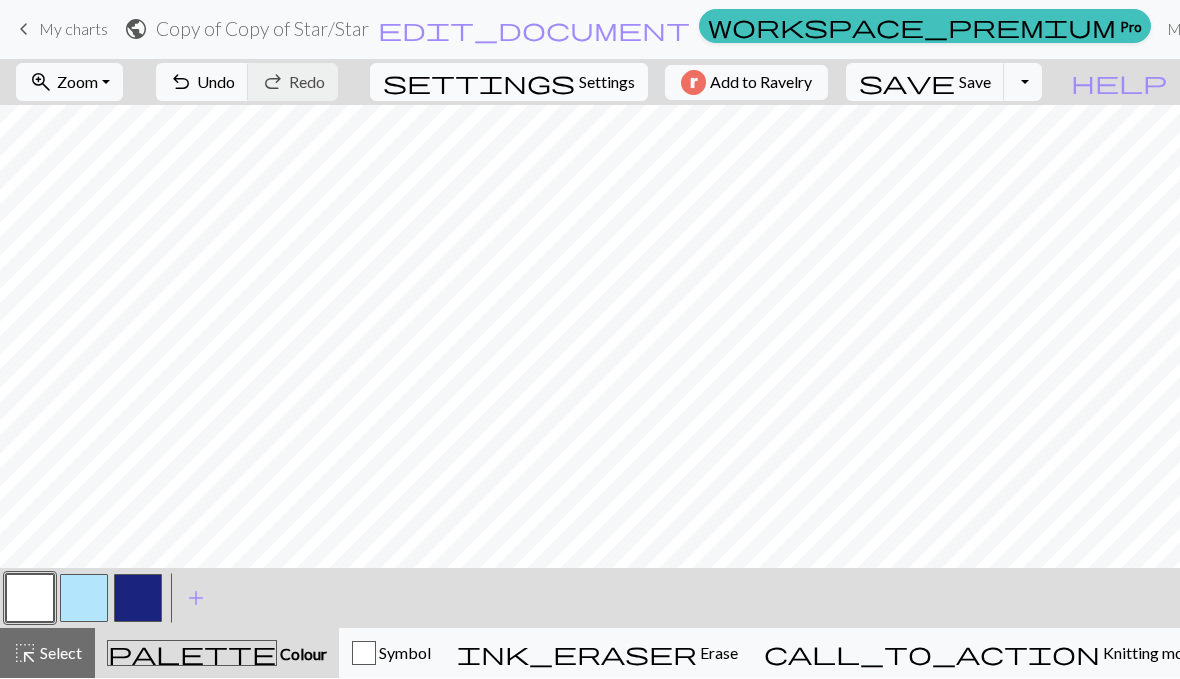 click on "Settings" at bounding box center [607, 83] 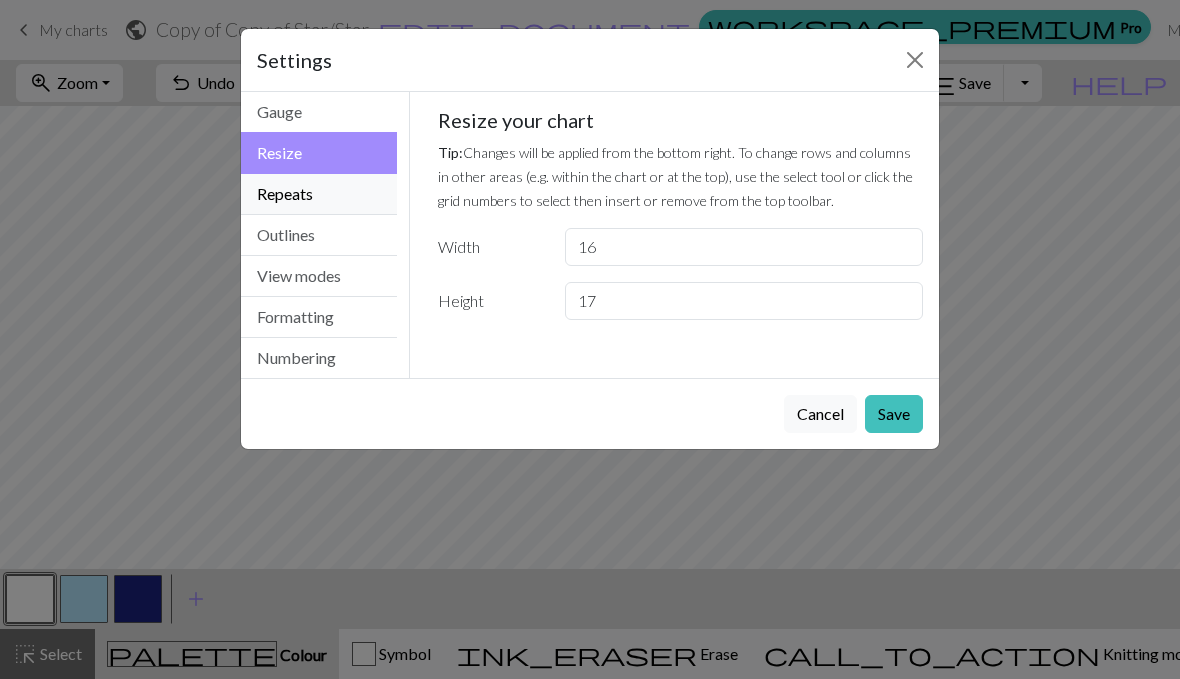 click on "Repeats" at bounding box center [319, 194] 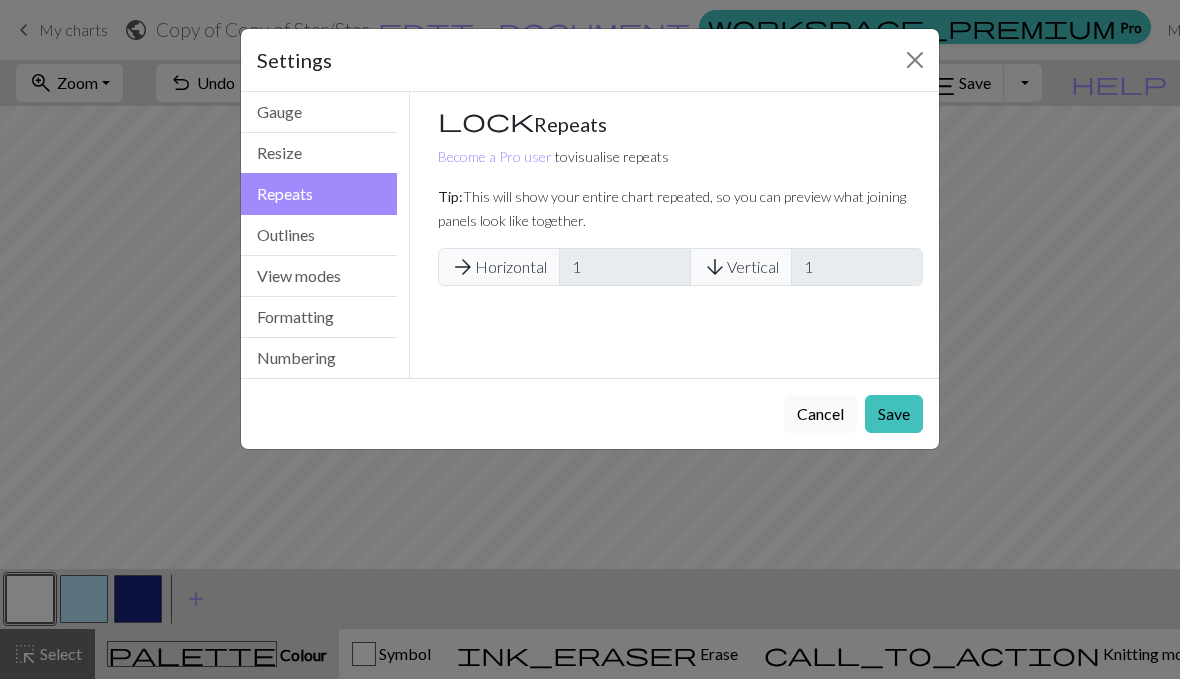 click on "arrow_forward  Horizontal" at bounding box center [499, 267] 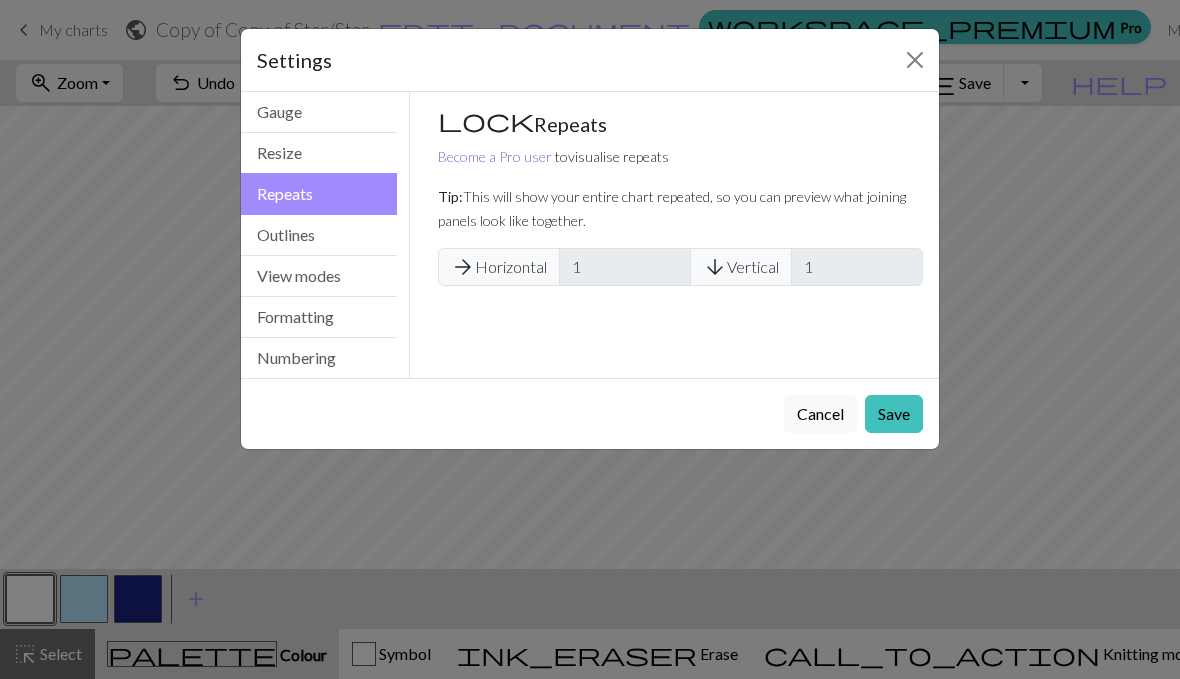click on "Become a Pro user" at bounding box center (495, 156) 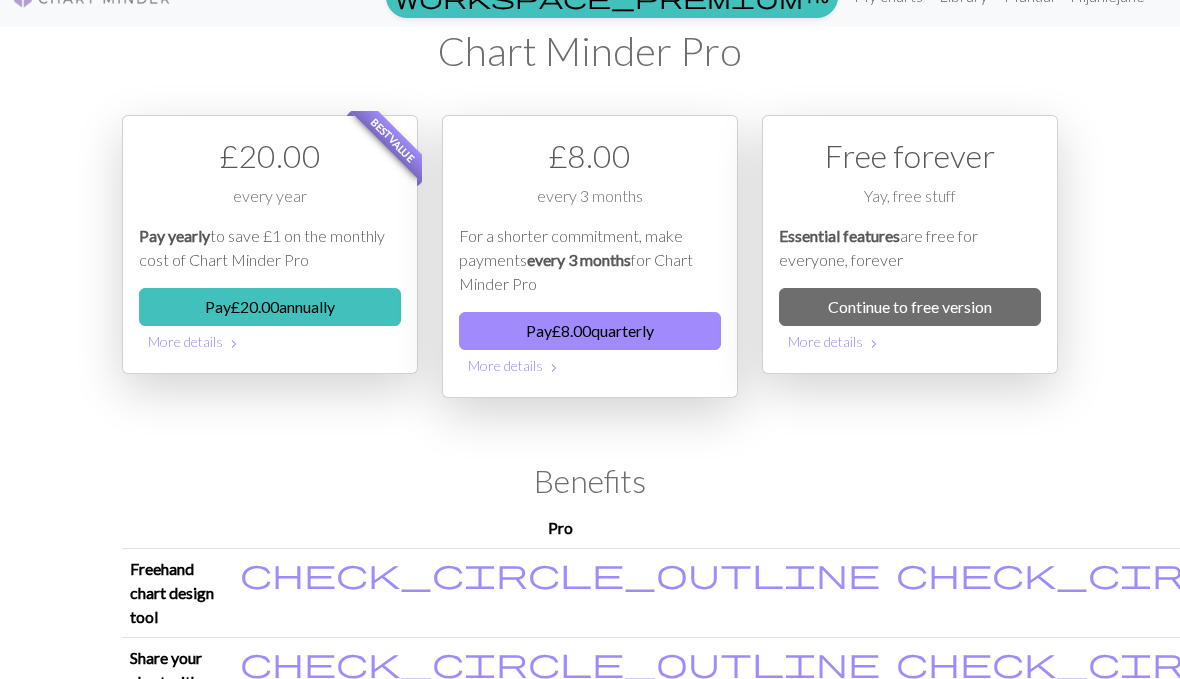 scroll, scrollTop: 0, scrollLeft: 0, axis: both 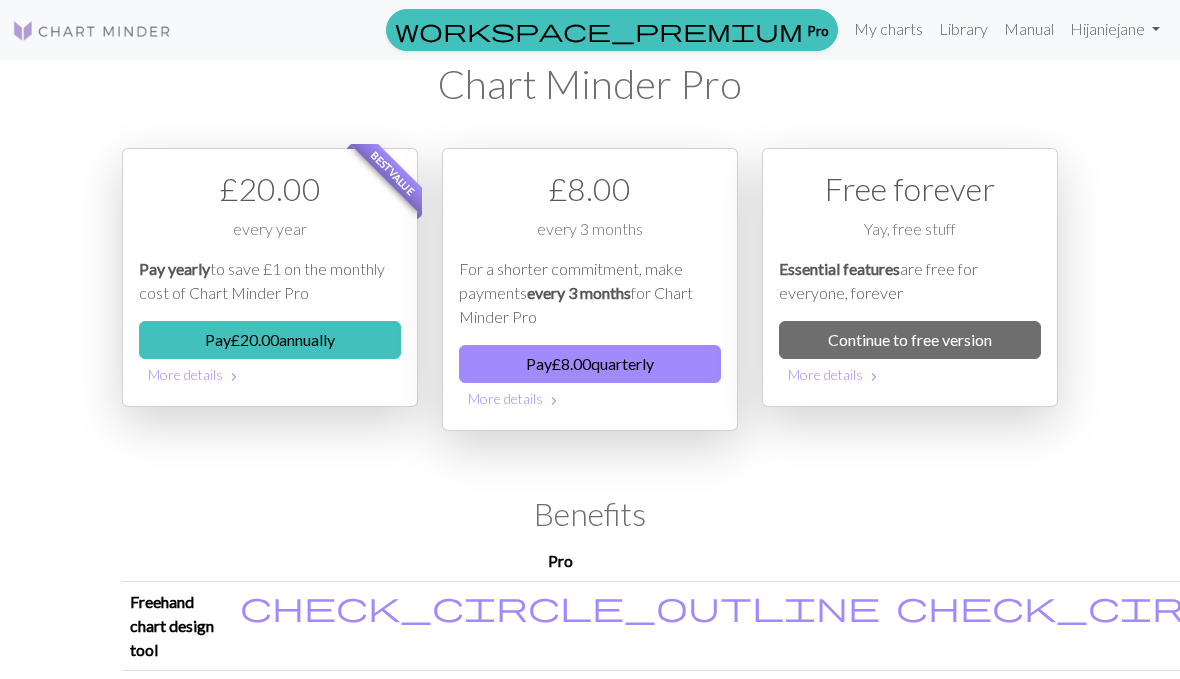 click on "workspace_premium  Pro My charts Library Manual Hi  janiejane   Account settings Logout Chart Minder Pro Best value £ 20.00 every year Pay yearly  to save £1 on the monthly cost of Chart Minder Pro Pay  £ 20.00  annually More details   chevron_right £ 8.00 every 3 months For a shorter commitment, make payments  every 3 months  for Chart Minder Pro Pay  £ 8.00  quarterly More details   chevron_right Free forever Yay, free stuff Essential features  are free for everyone, forever Continue to free version More details   chevron_right Benefits List of Chart Minder Pro benefits Pro Free Freehand chart design tool check_circle_outline check_circle_outline Share your chart with anyone check_circle_outline check_circle_outline Keep track of your progress Have Chart Minder highlight your current row, and remember where you got to check_circle_outline check_circle_outline Preview your chart in stitches Knit stitches aren't square! Use the Stitch view to see what your motif will look like when it is knitted £ Pay" at bounding box center [590, 339] 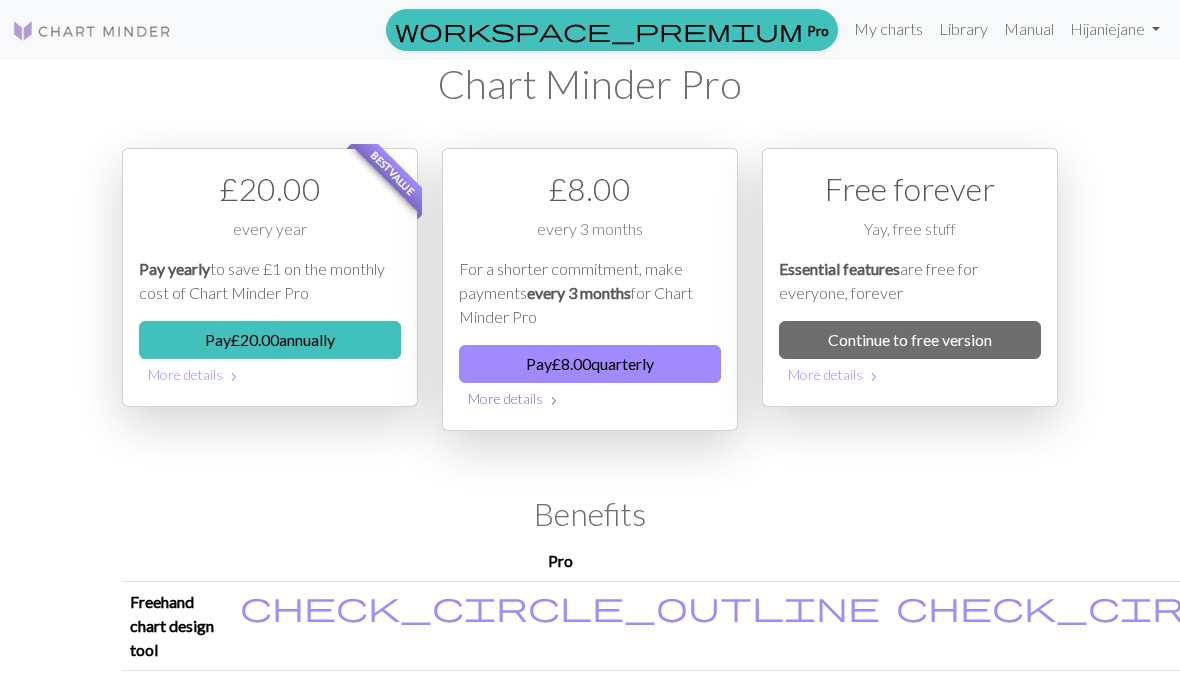 click on "More details   chevron_right" at bounding box center [590, 398] 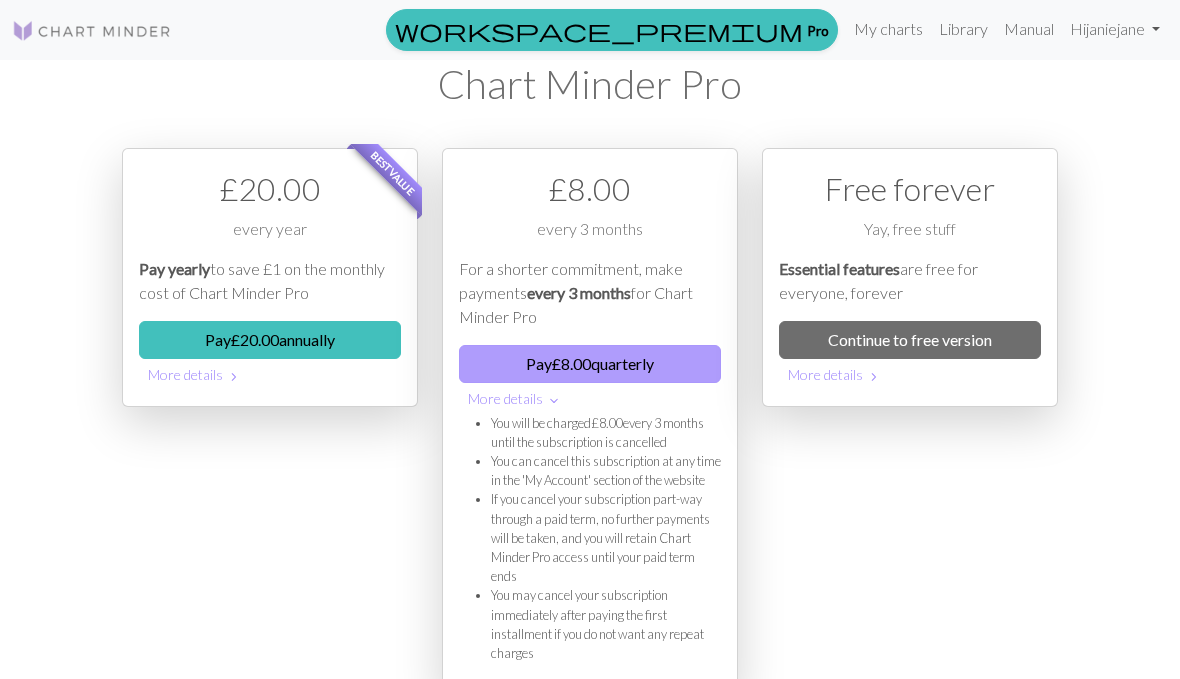 click on "Pay  £ 8.00  quarterly" at bounding box center [590, 364] 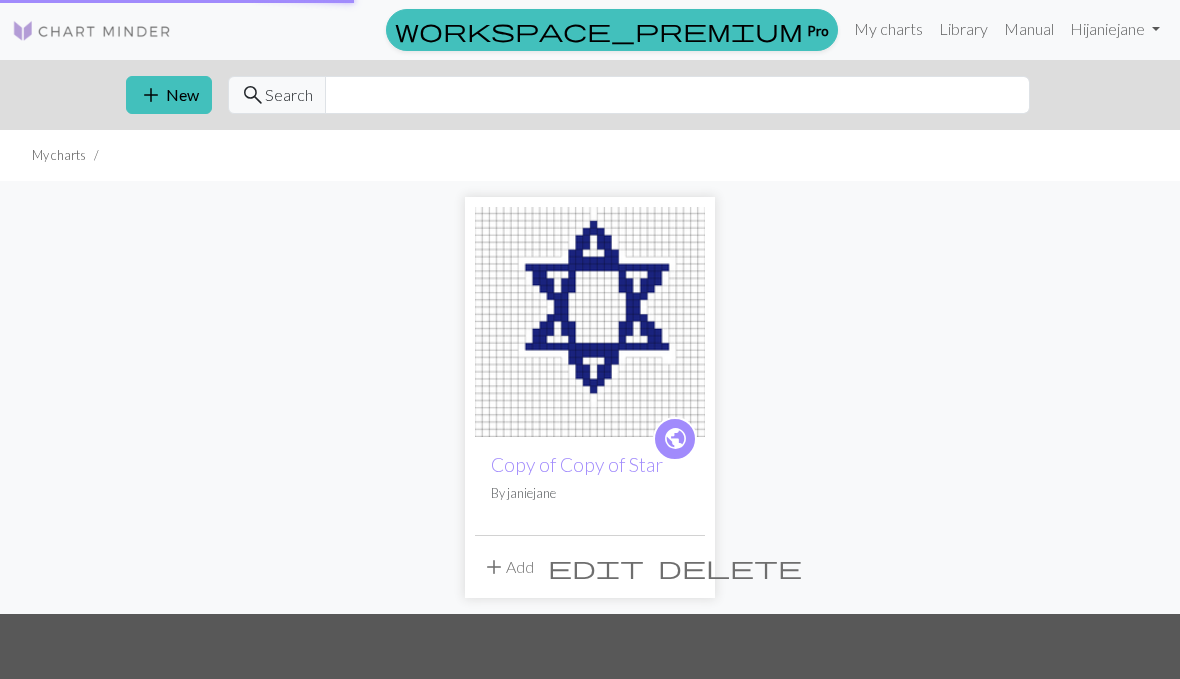 scroll, scrollTop: 0, scrollLeft: 0, axis: both 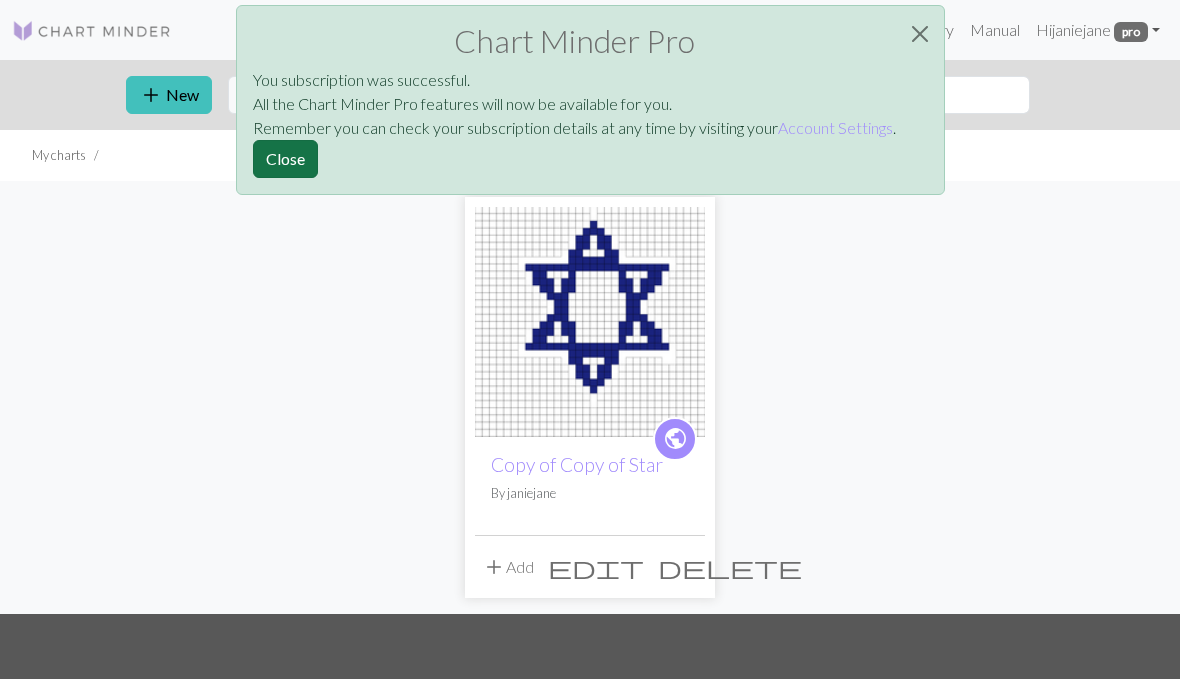 click on "Close" at bounding box center [285, 159] 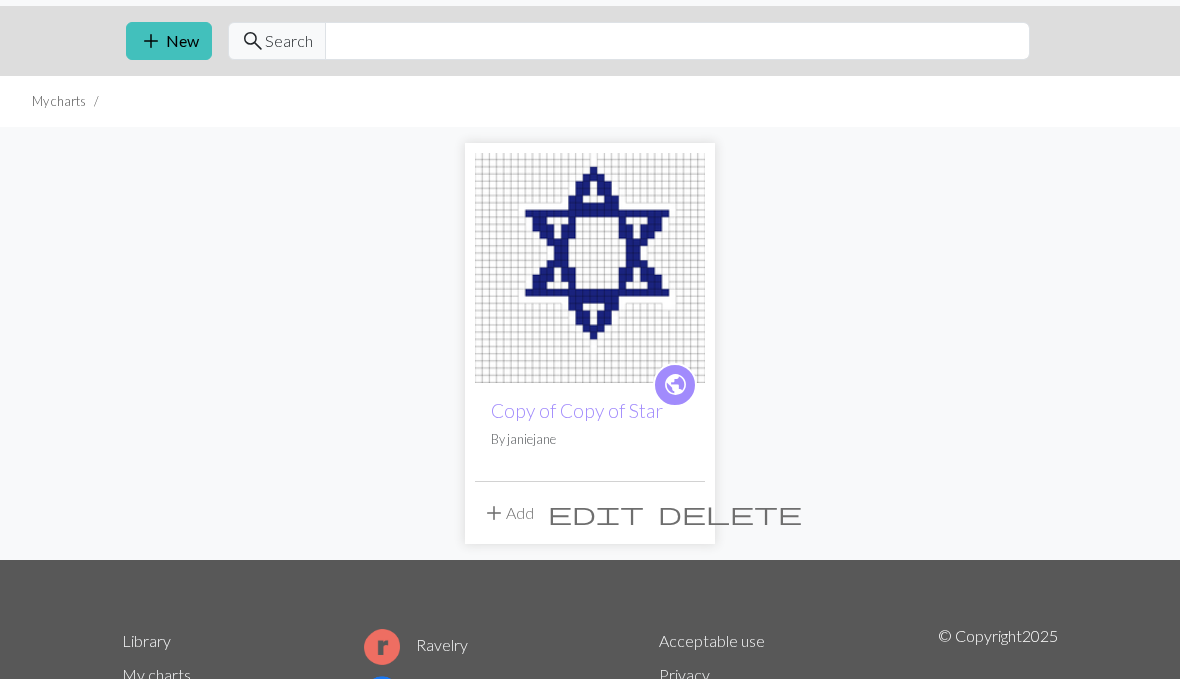 scroll, scrollTop: 59, scrollLeft: 0, axis: vertical 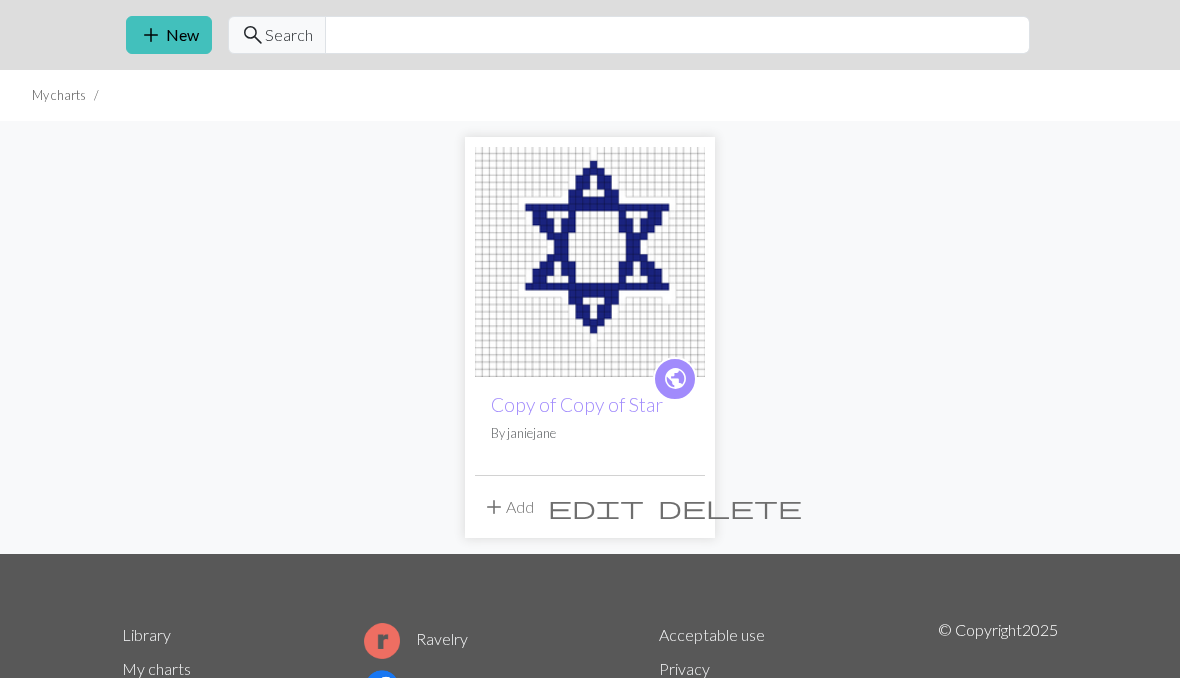 click on "edit" at bounding box center [596, 508] 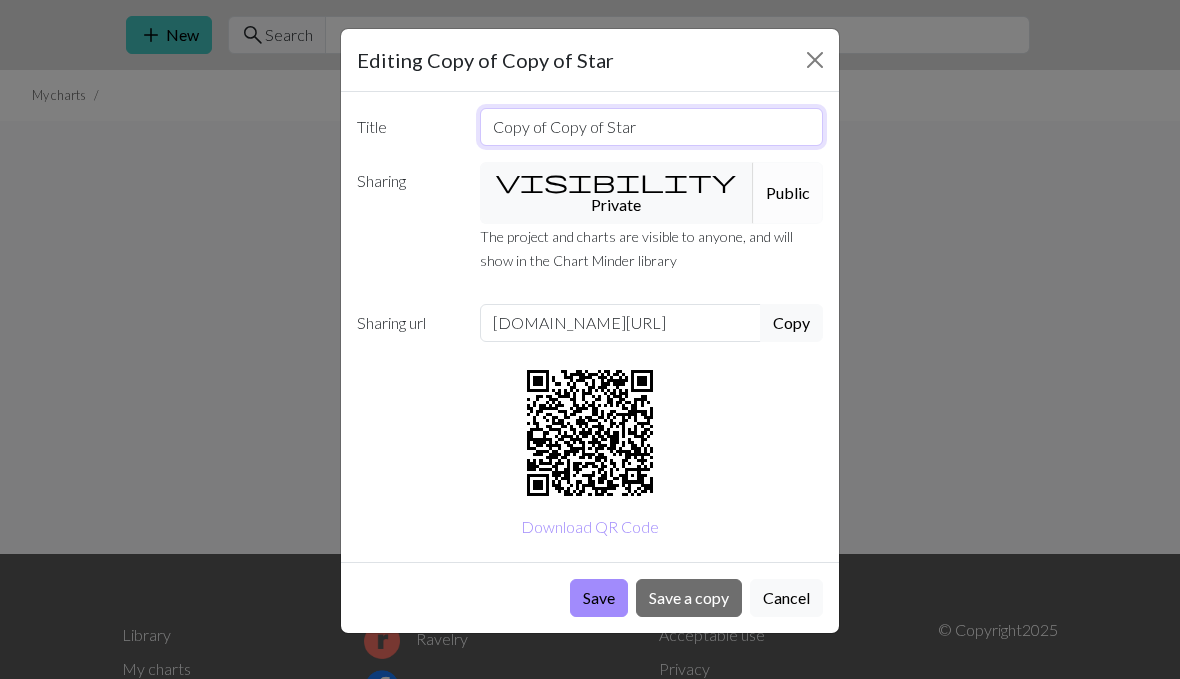 click on "Copy of Copy of Star" at bounding box center (652, 127) 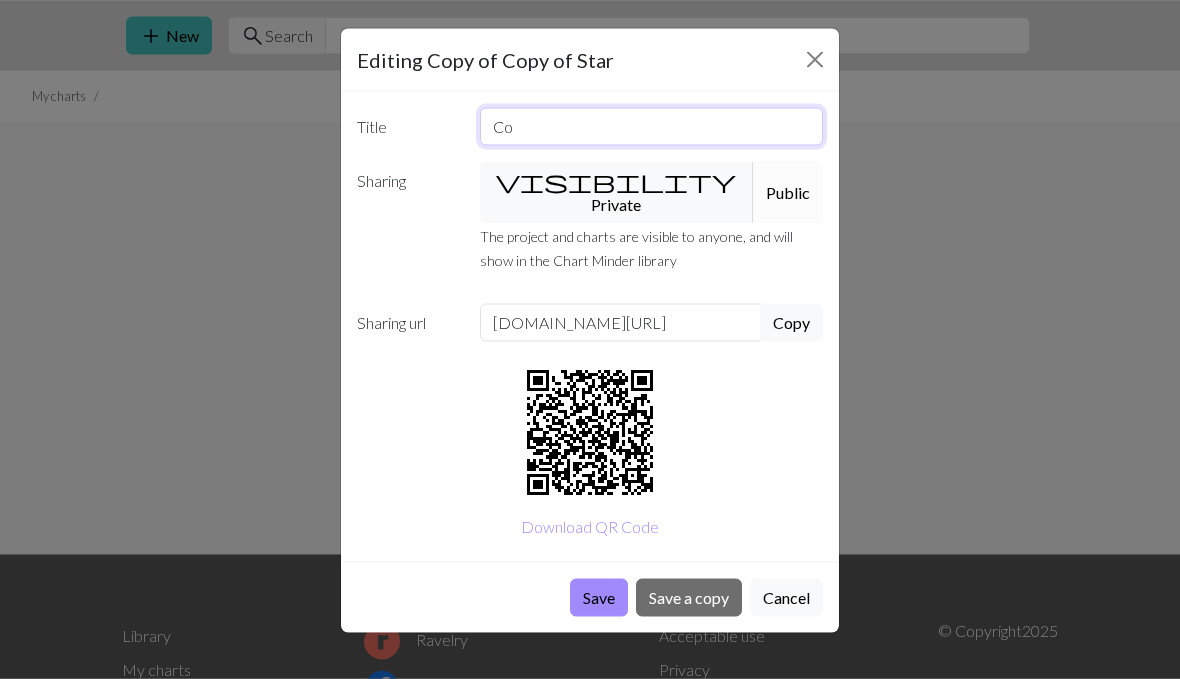 type on "C" 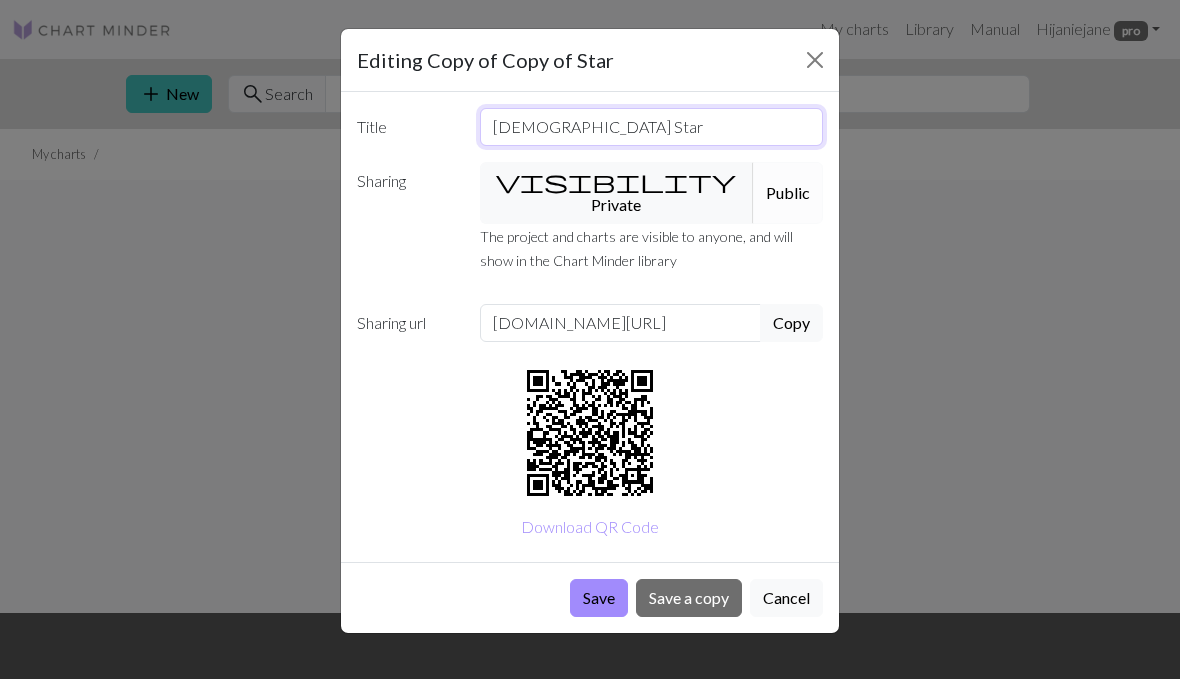 scroll, scrollTop: 0, scrollLeft: 0, axis: both 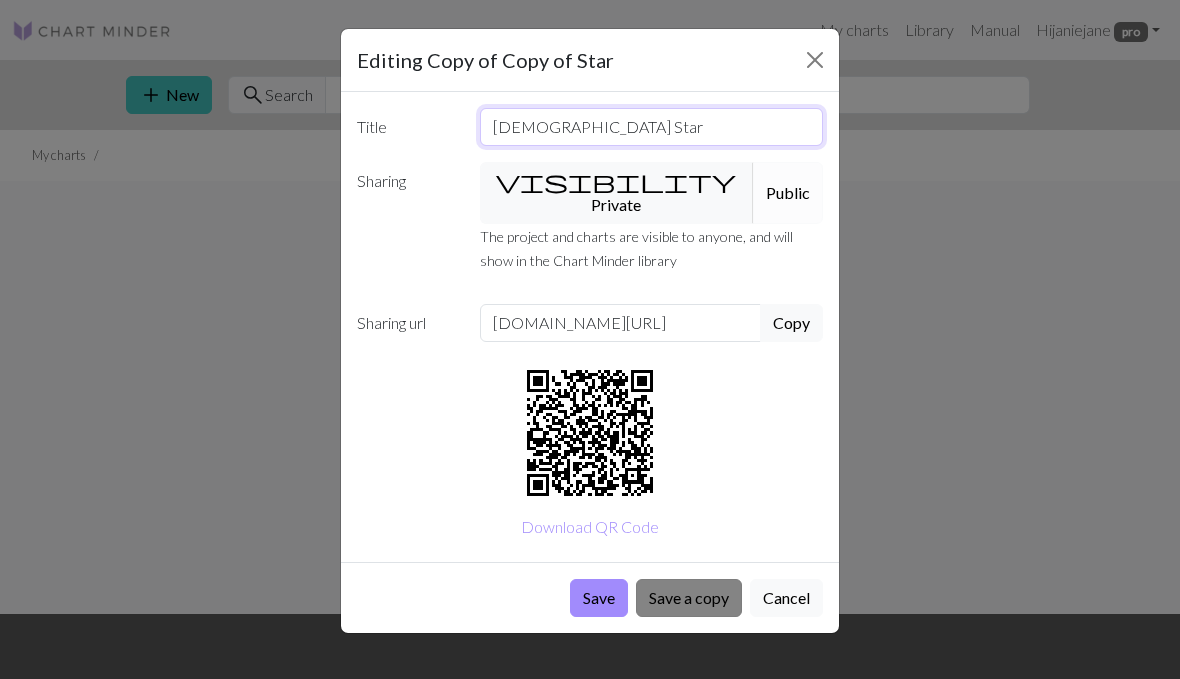 type on "[DEMOGRAPHIC_DATA] Star" 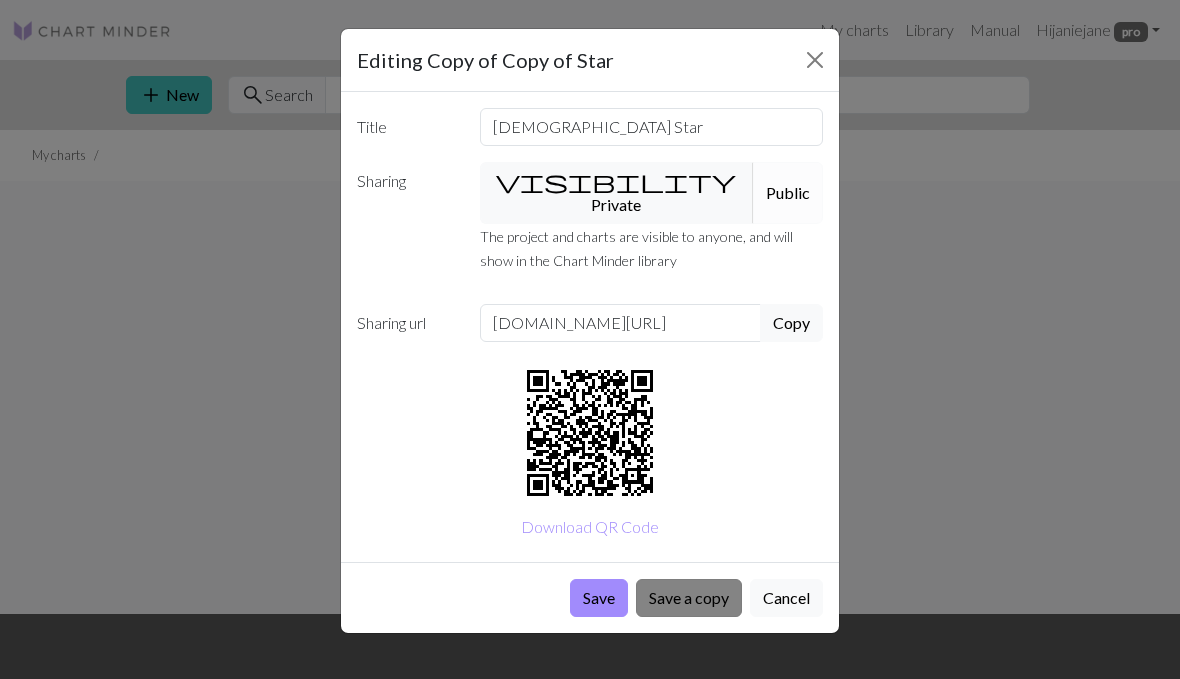 click on "Save a copy" at bounding box center [689, 598] 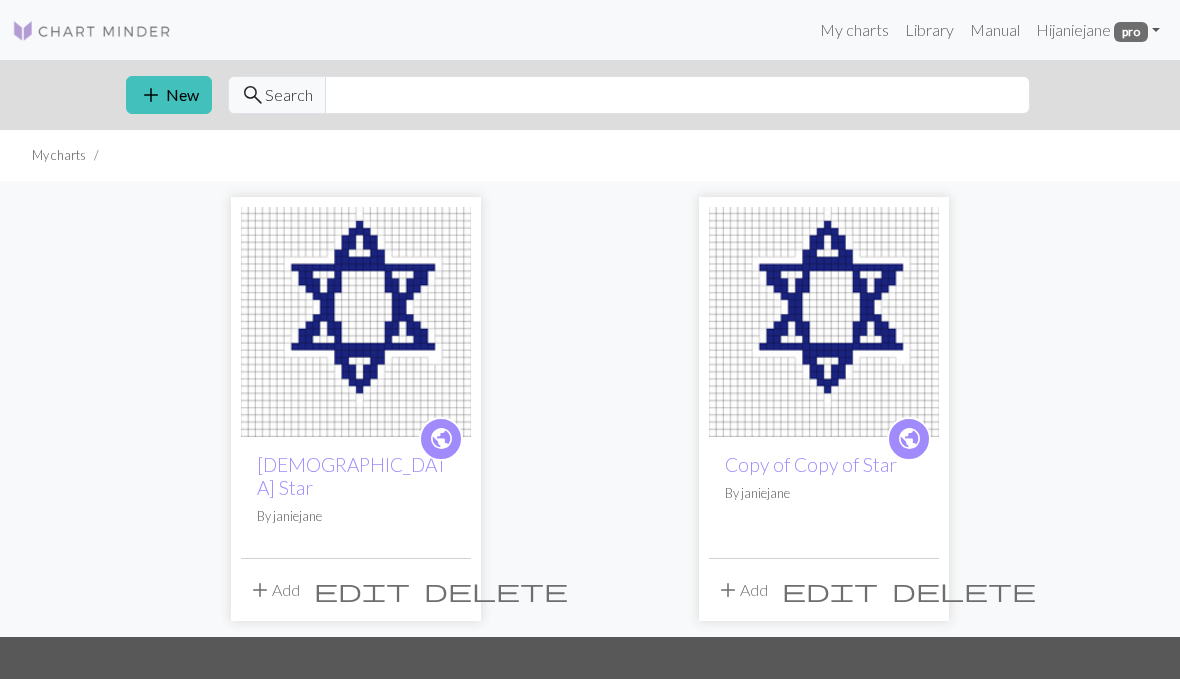 scroll, scrollTop: 92, scrollLeft: 0, axis: vertical 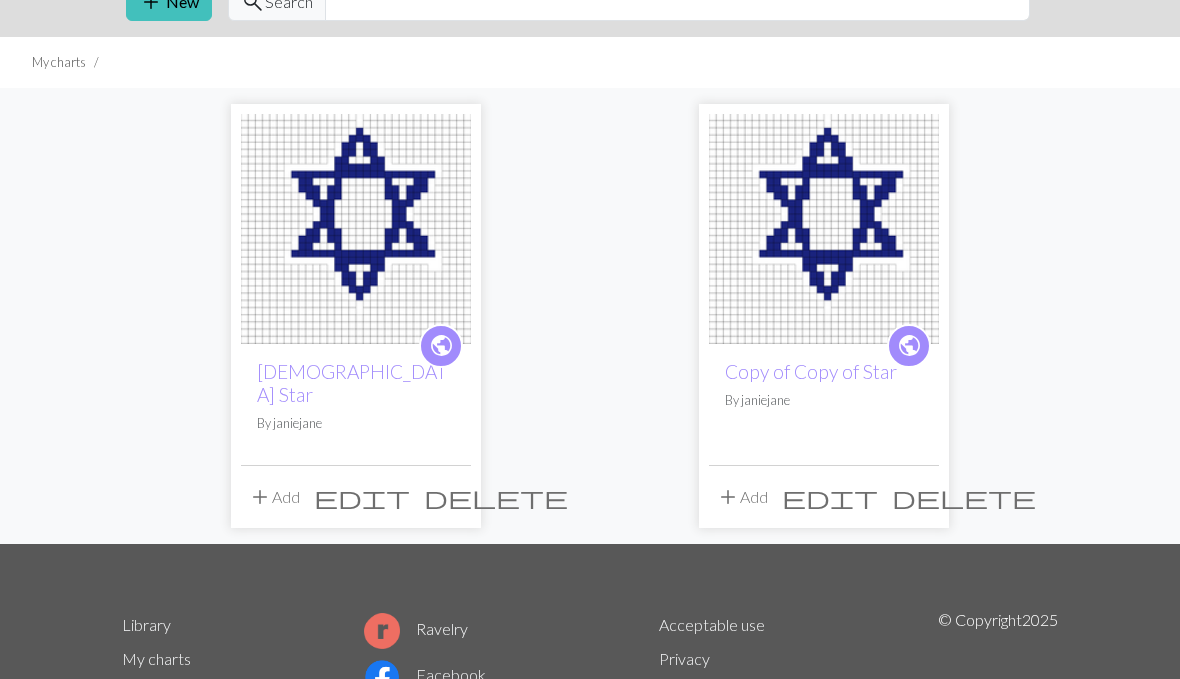 click on "delete" at bounding box center [496, 498] 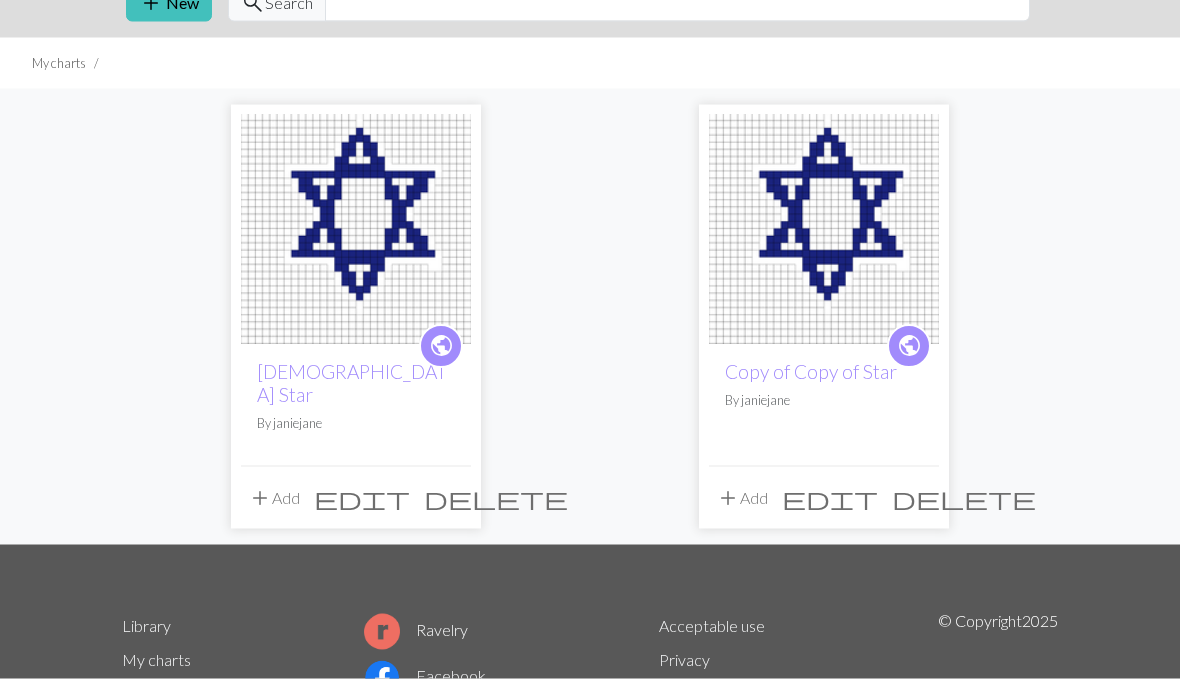 scroll, scrollTop: 93, scrollLeft: 0, axis: vertical 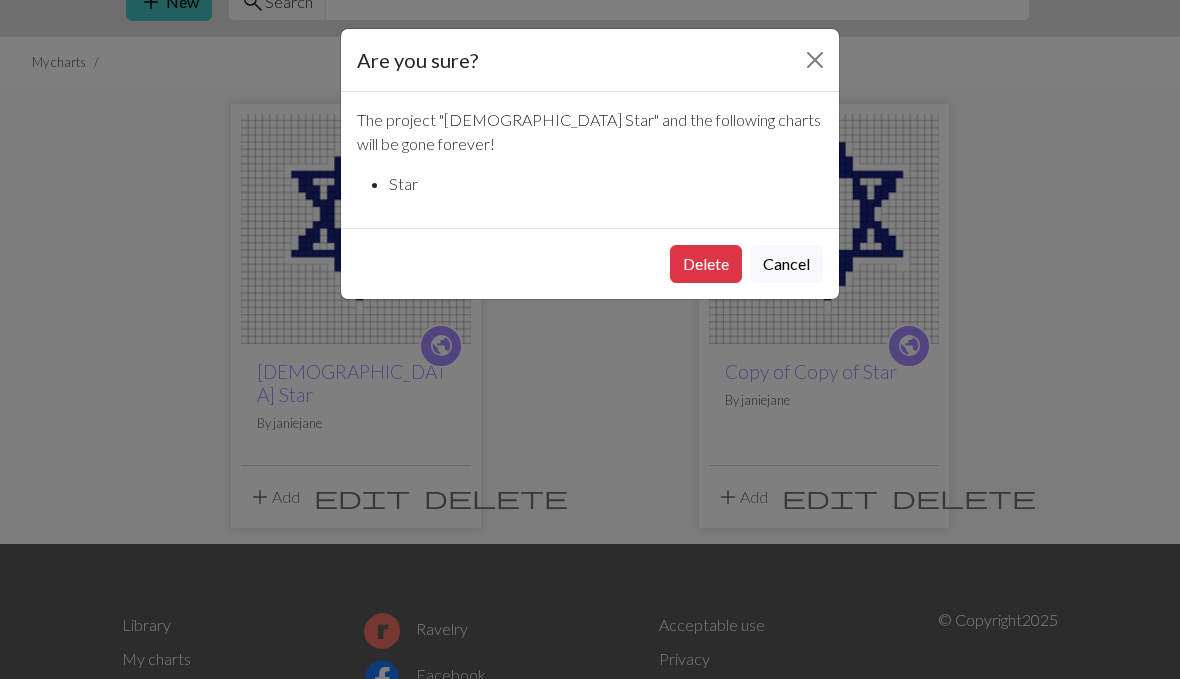 click on "Are you sure? The project " [DEMOGRAPHIC_DATA] Star " and the following charts will be gone forever! Star Delete Cancel" at bounding box center (590, 339) 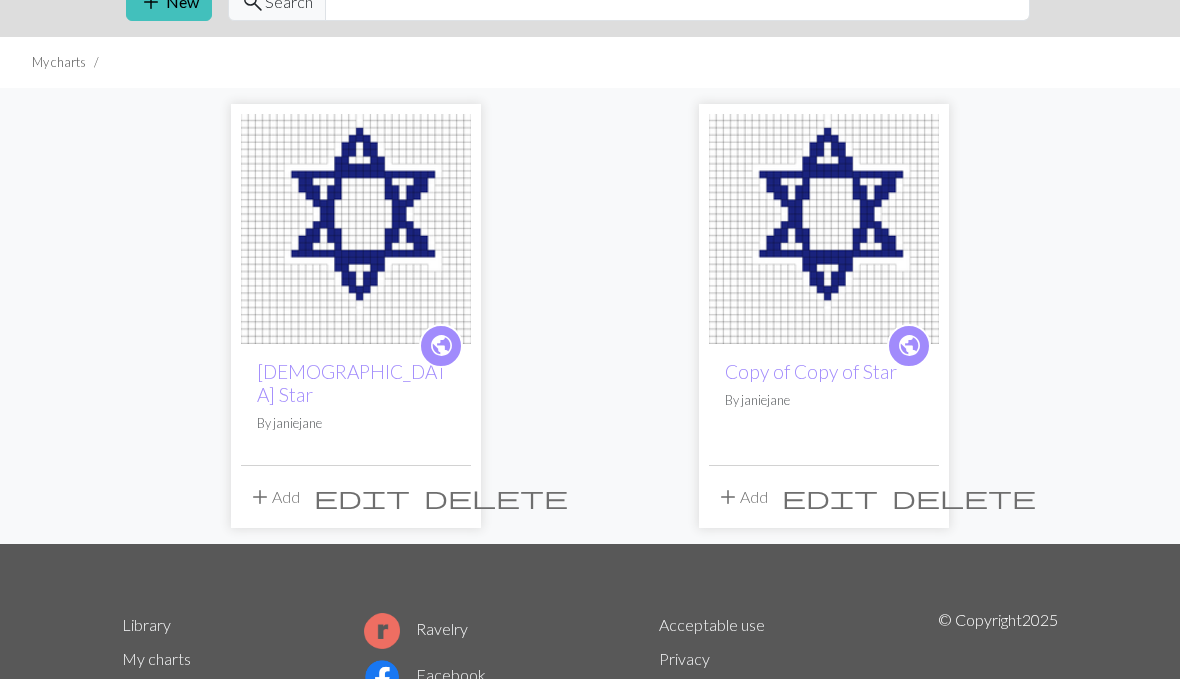 click on "public" at bounding box center (441, 345) 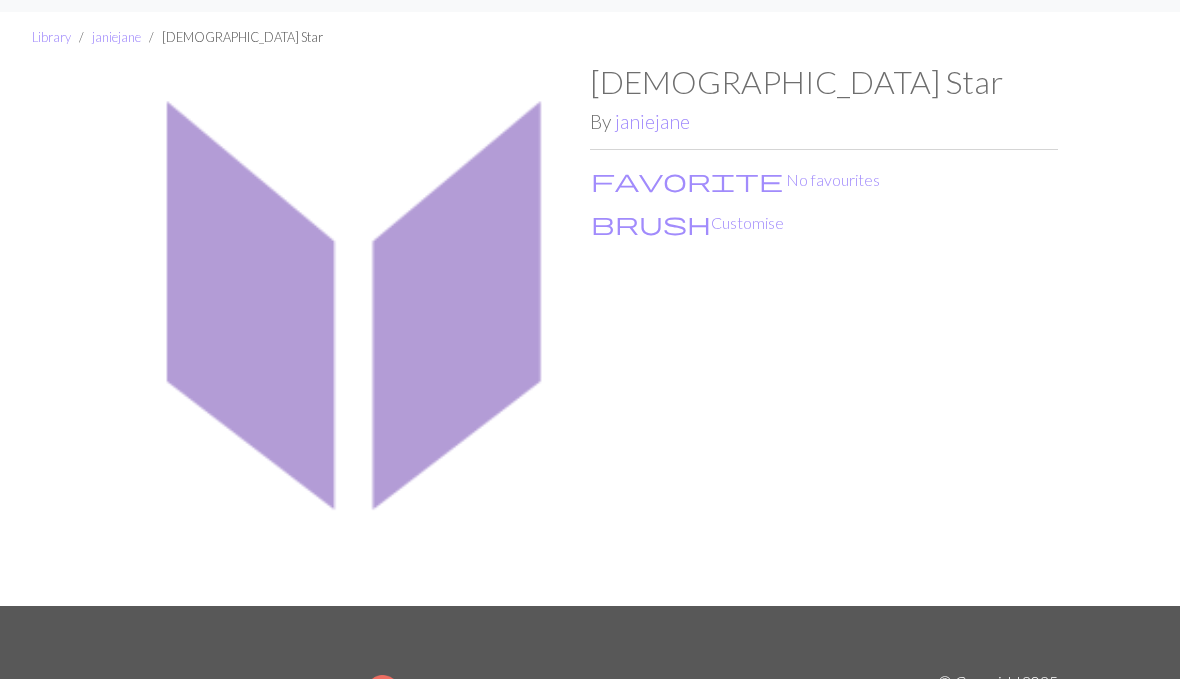 scroll, scrollTop: 0, scrollLeft: 0, axis: both 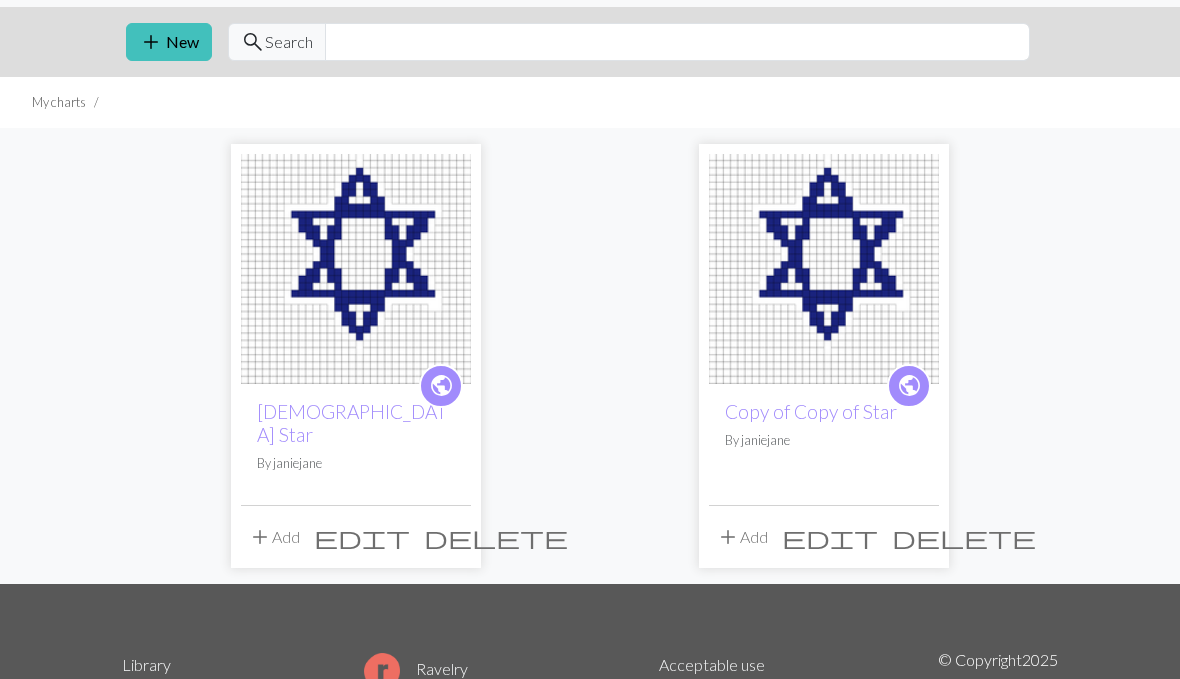 click on "add  Add" at bounding box center (274, 538) 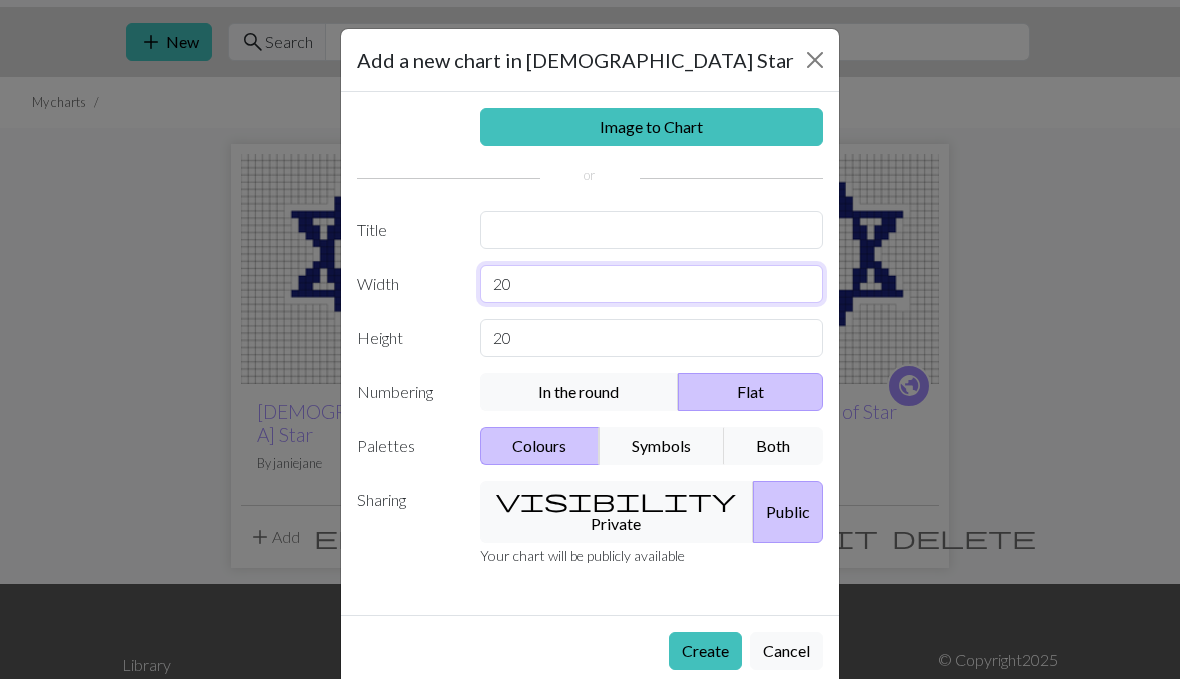 click on "20" at bounding box center [652, 284] 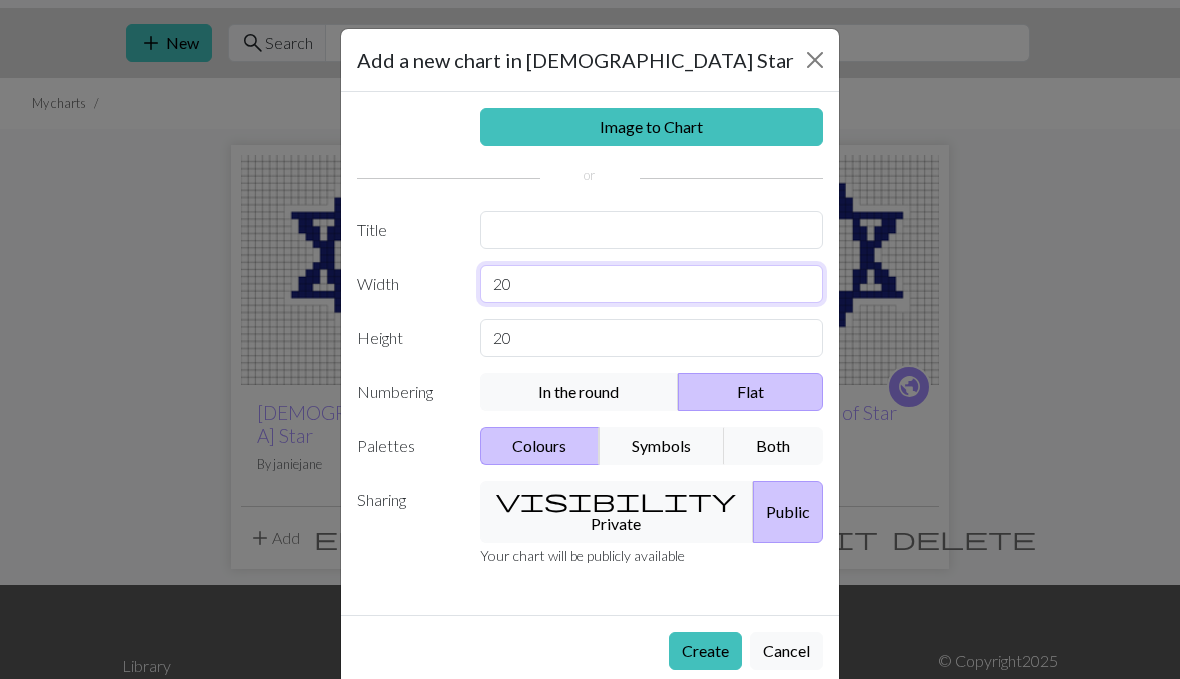 type on "2" 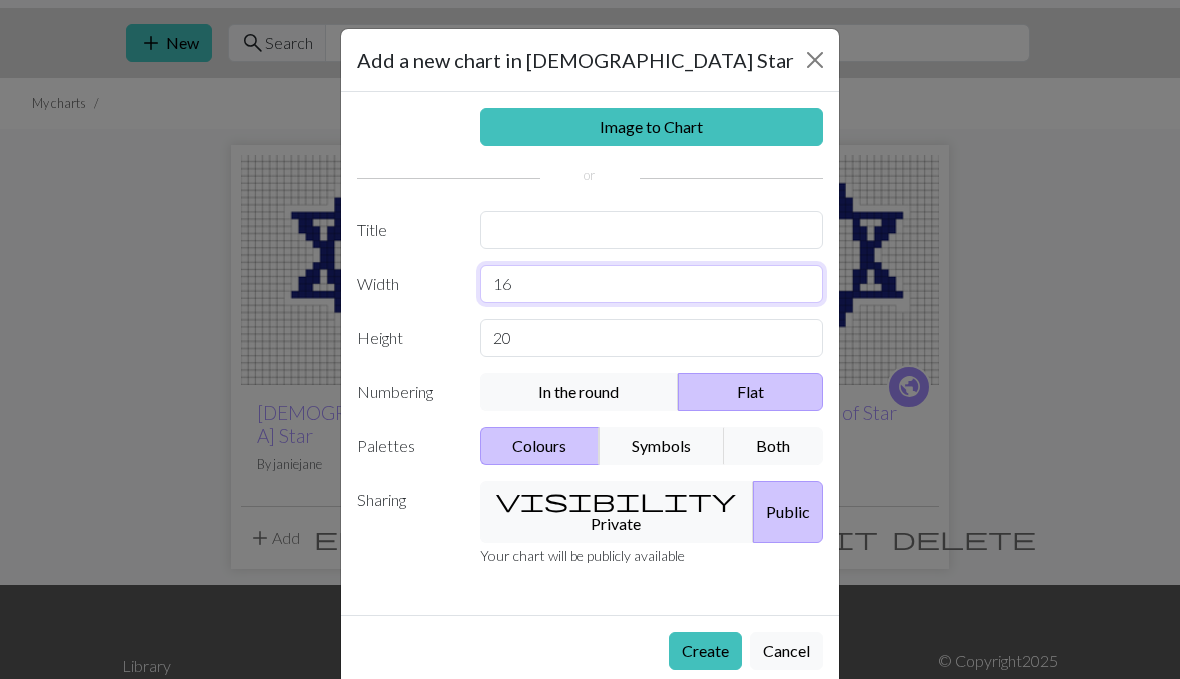 type on "16" 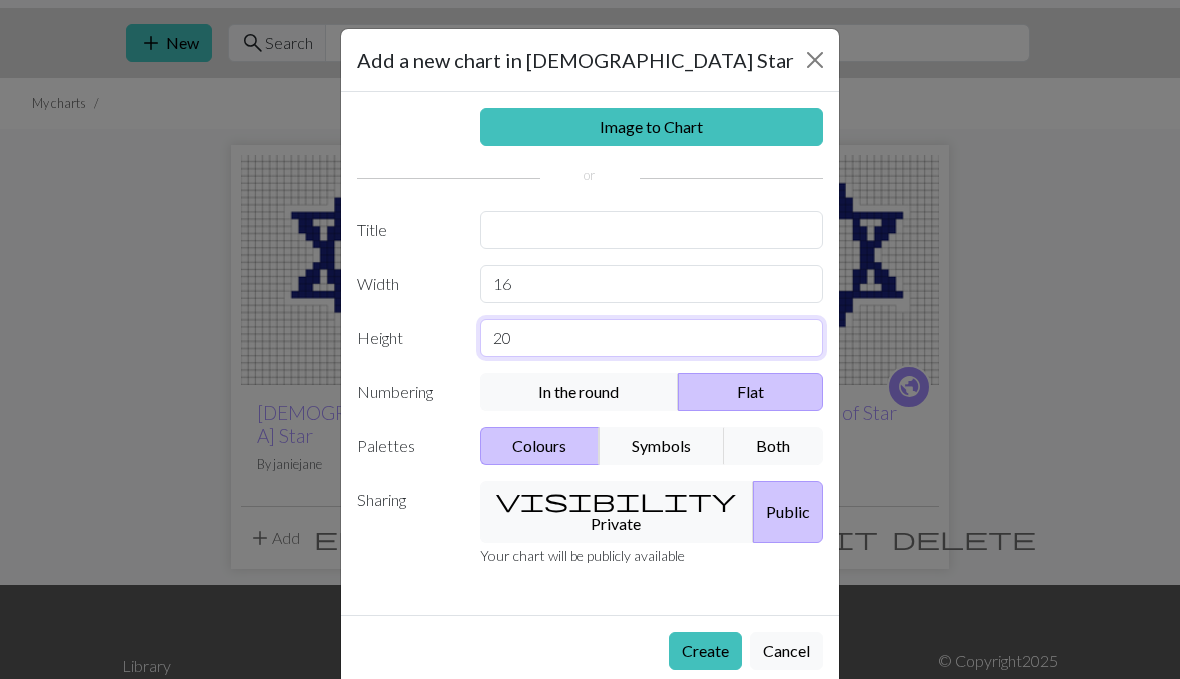 click on "20" at bounding box center (652, 338) 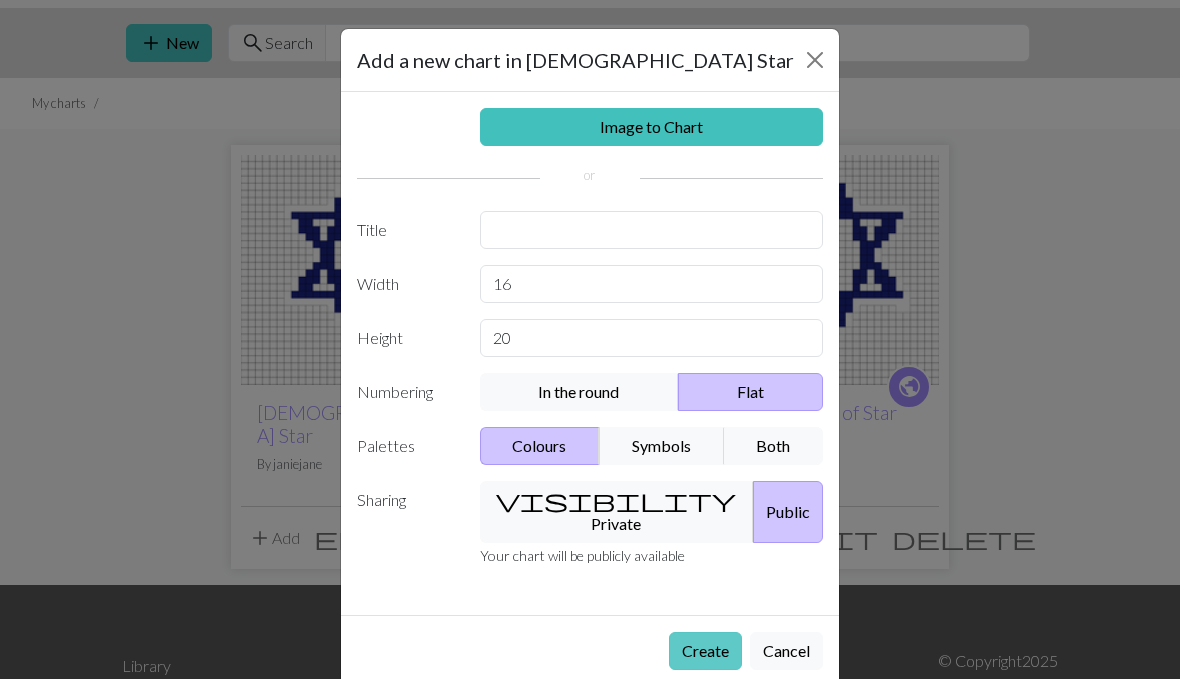 click on "Create" at bounding box center (705, 651) 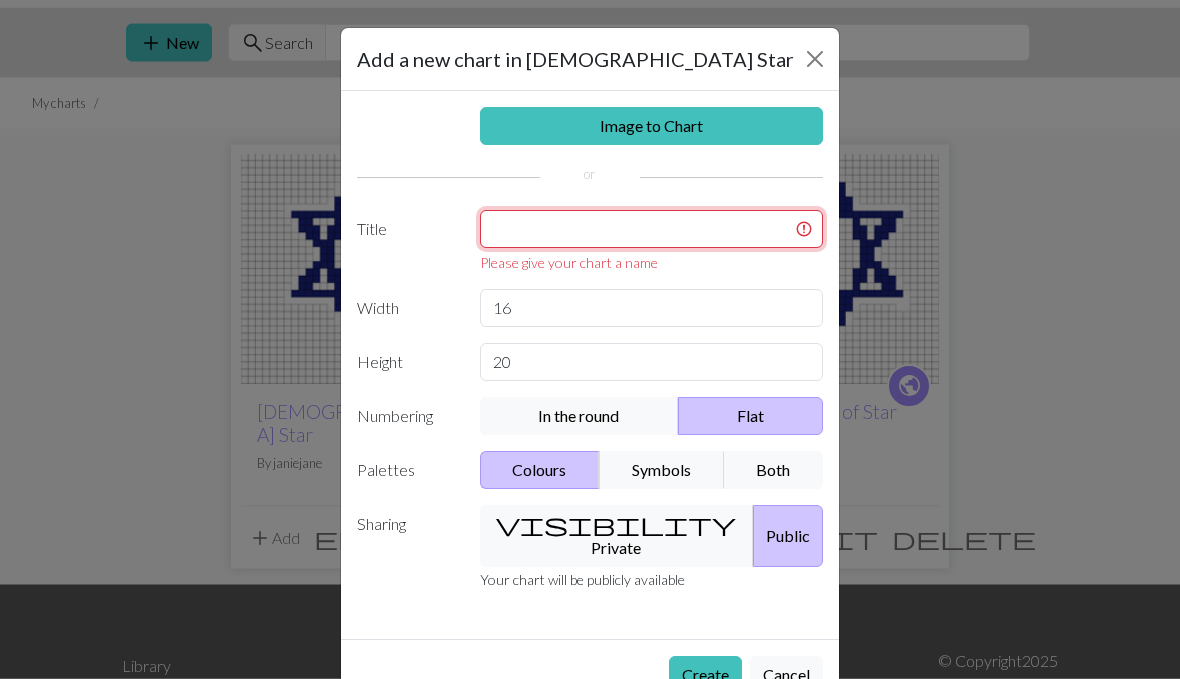 click at bounding box center [652, 230] 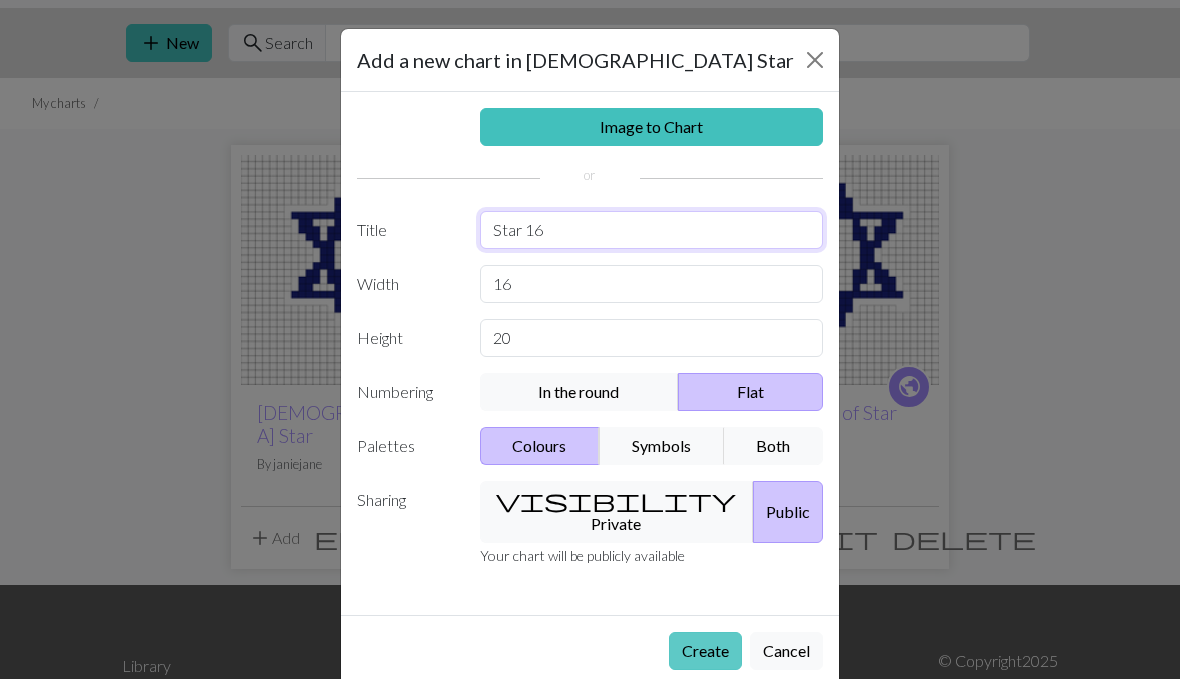 type on "Star 16" 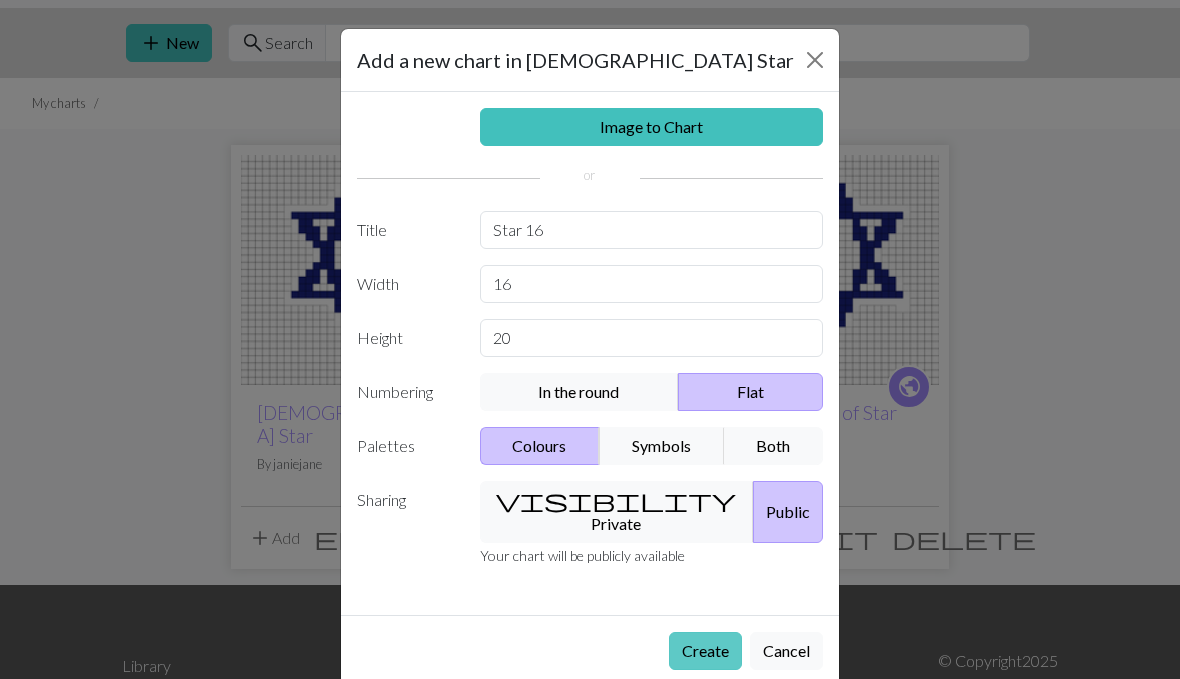 click on "Create" at bounding box center [705, 651] 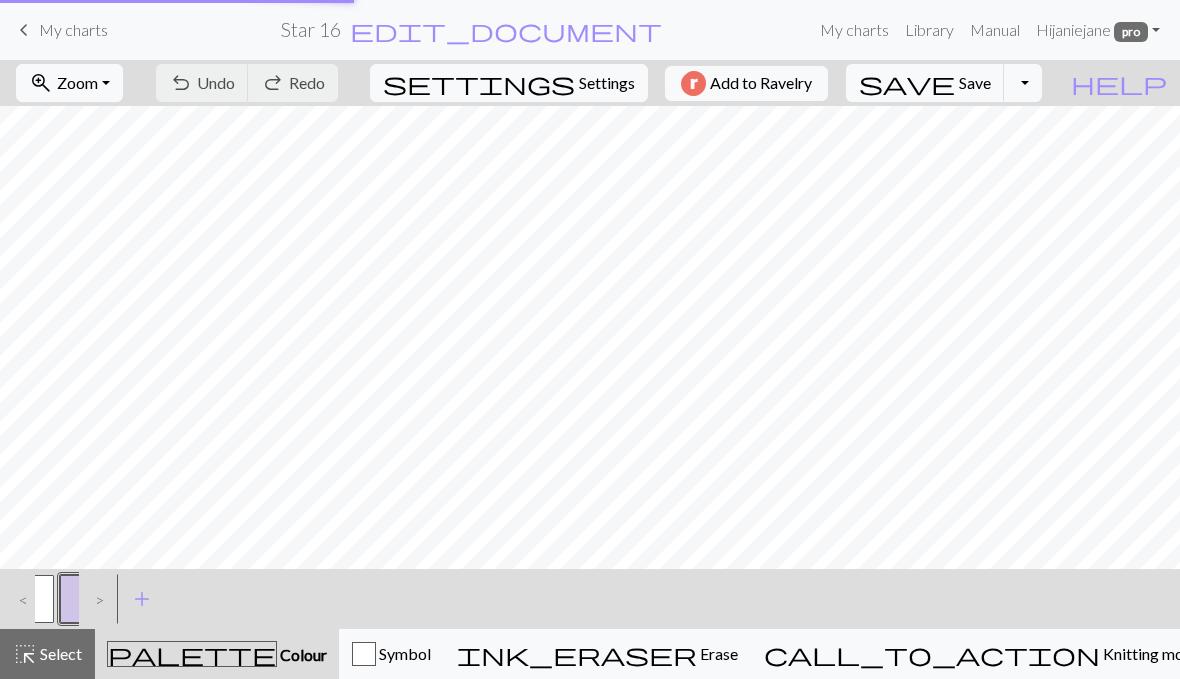 scroll, scrollTop: 0, scrollLeft: 0, axis: both 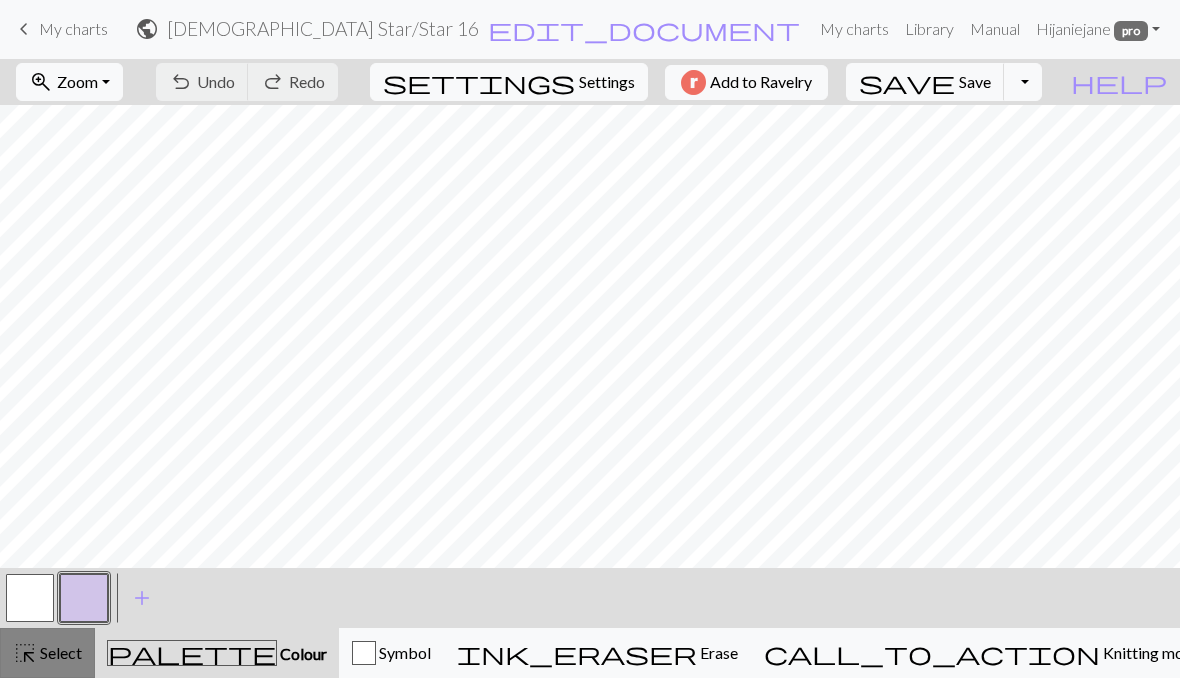 click on "highlight_alt   Select   Select" at bounding box center [47, 654] 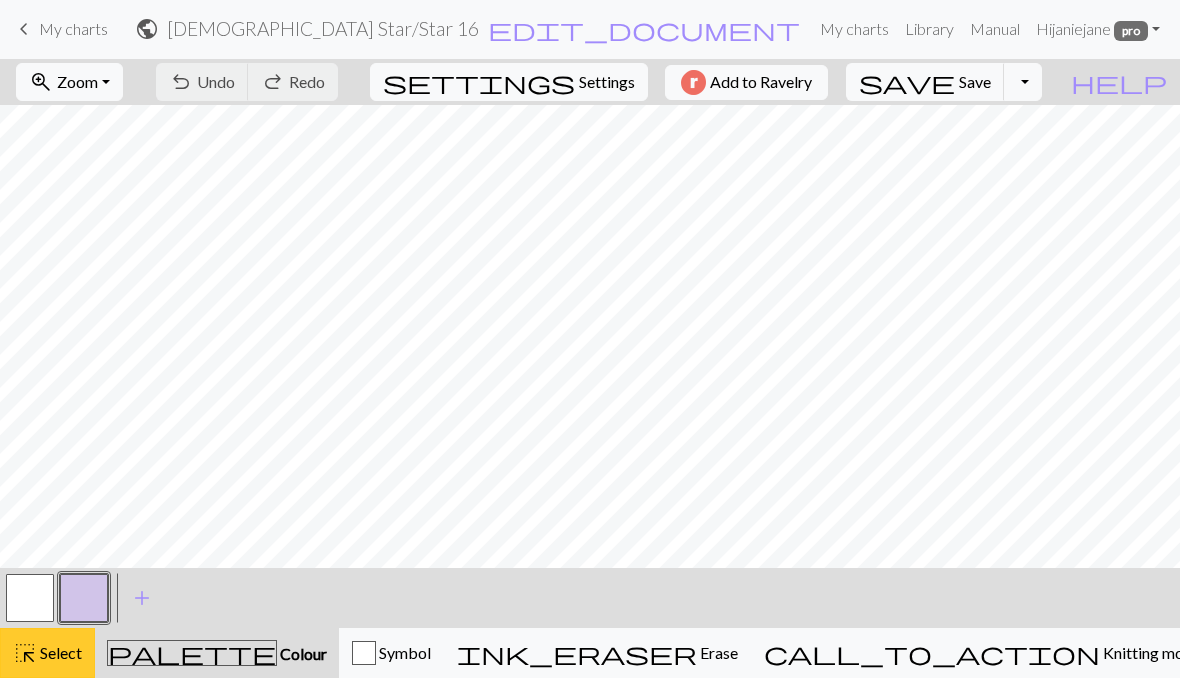 click on "Select" at bounding box center [59, 653] 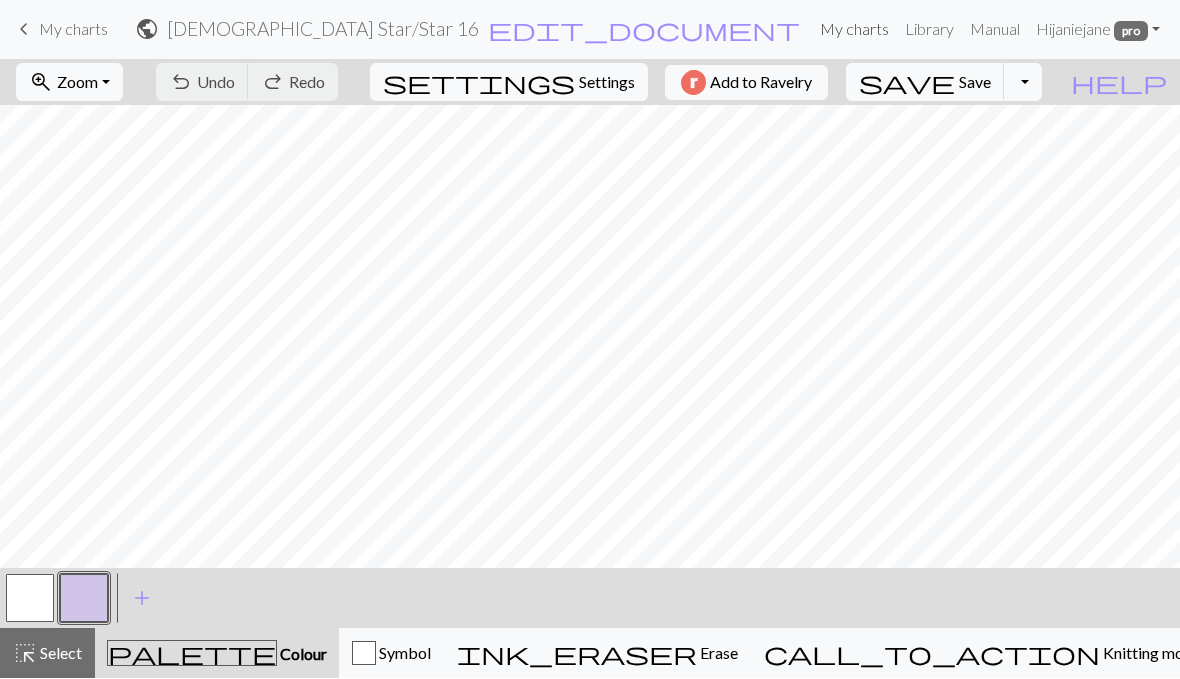 click on "My charts" at bounding box center [854, 30] 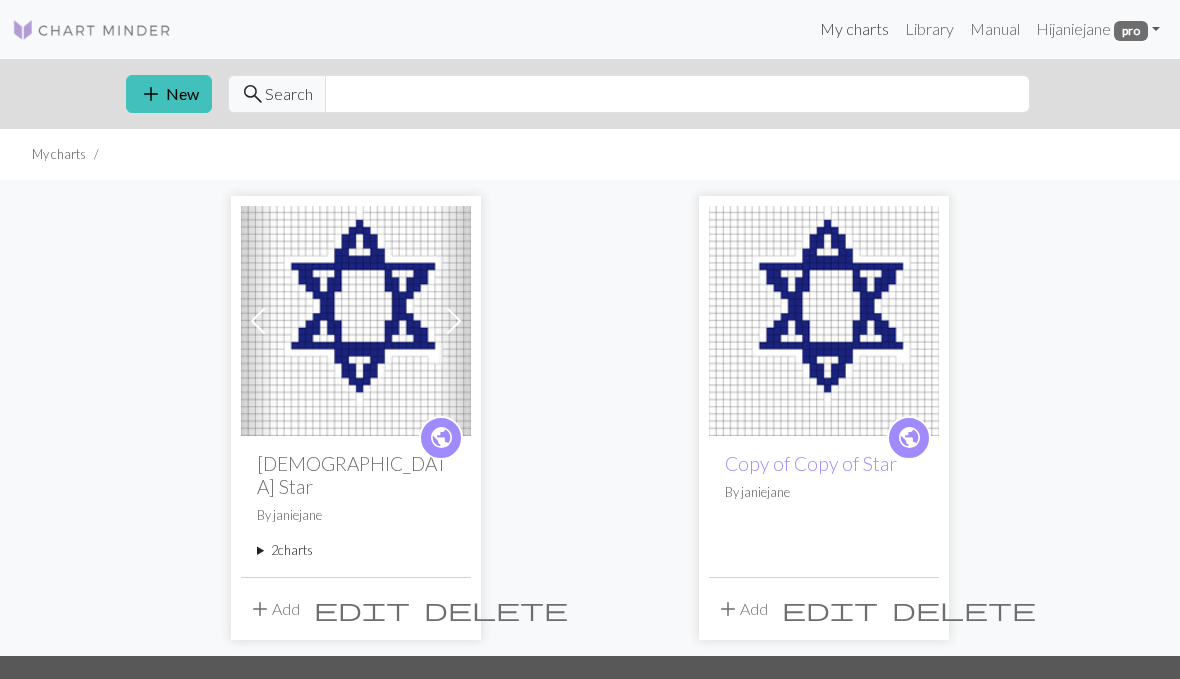 scroll, scrollTop: 54, scrollLeft: 0, axis: vertical 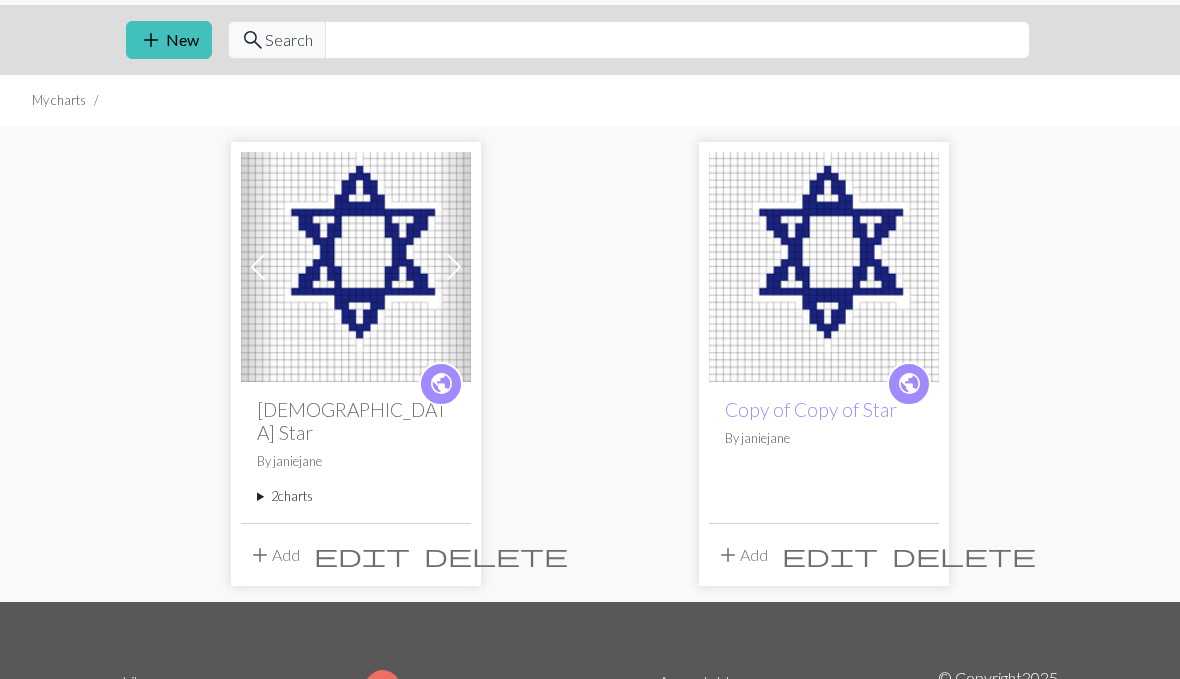 click on "[DEMOGRAPHIC_DATA] Star" at bounding box center [356, 422] 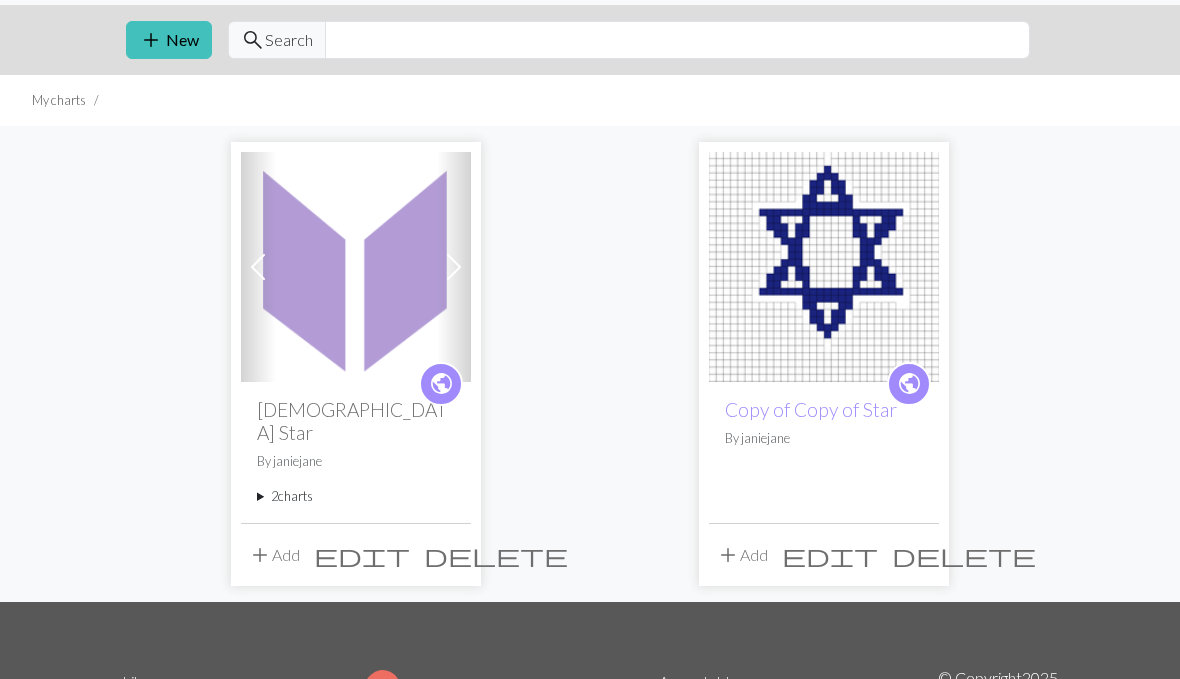 click at bounding box center [258, 267] 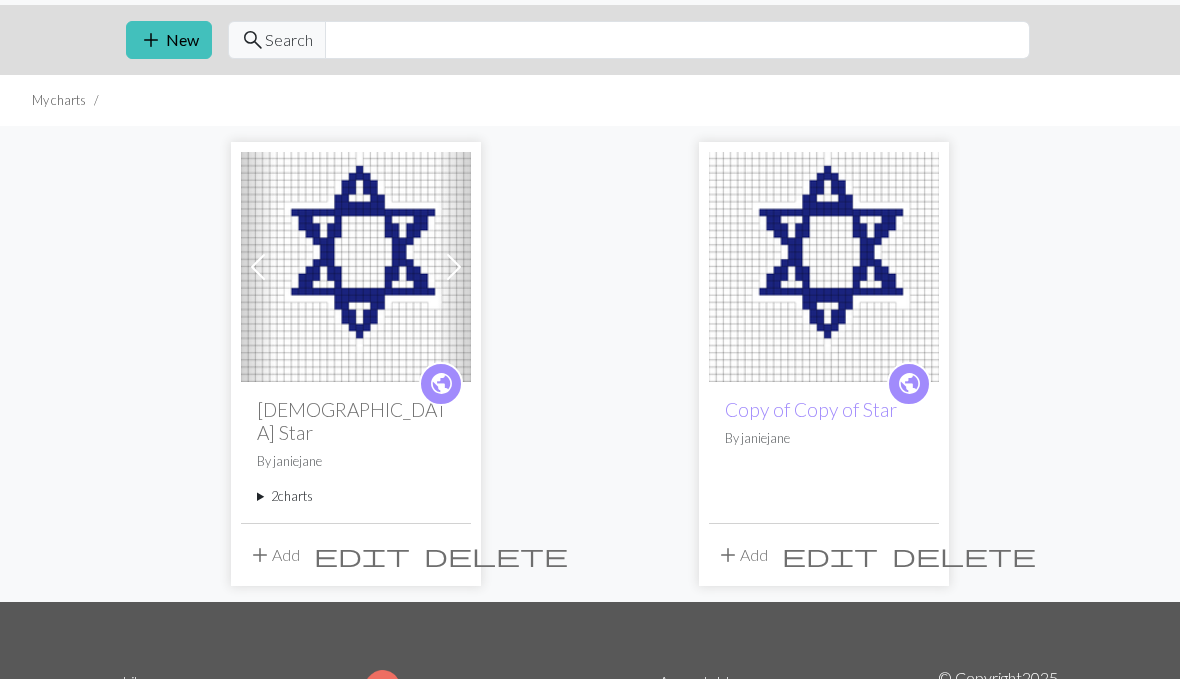 click on "2  charts" at bounding box center [356, 496] 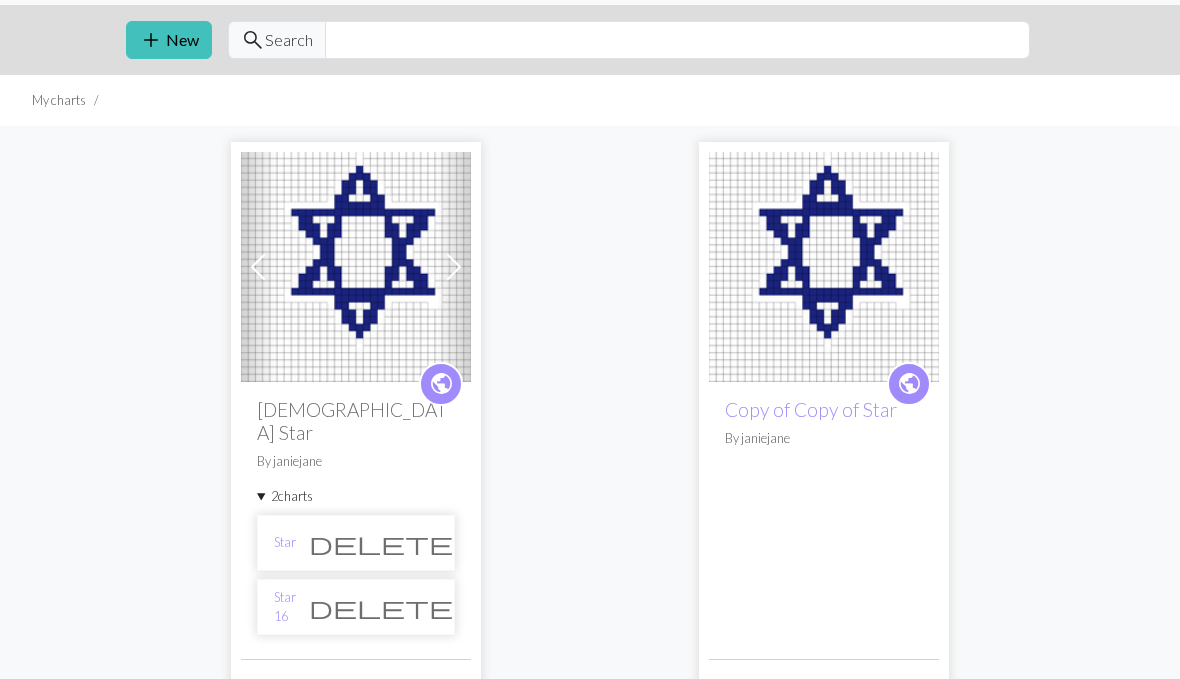 click on "Previous" at bounding box center [258, 267] 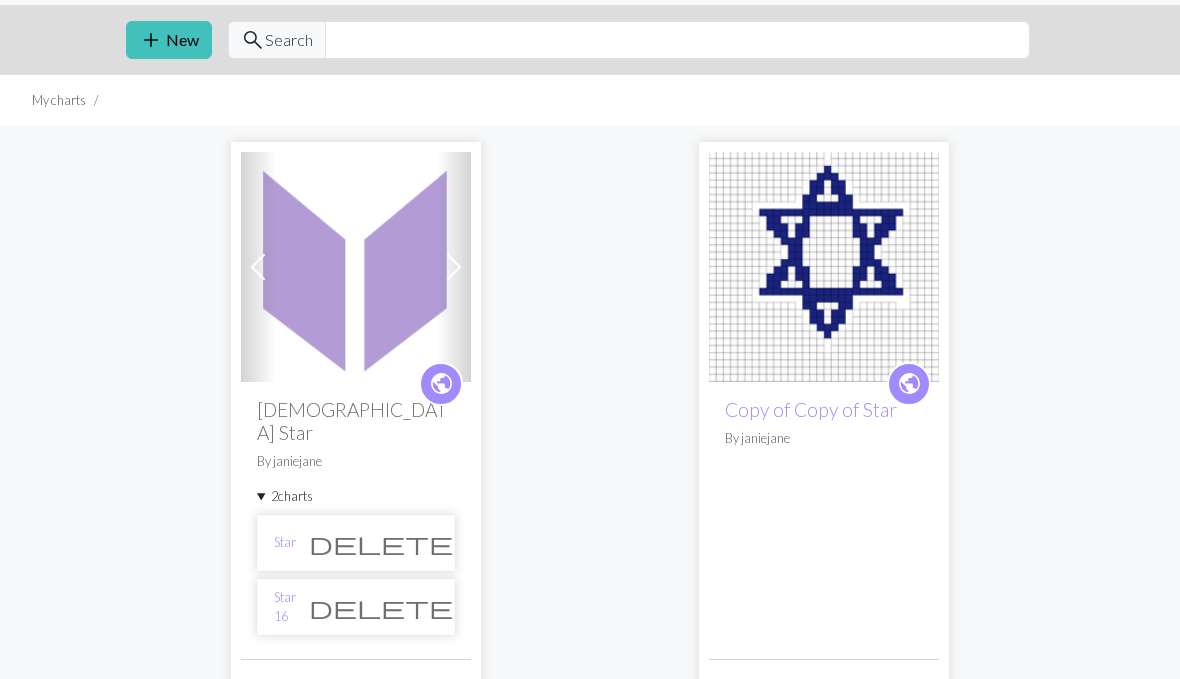 click on "delete" at bounding box center [381, 607] 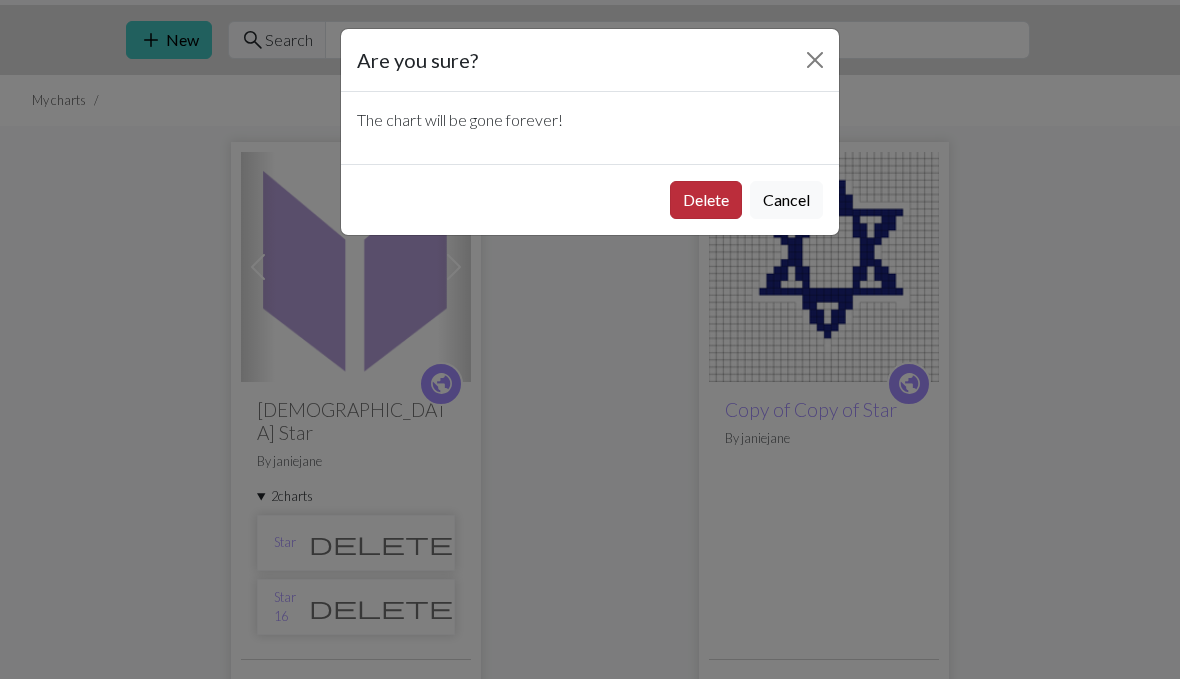 click on "Delete" at bounding box center [706, 200] 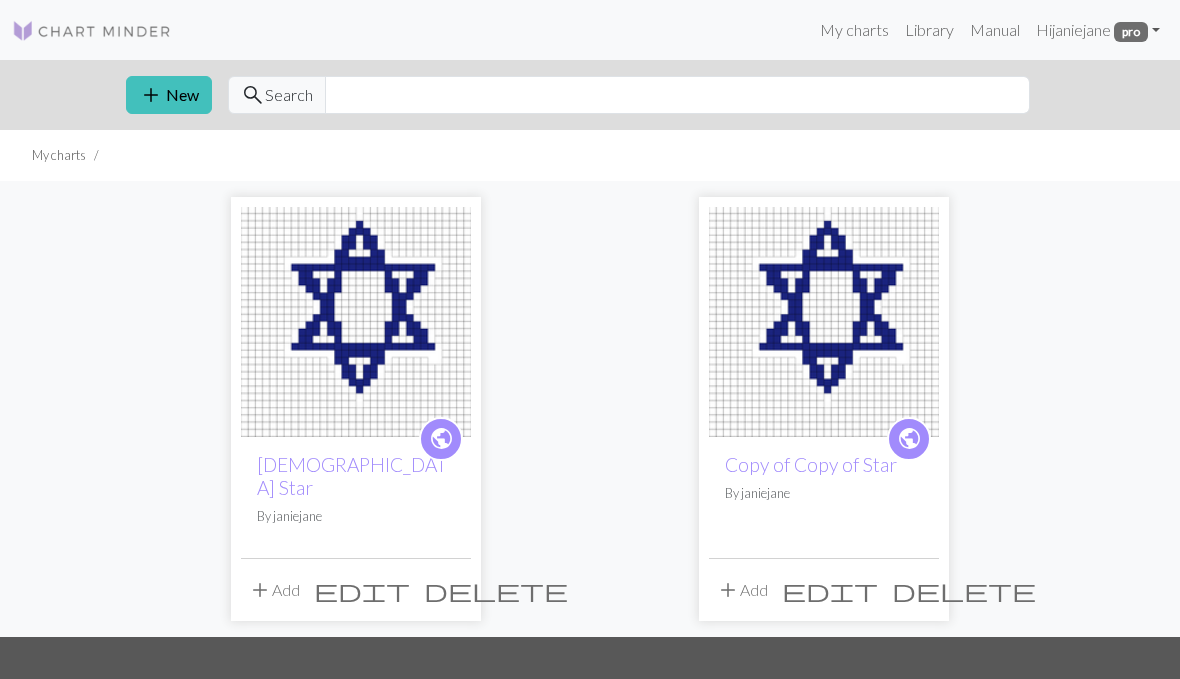 scroll, scrollTop: 54, scrollLeft: 0, axis: vertical 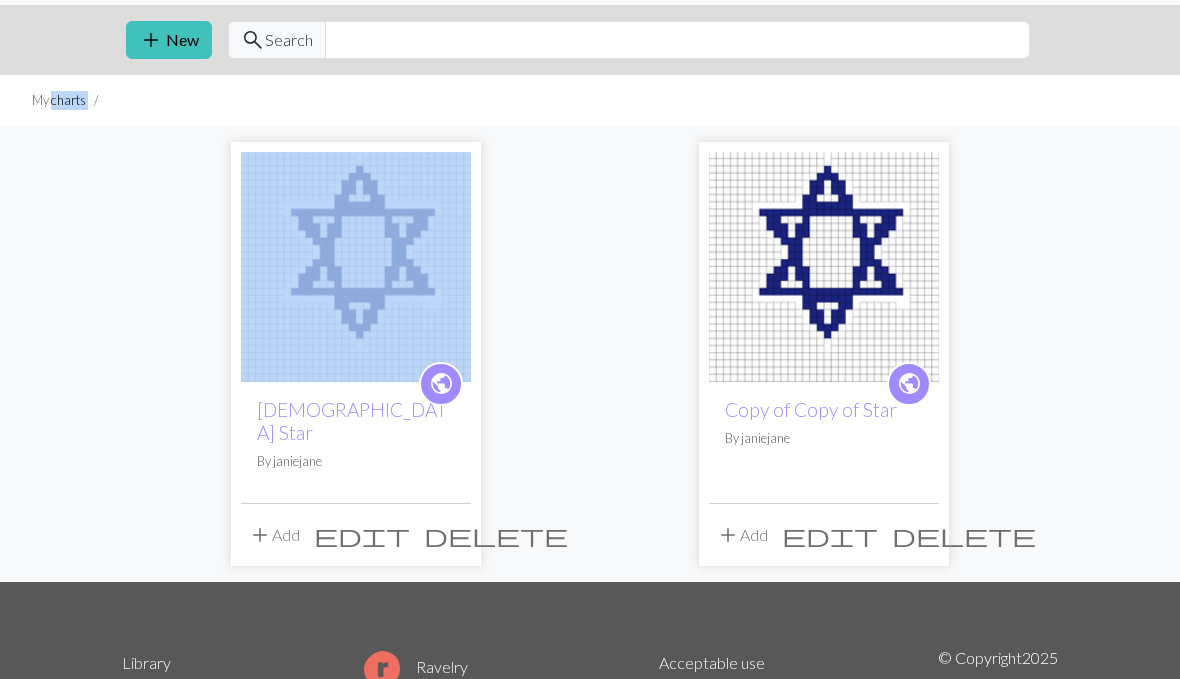 click on "add  Add" at bounding box center (274, 536) 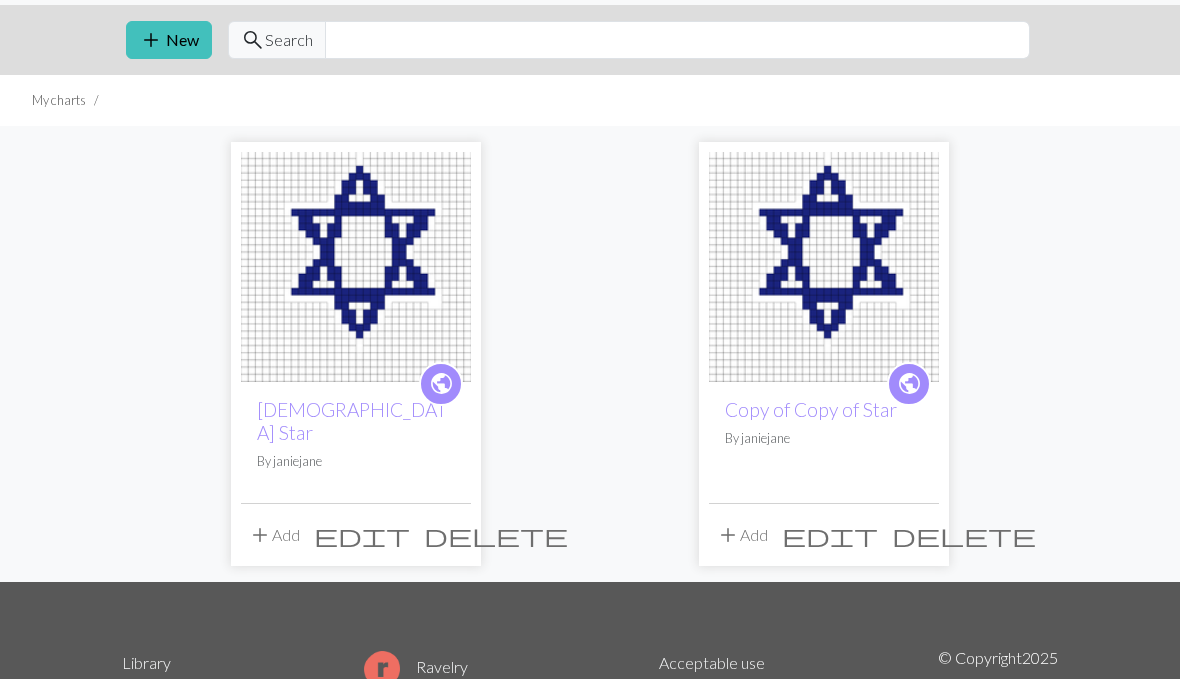 scroll, scrollTop: 55, scrollLeft: 0, axis: vertical 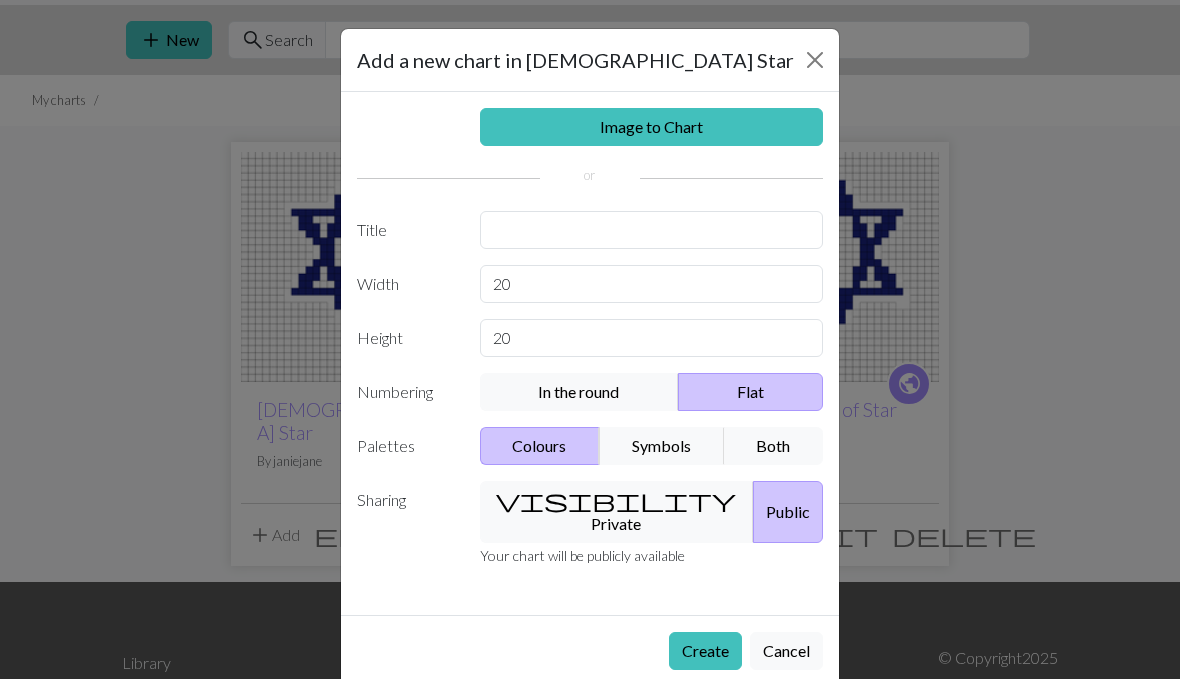 click on "Add a new chart in [DEMOGRAPHIC_DATA] Star Image to Chart Title Width 20 Height 20 Numbering In the round Flat Palettes Colours Symbols Both Sharing visibility  Private Public Your chart will be publicly available Create Cancel" at bounding box center (590, 339) 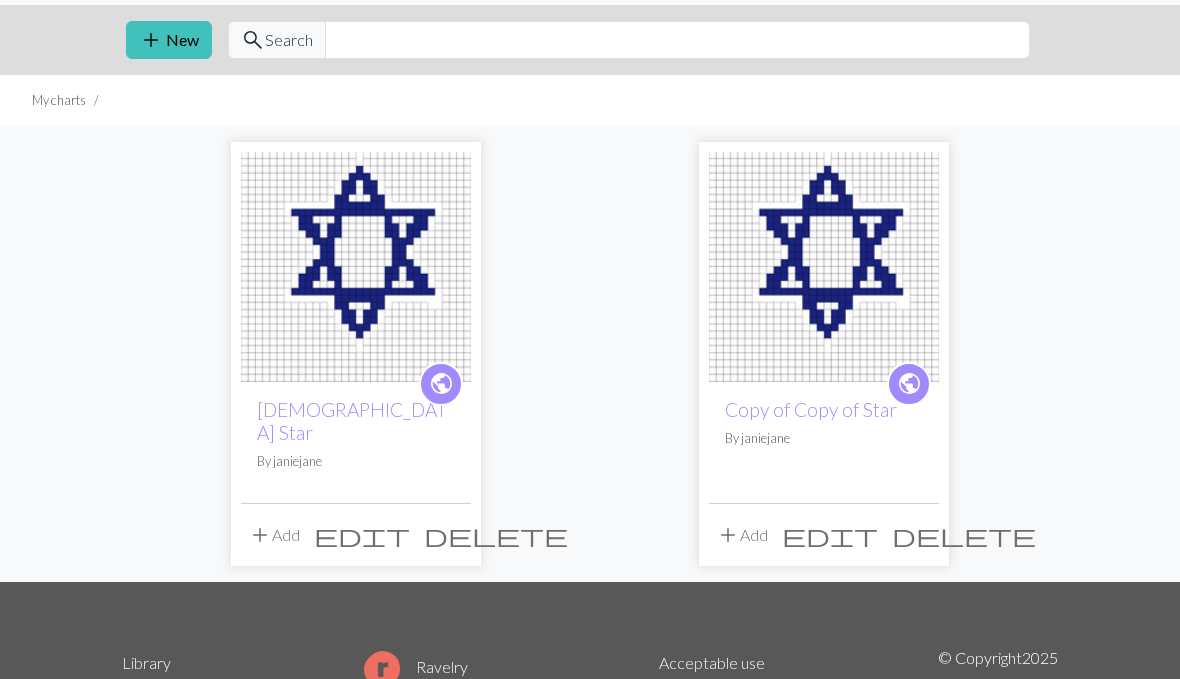 click on "add  Add" at bounding box center [274, 535] 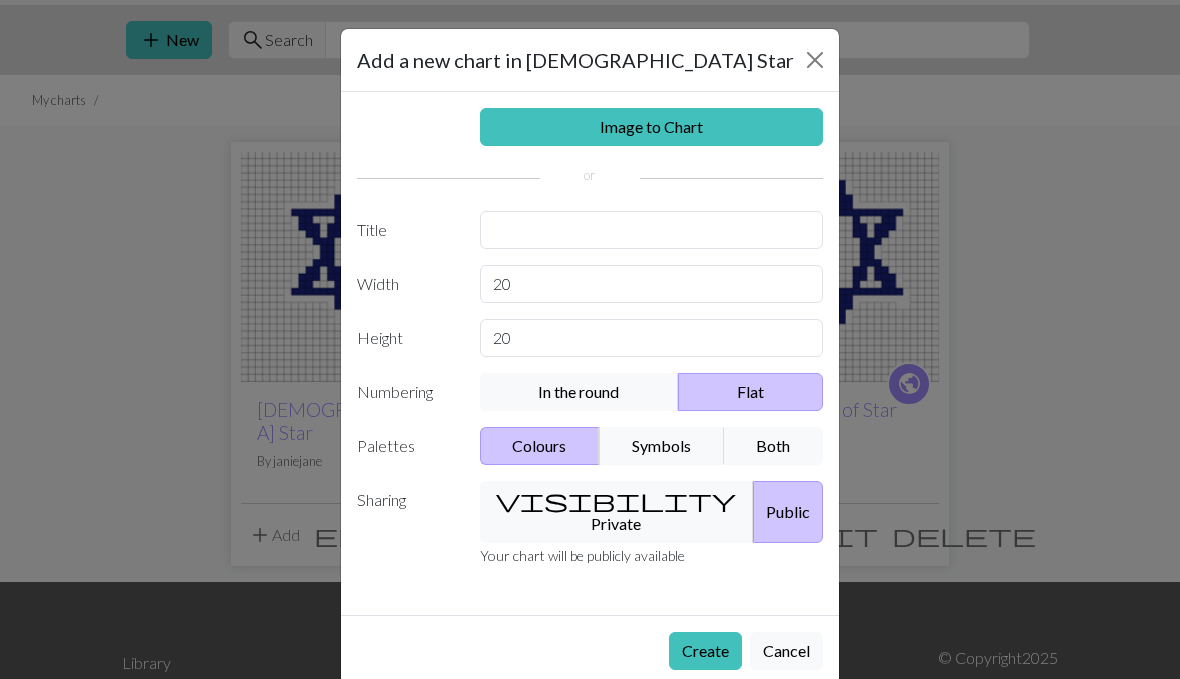 click on "Add a new chart in [DEMOGRAPHIC_DATA] Star Image to Chart Title Width 20 Height 20 Numbering In the round Flat Palettes Colours Symbols Both Sharing visibility  Private Public Your chart will be publicly available Create Cancel" at bounding box center [590, 339] 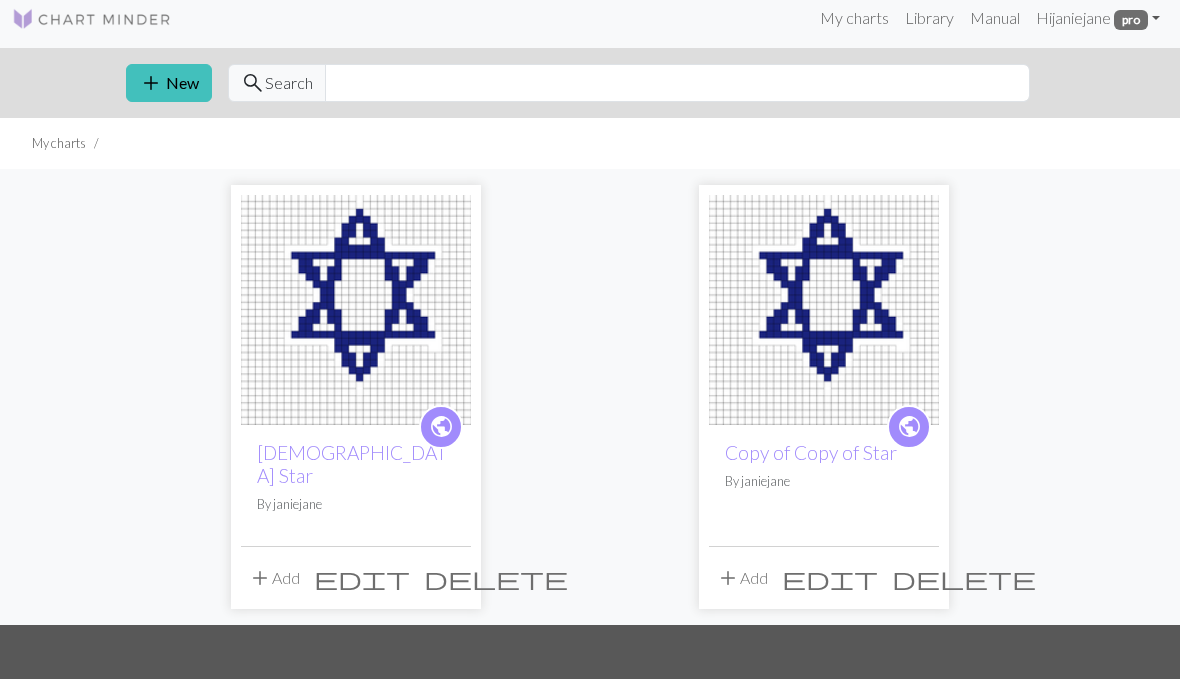 scroll, scrollTop: 0, scrollLeft: 0, axis: both 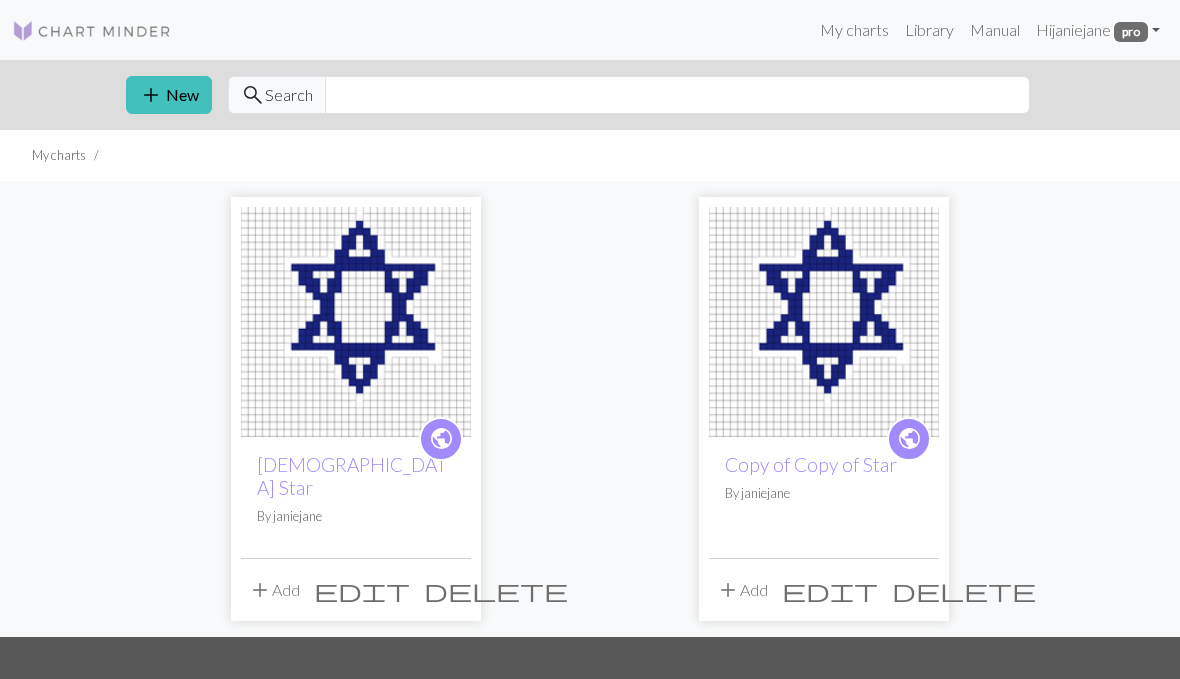 click on "edit" at bounding box center (362, 590) 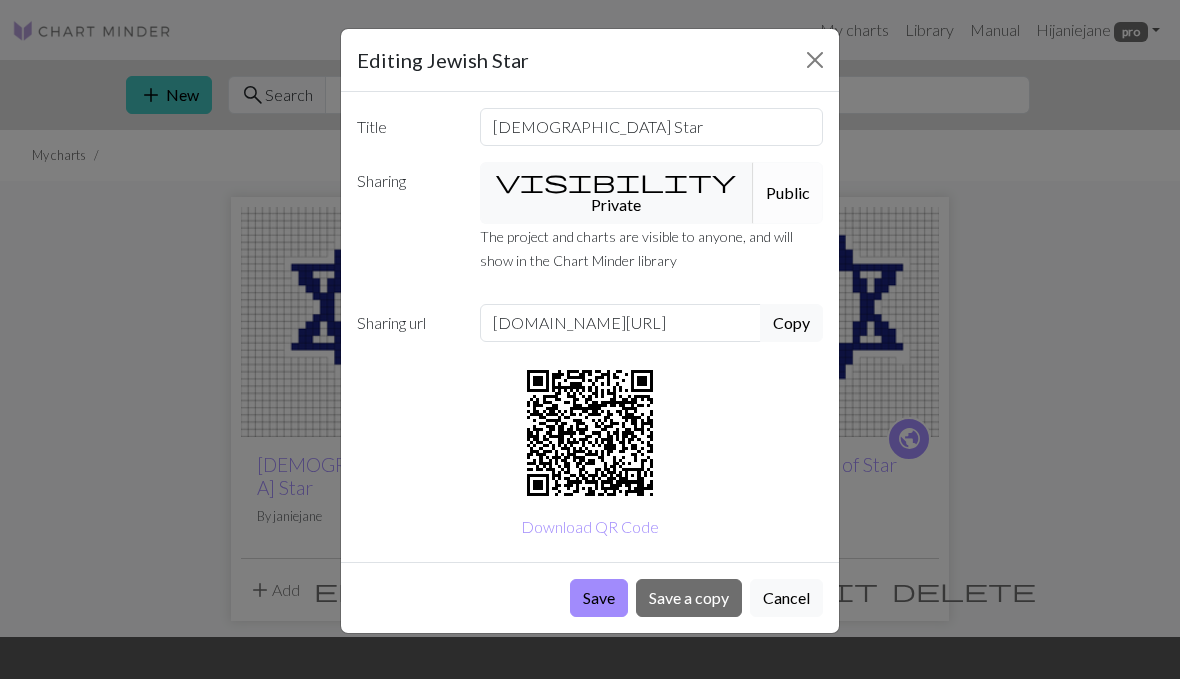 click on "Editing [DEMOGRAPHIC_DATA] Star Title Jewish Star Sharing visibility  Private Public The project and charts are visible to anyone, and will show in the Chart Minder library Sharing url [DOMAIN_NAME][URL] Copy Download QR Code Save Save a copy Cancel" at bounding box center [590, 339] 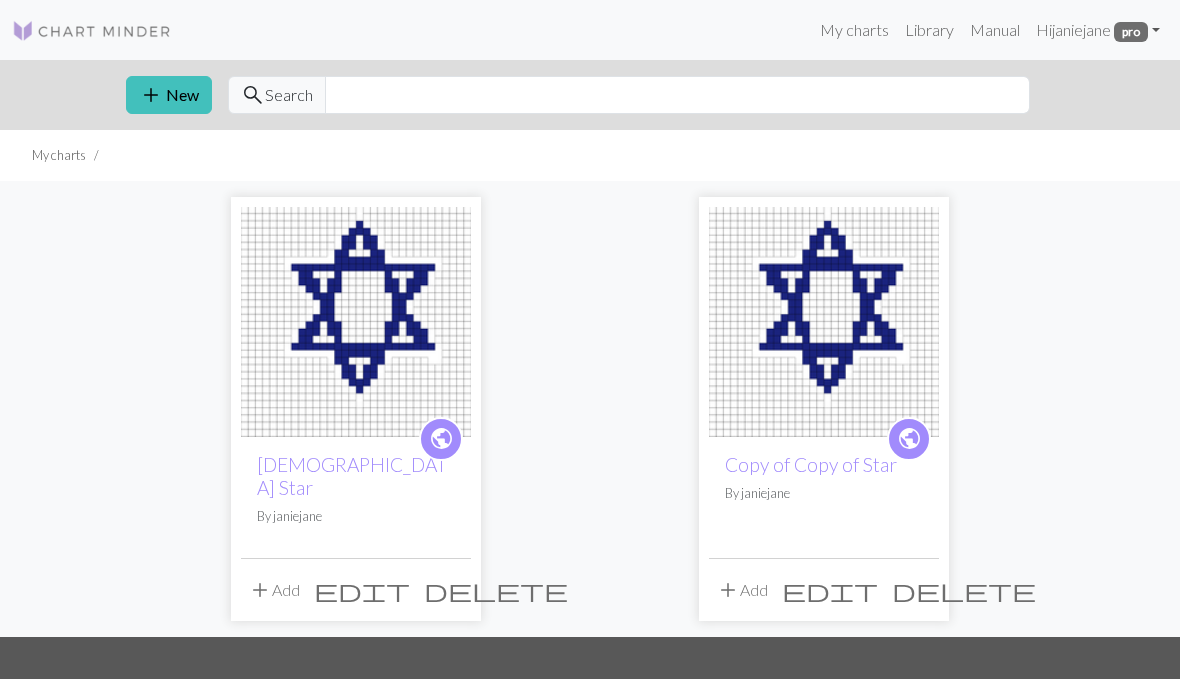 click on "edit" at bounding box center (362, 590) 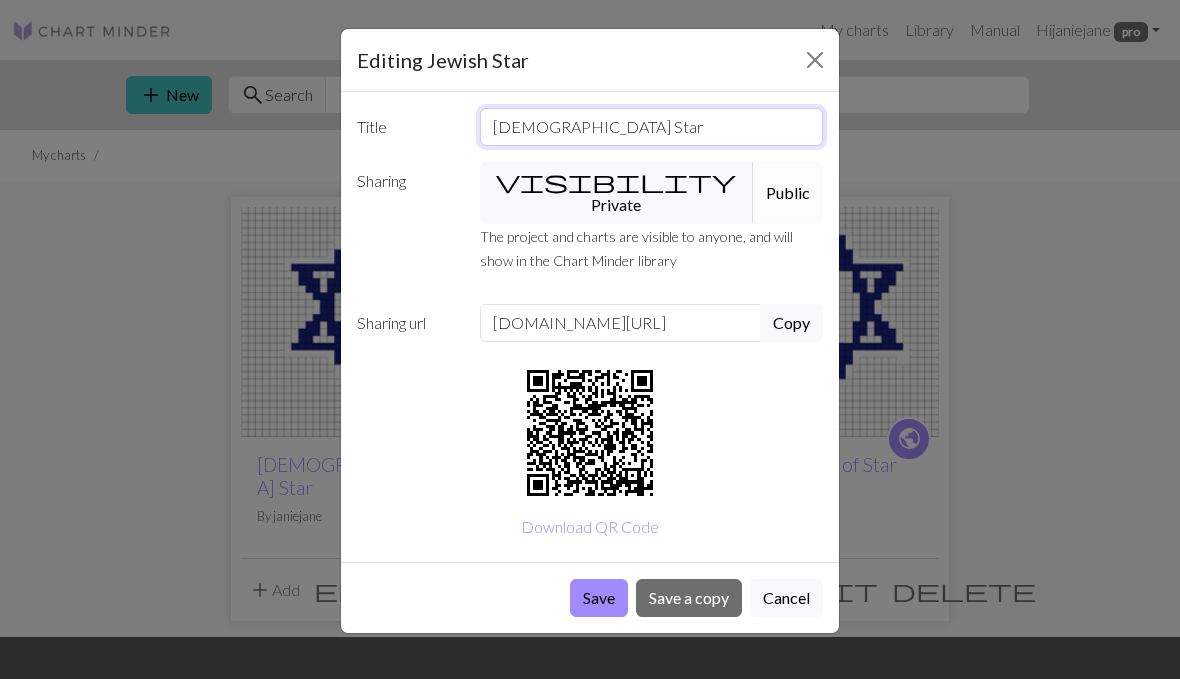 click on "[DEMOGRAPHIC_DATA] Star" at bounding box center (652, 127) 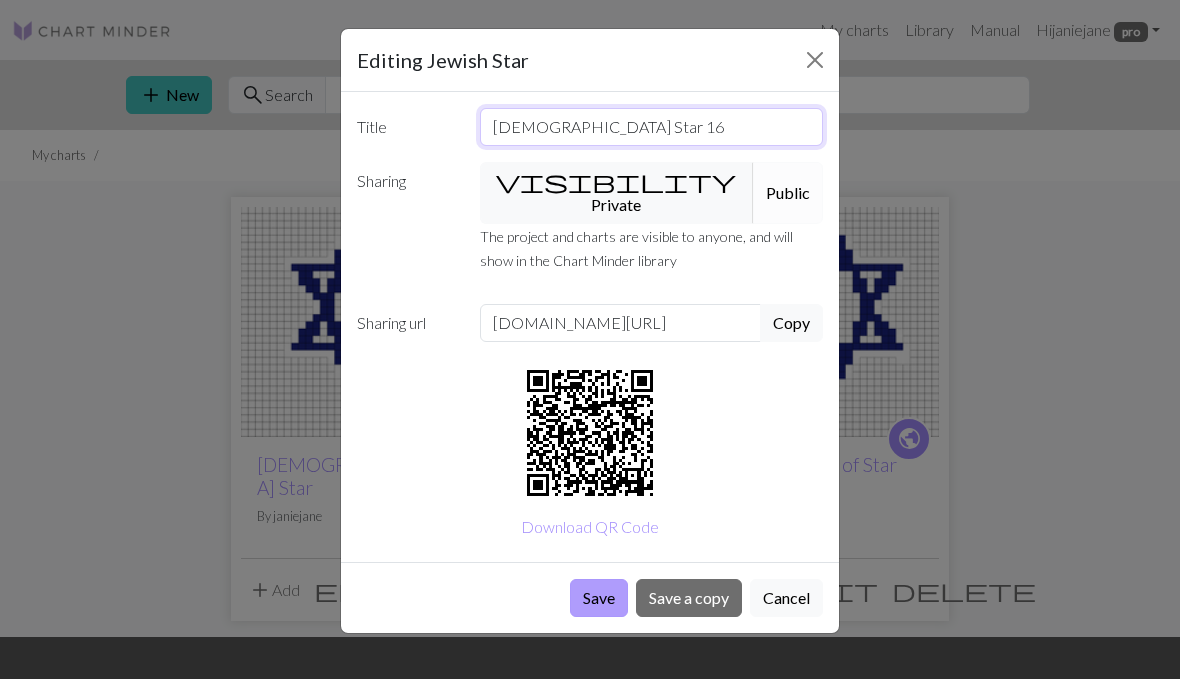 type on "[DEMOGRAPHIC_DATA] Star 16" 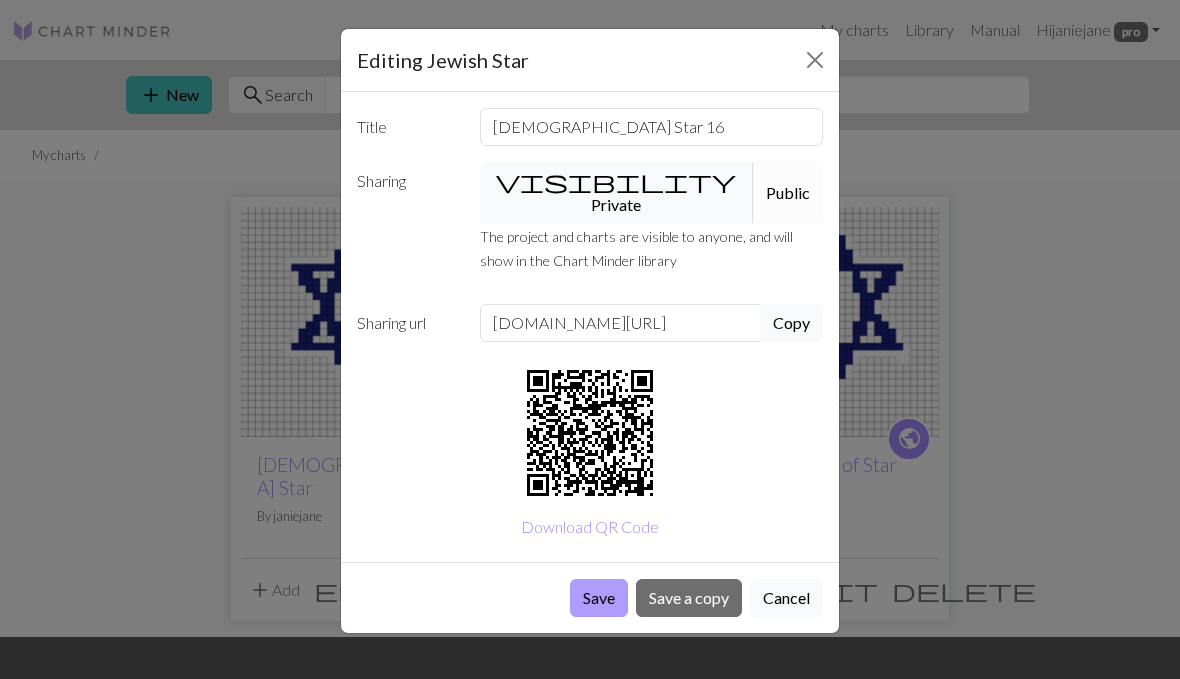 click on "Save" at bounding box center [599, 598] 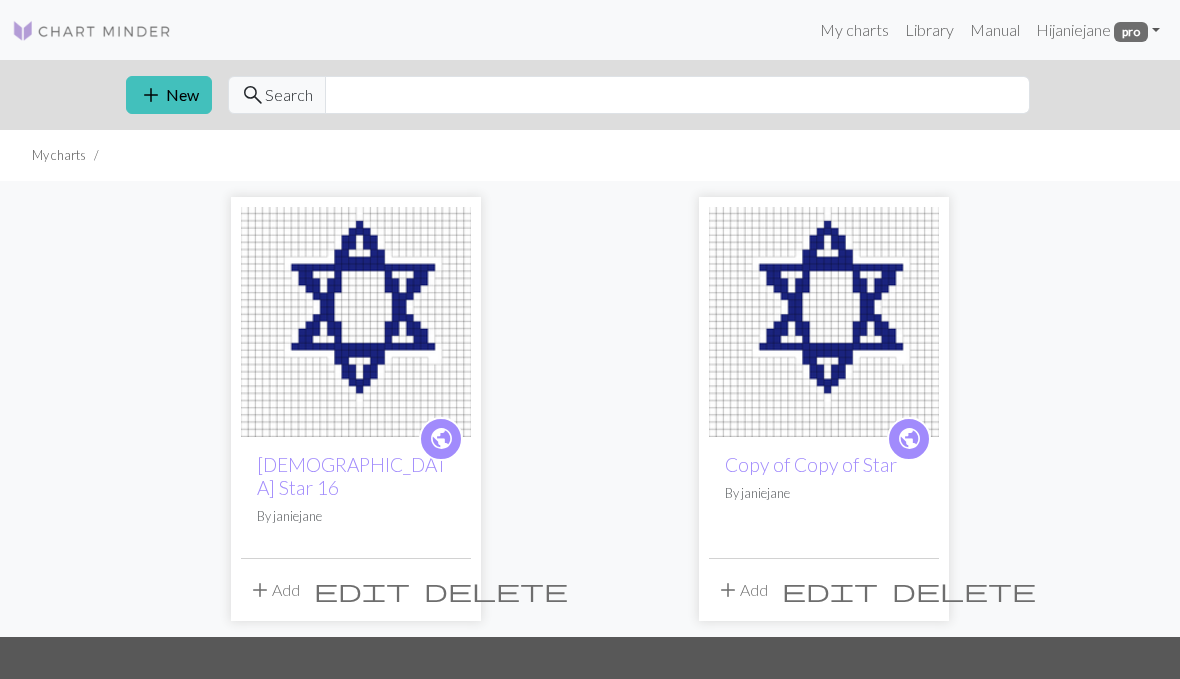 scroll, scrollTop: 0, scrollLeft: 0, axis: both 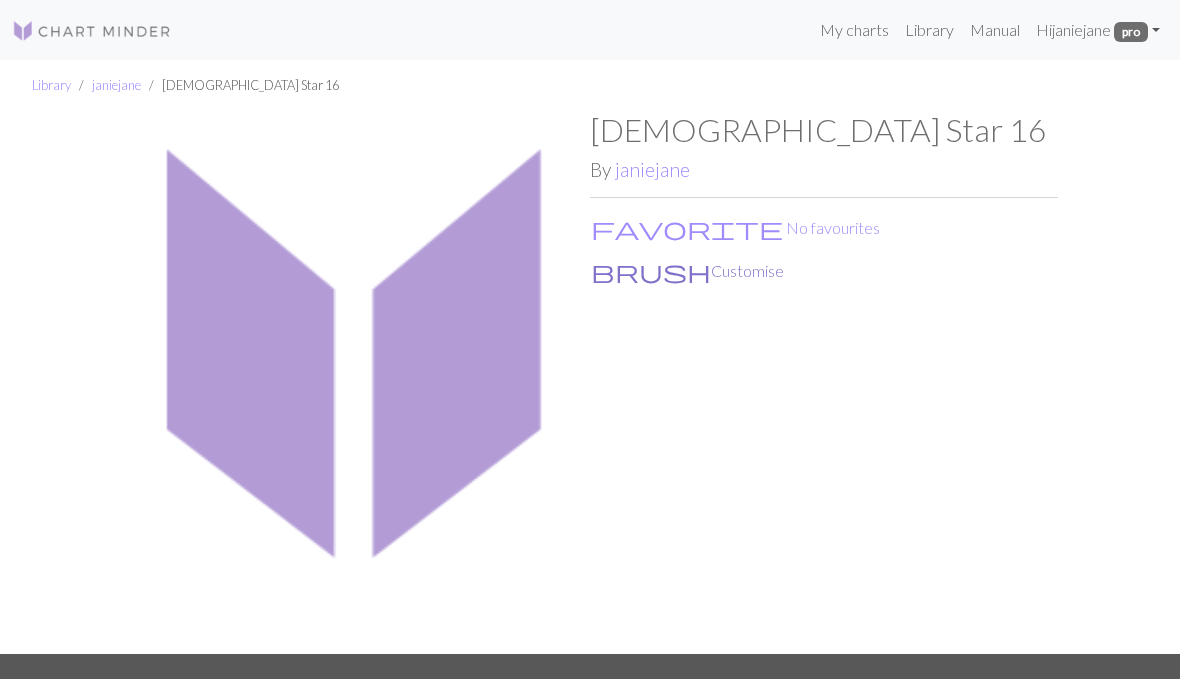 click on "brush Customise" at bounding box center [687, 271] 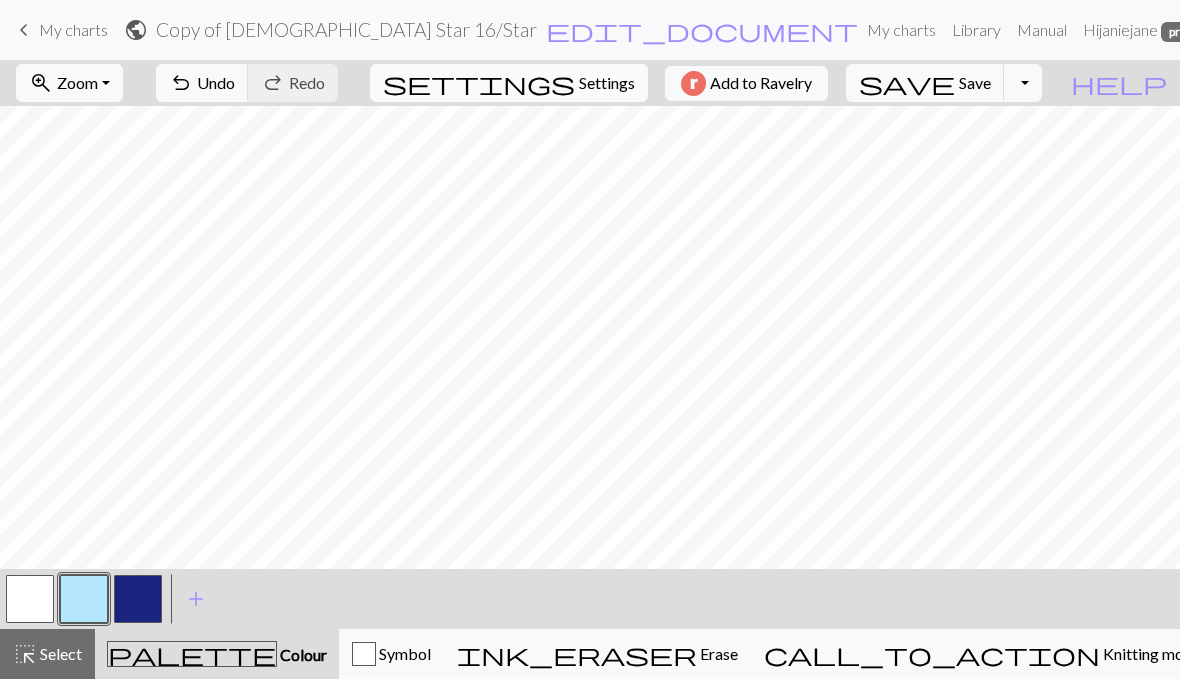click on "Settings" at bounding box center (607, 83) 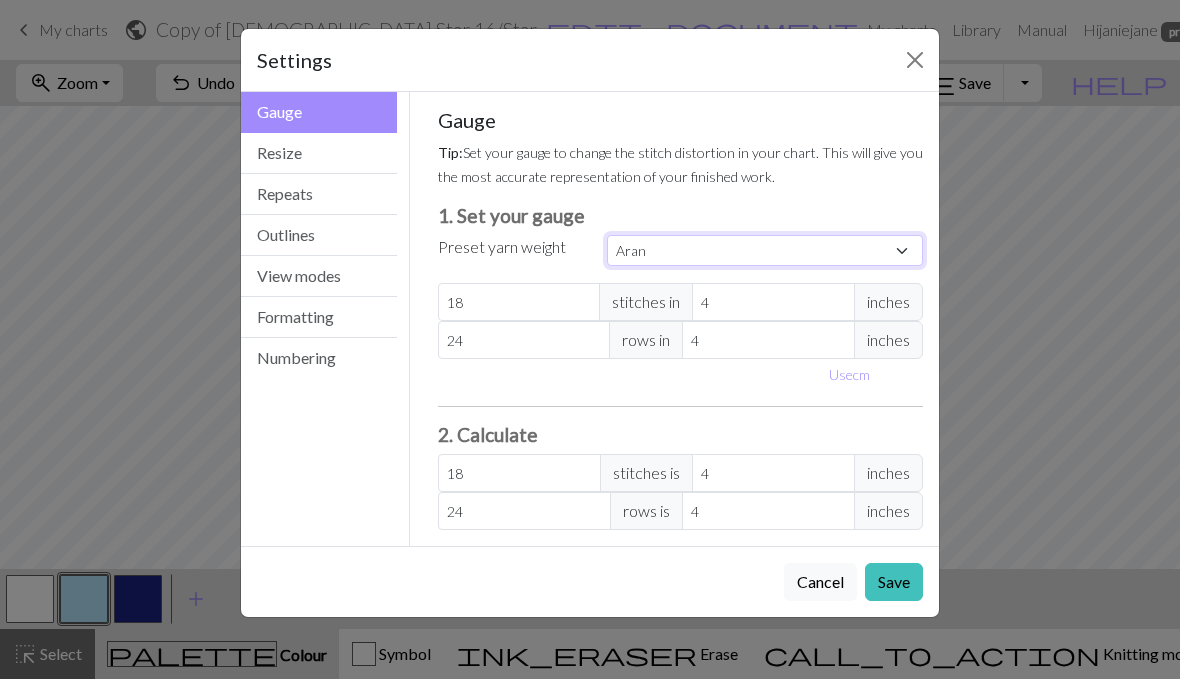 click on "Custom Square Lace Light Fingering Fingering Sport Double knit Worsted Aran Bulky Super Bulky" at bounding box center (765, 250) 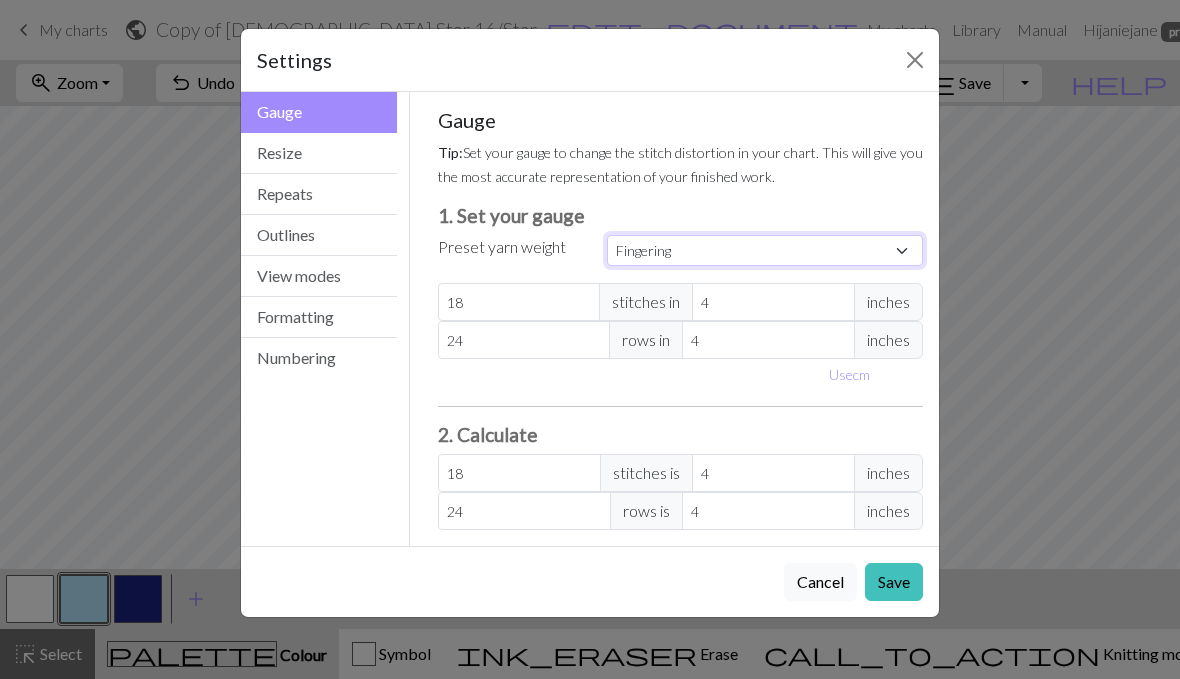 type on "28" 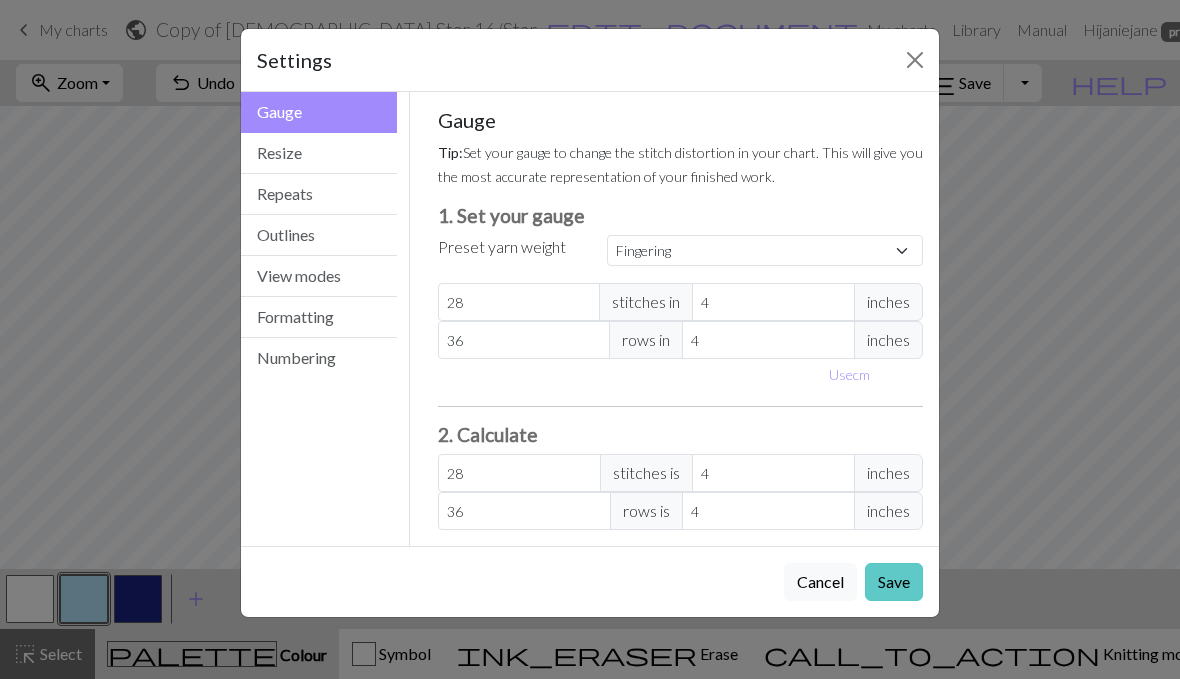 click on "Save" at bounding box center (894, 582) 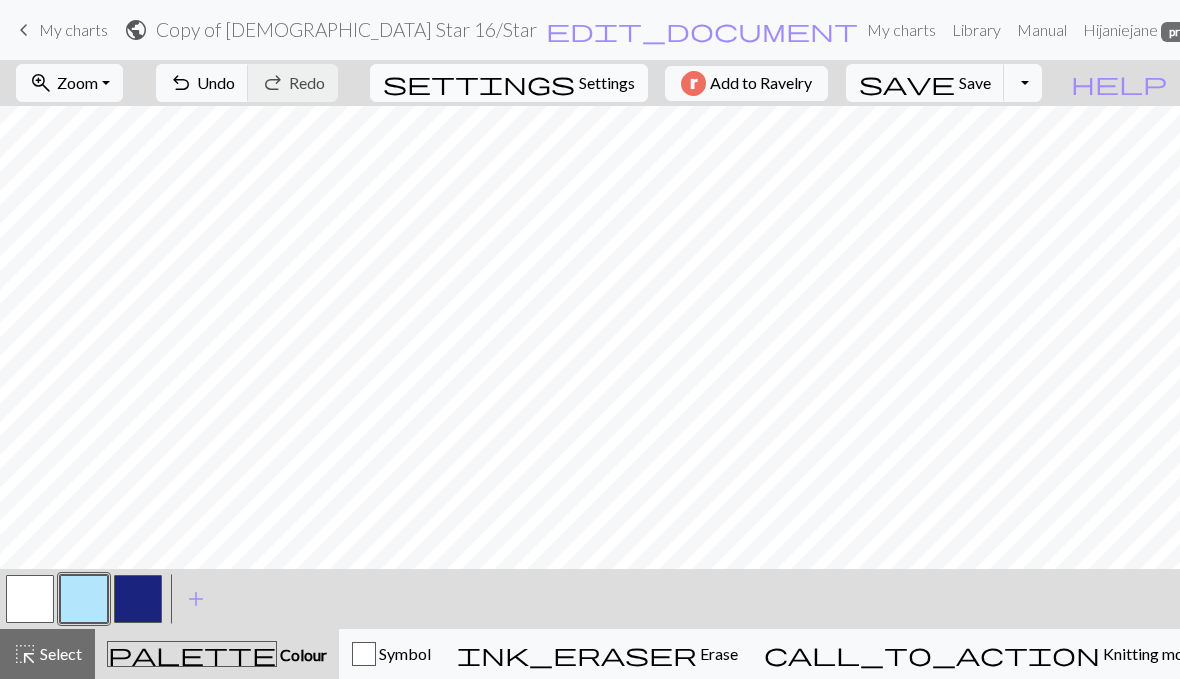 click on "settings  Settings" at bounding box center (509, 83) 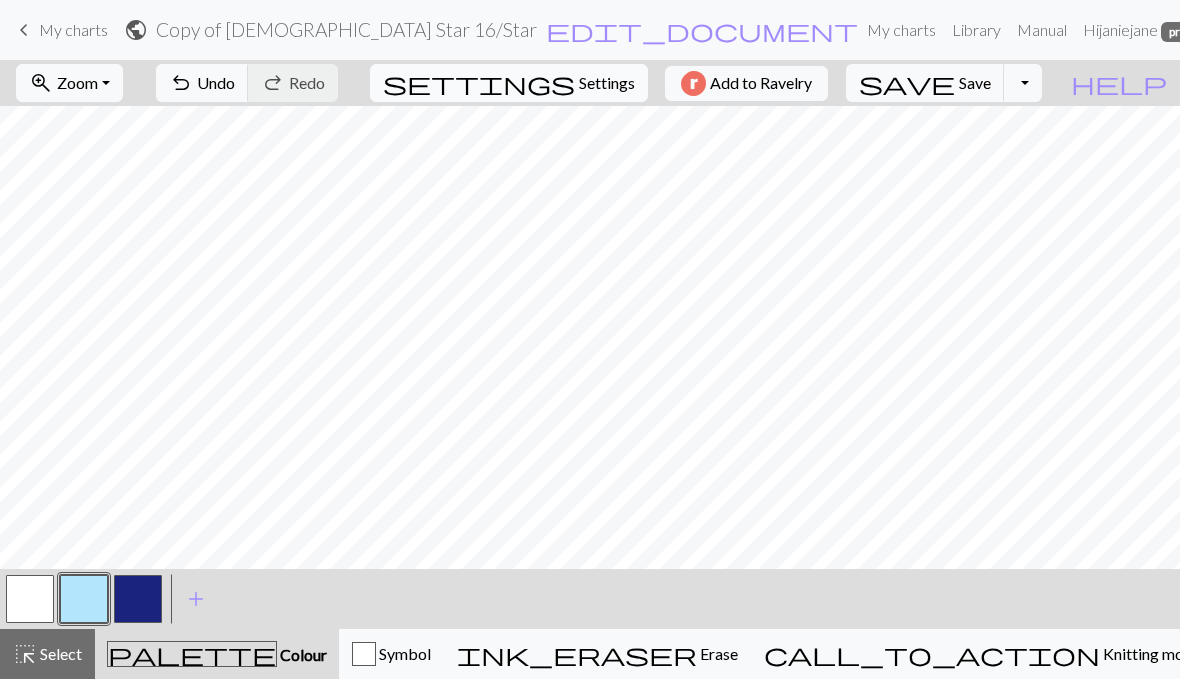 click on "Tip:  Set your gauge to change the stitch distortion in your chart. This will give you the most accurate representation of your finished work." at bounding box center (680, 114) 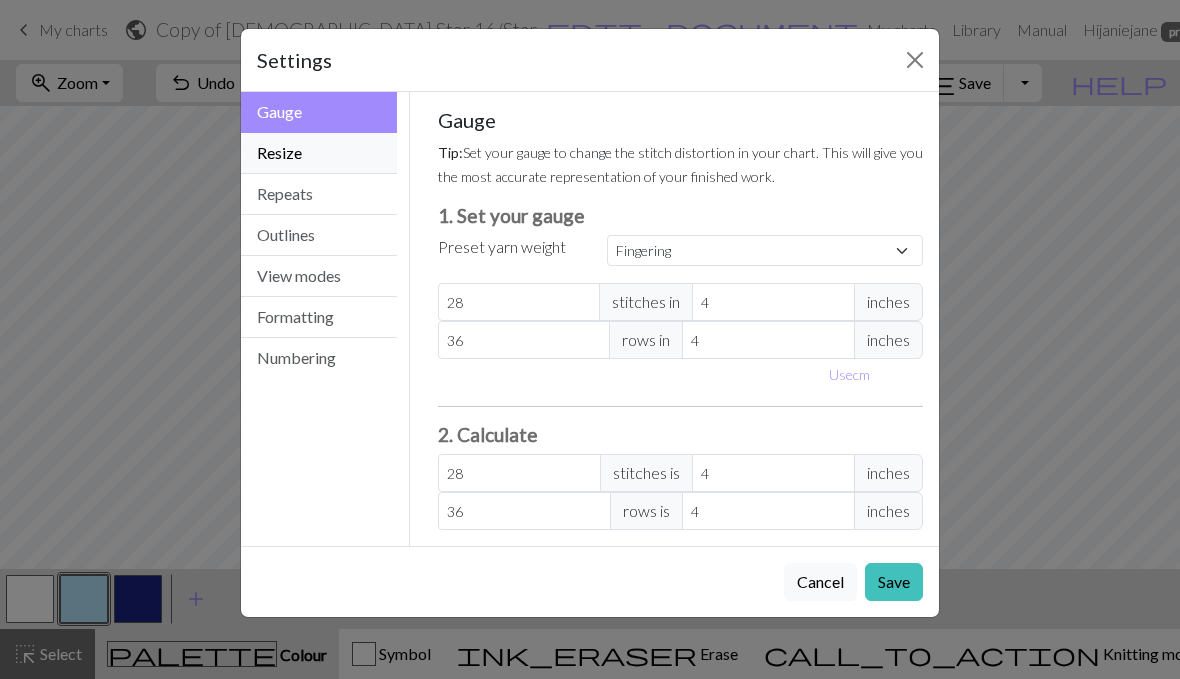 click on "Resize" at bounding box center [319, 153] 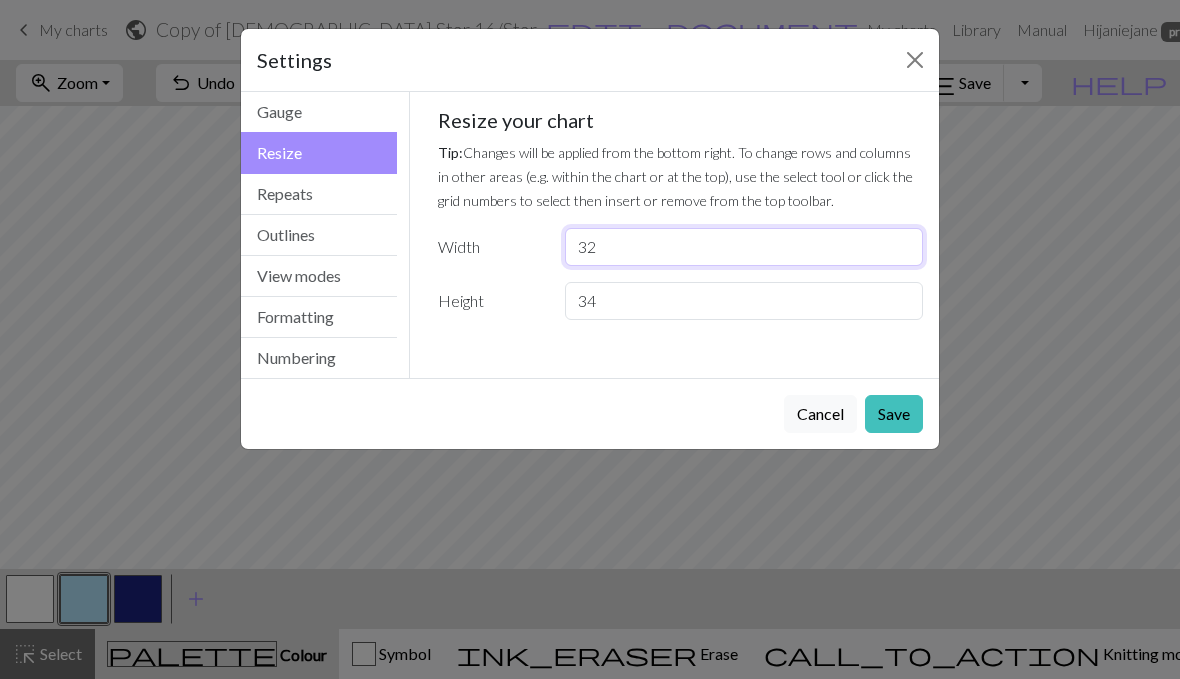 click on "32" at bounding box center (744, 247) 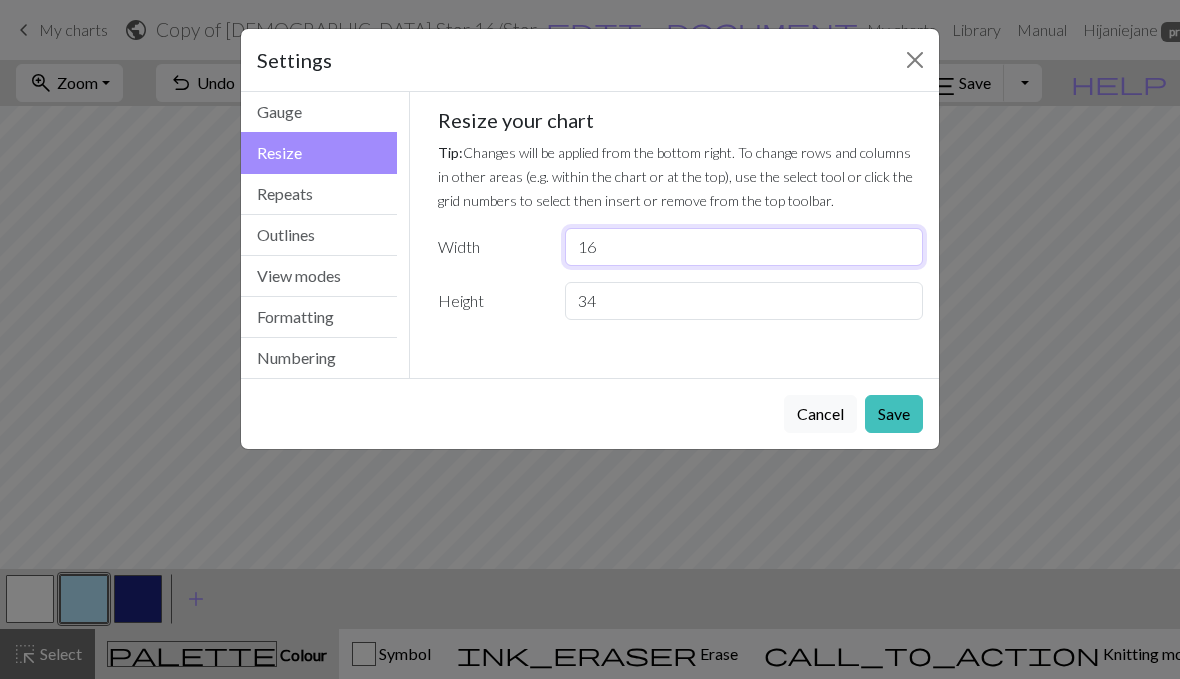 type on "16" 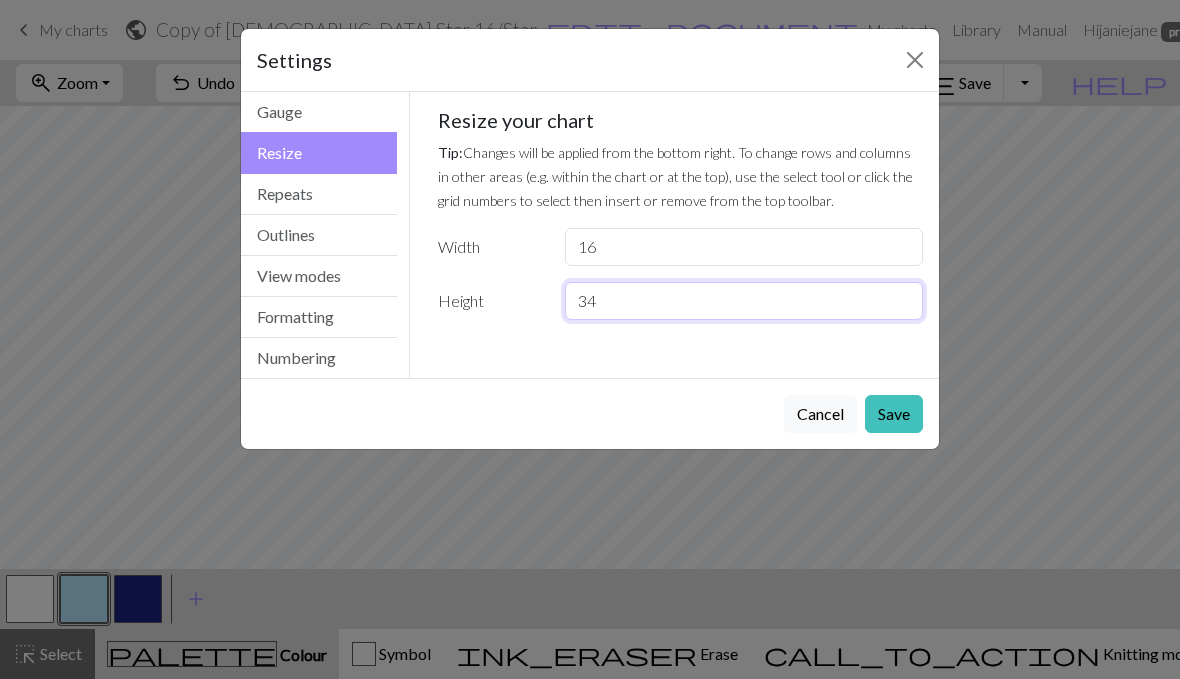 click on "34" at bounding box center (744, 301) 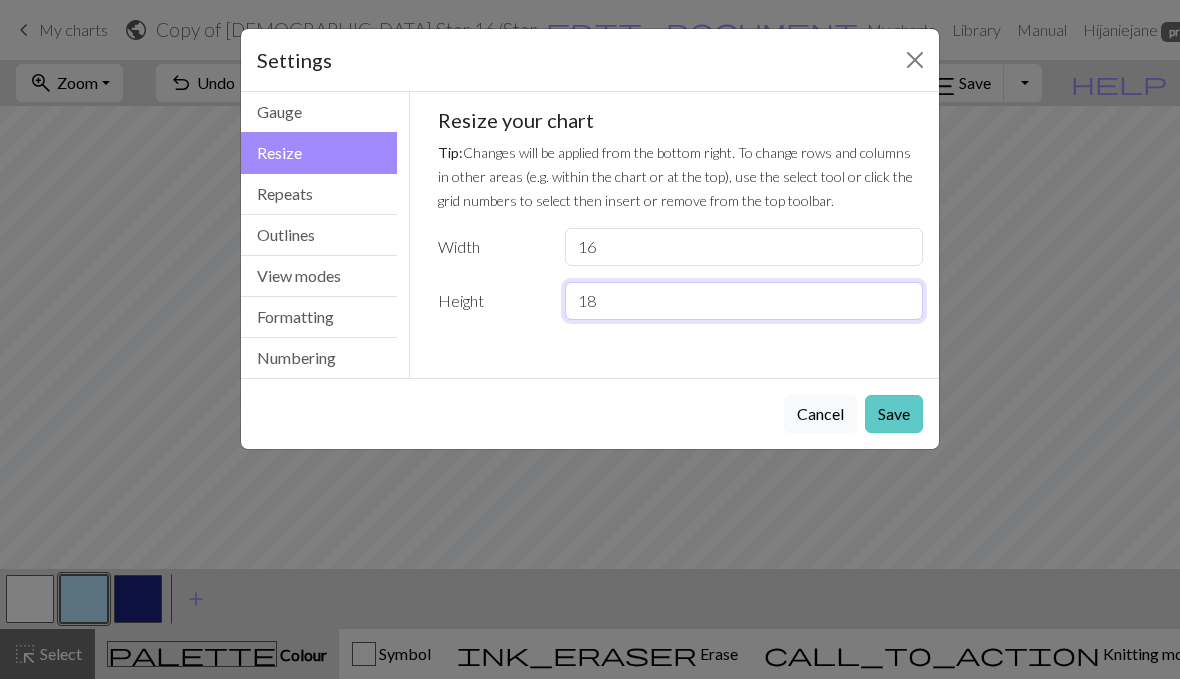 type on "18" 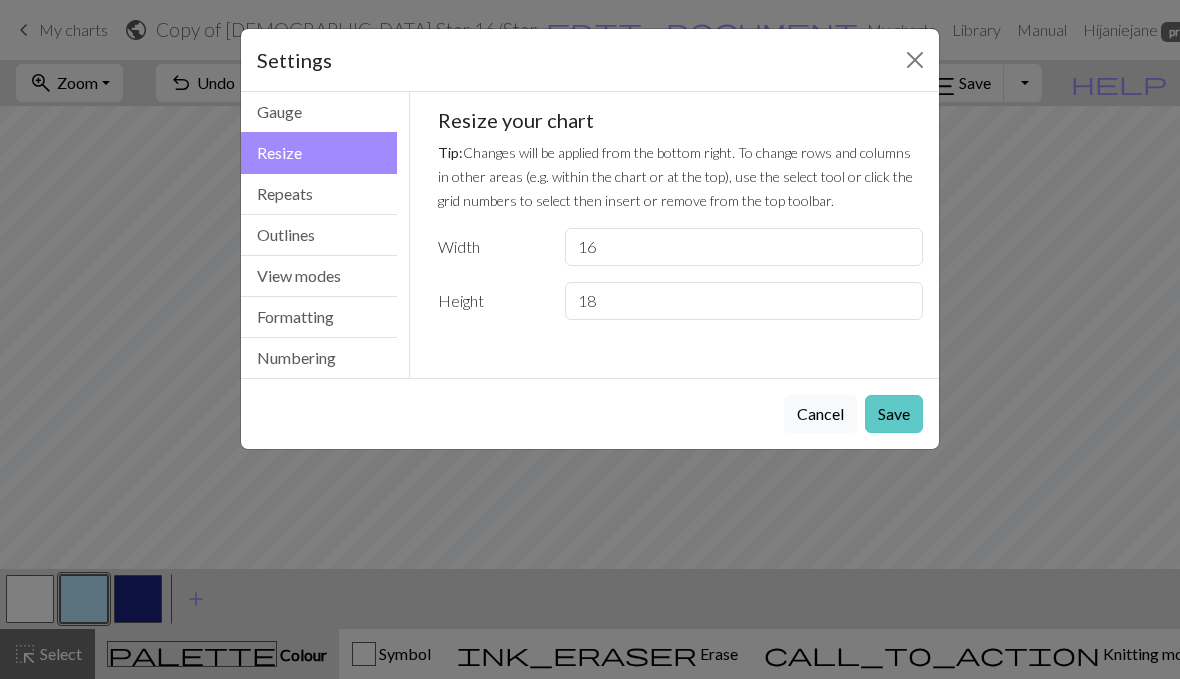 click on "Save" at bounding box center (894, 414) 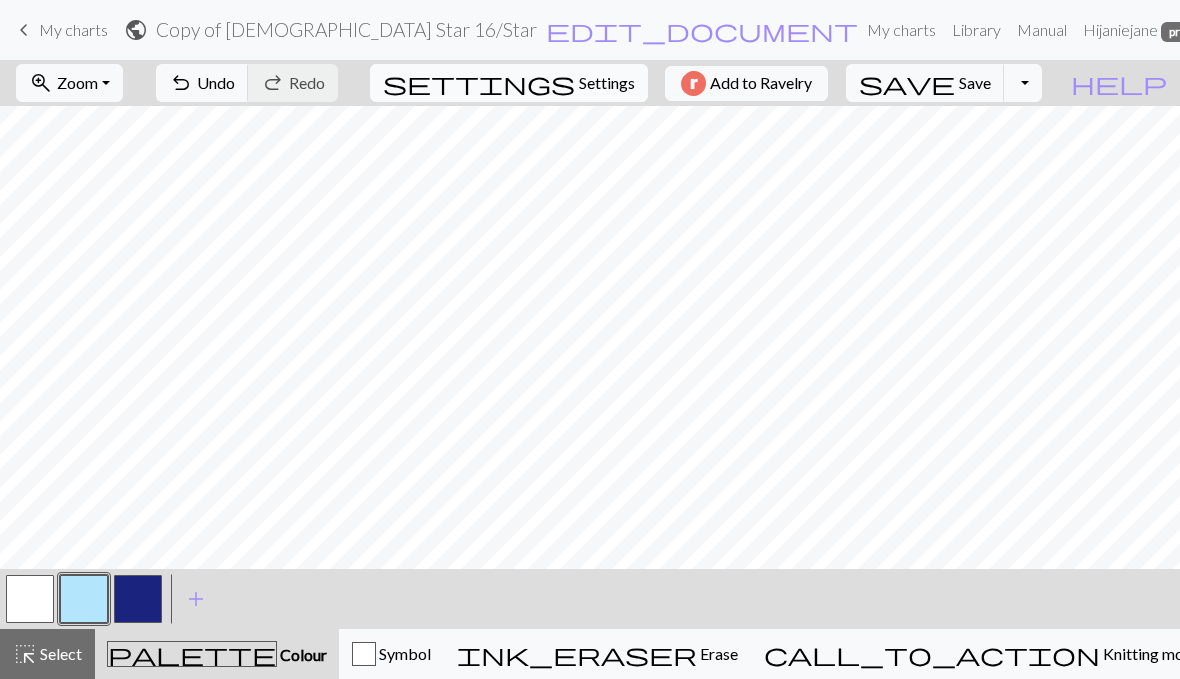click on "settings" at bounding box center [479, 83] 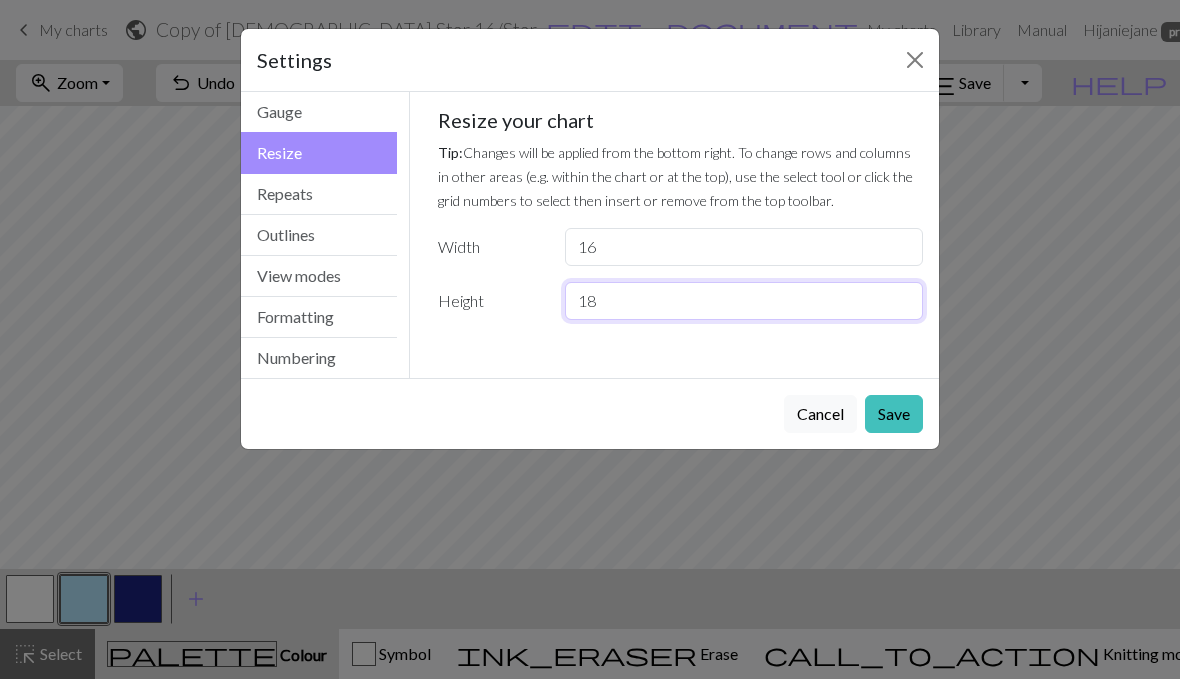 click on "18" at bounding box center (744, 301) 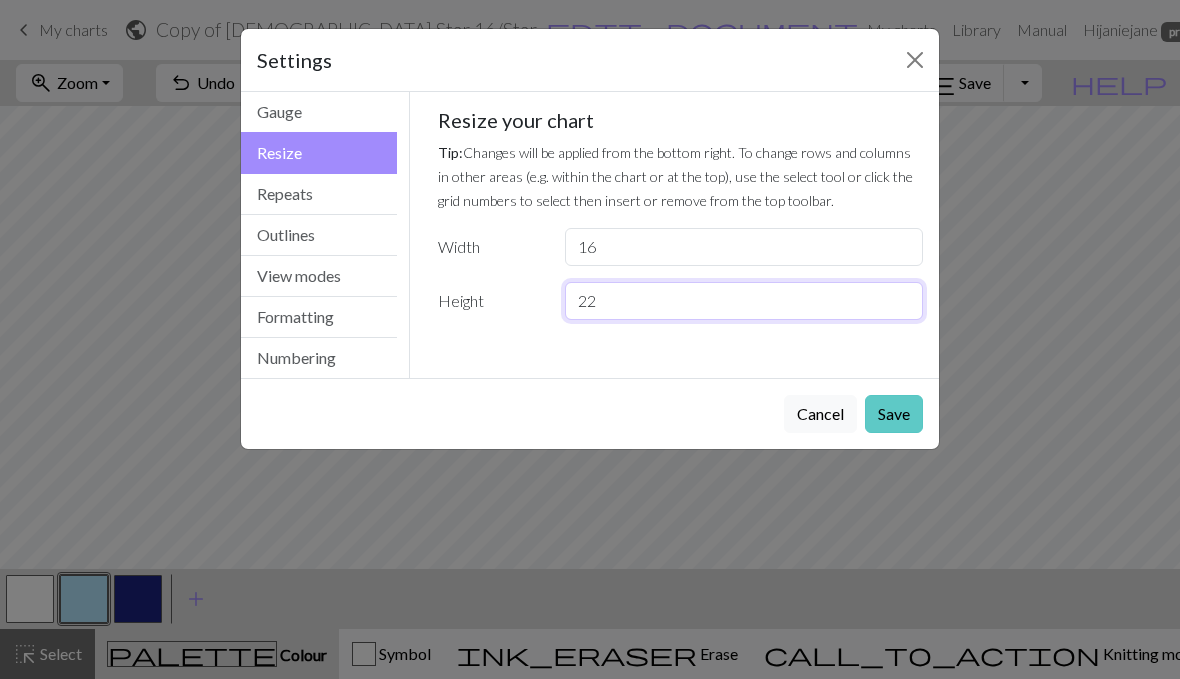 type on "22" 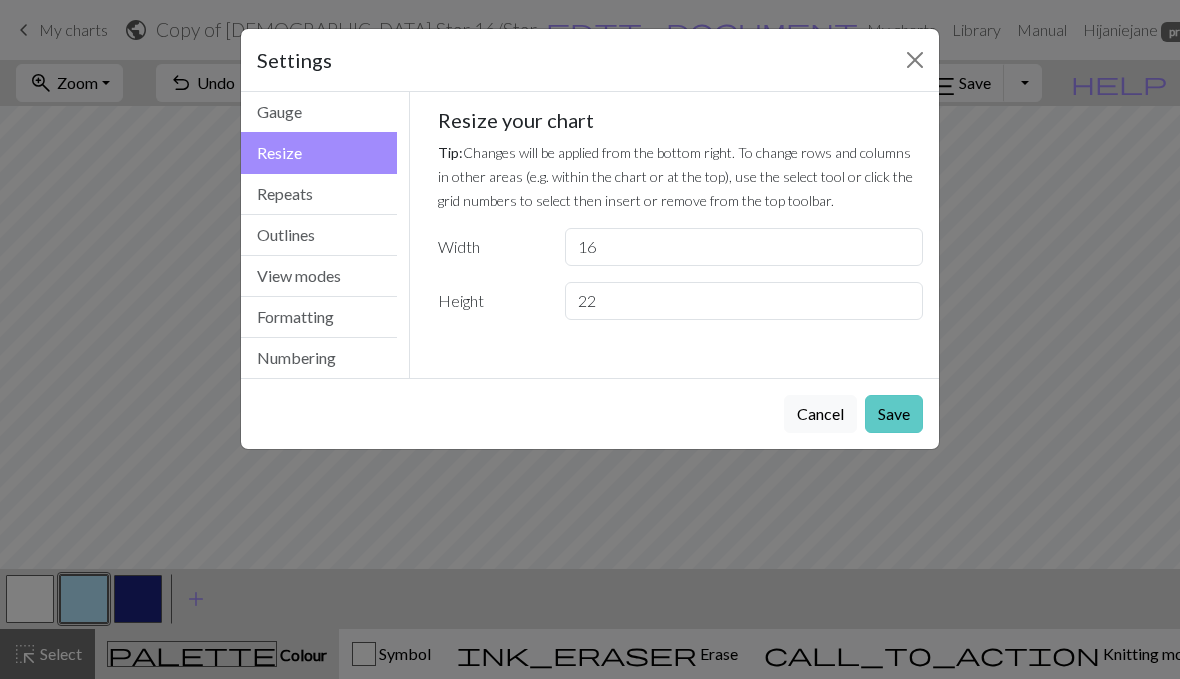 click on "Save" at bounding box center [894, 414] 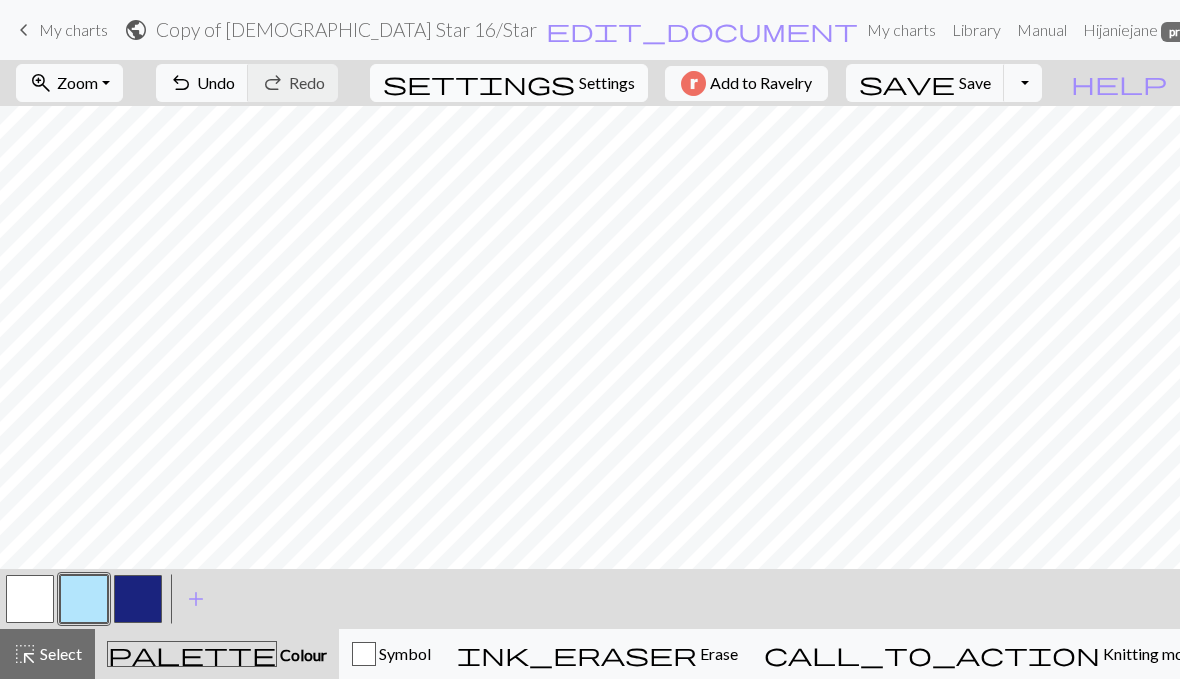 click on "settings  Settings" at bounding box center (509, 83) 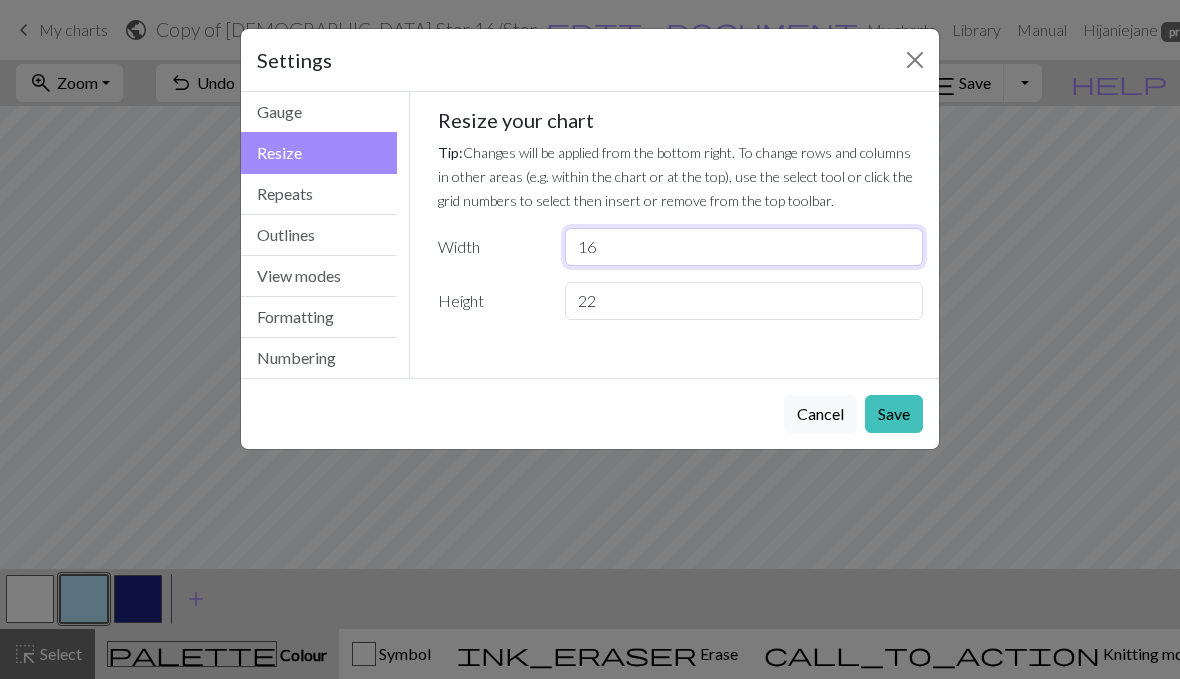 click on "16" at bounding box center [744, 247] 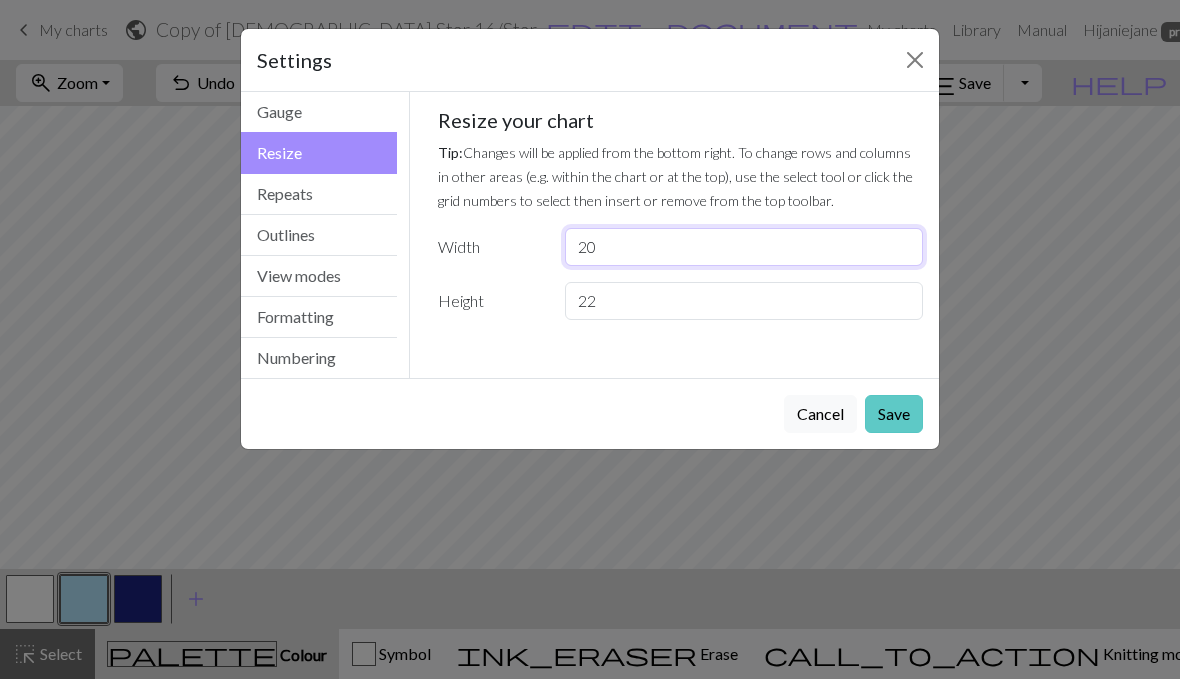 type on "20" 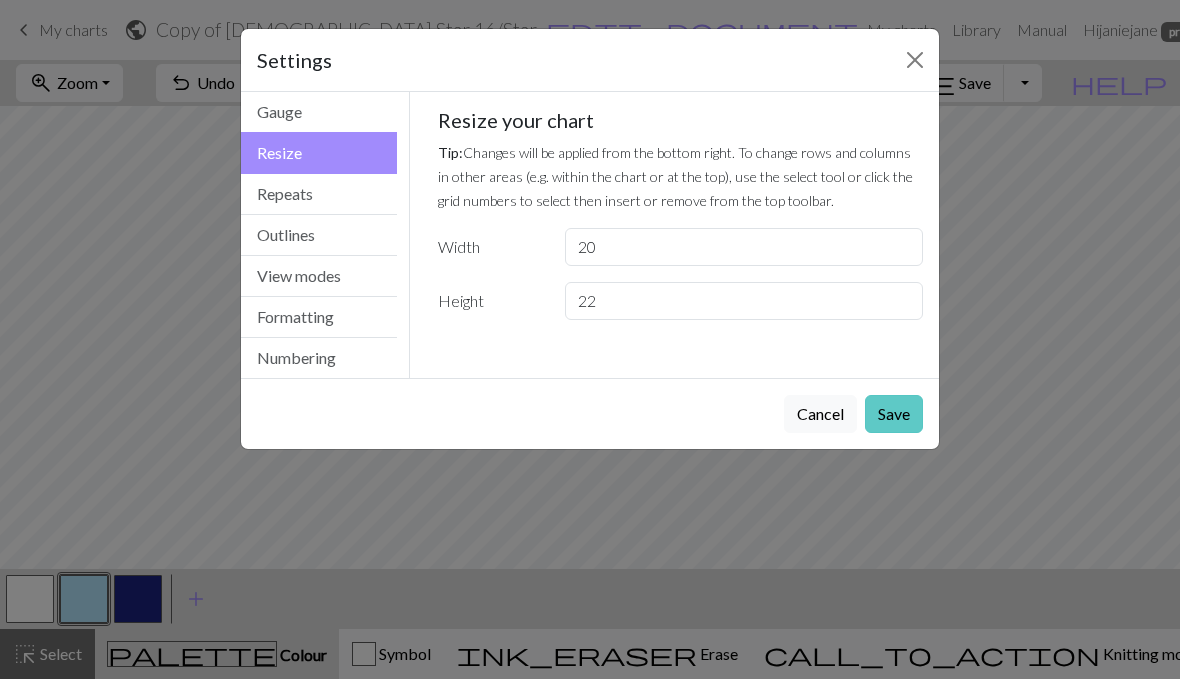 click on "Save" at bounding box center (894, 414) 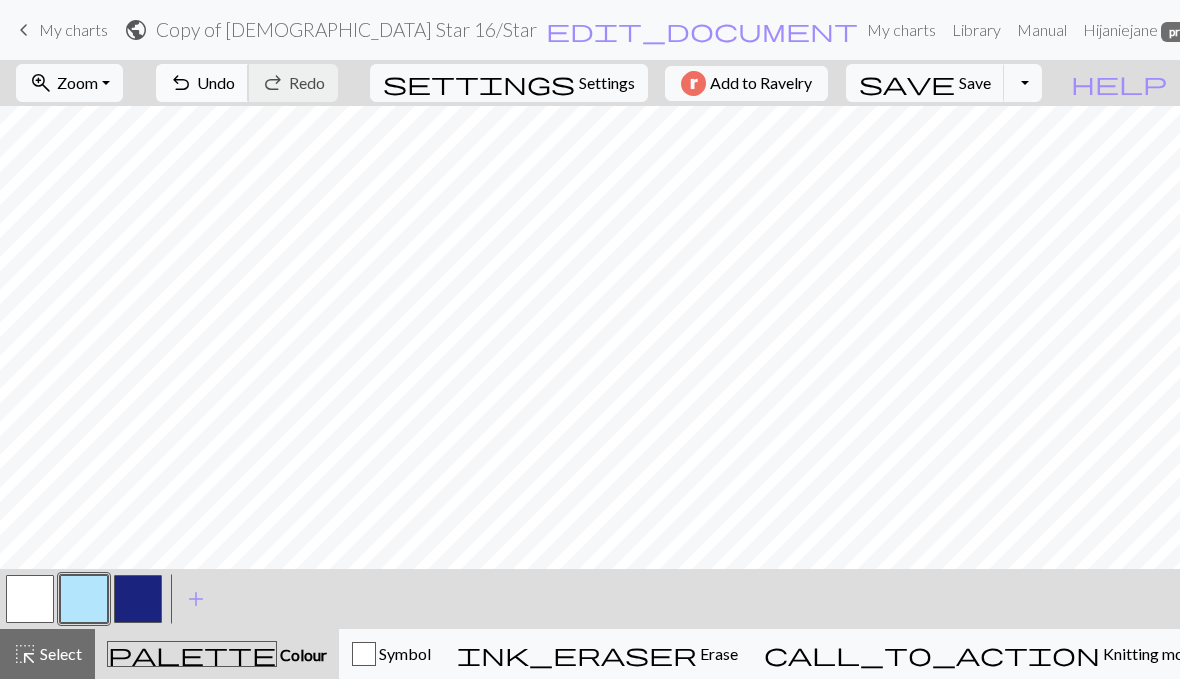 click on "undo Undo Undo" at bounding box center [202, 83] 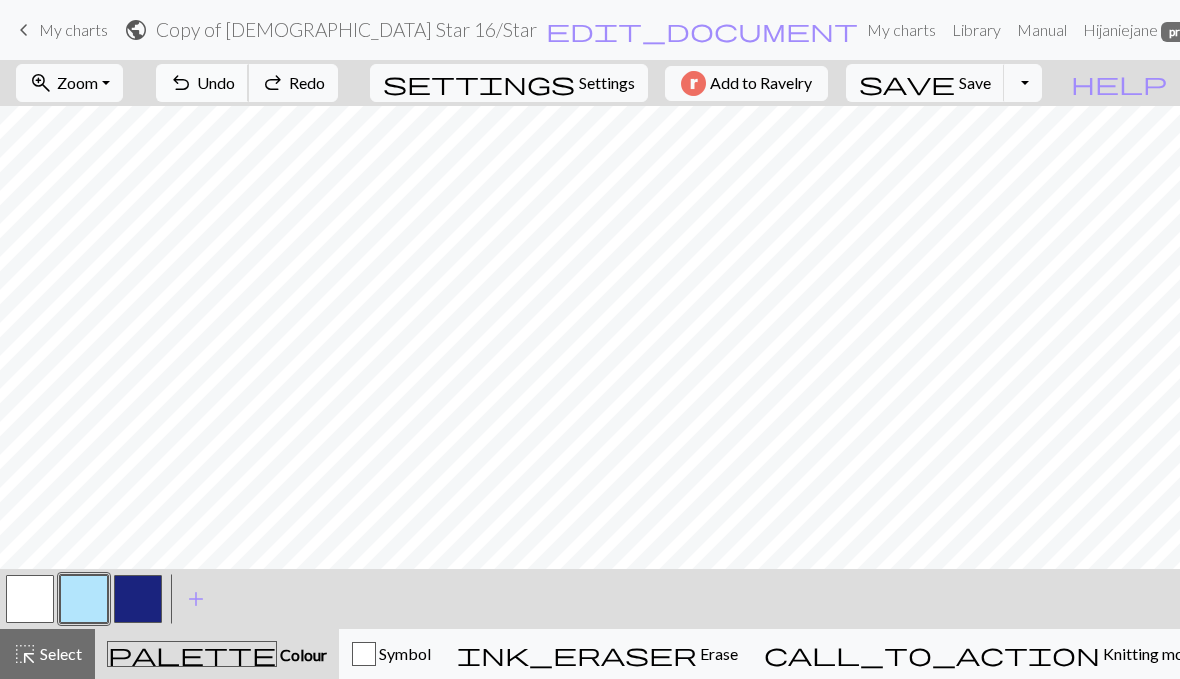 click on "Undo" at bounding box center [216, 82] 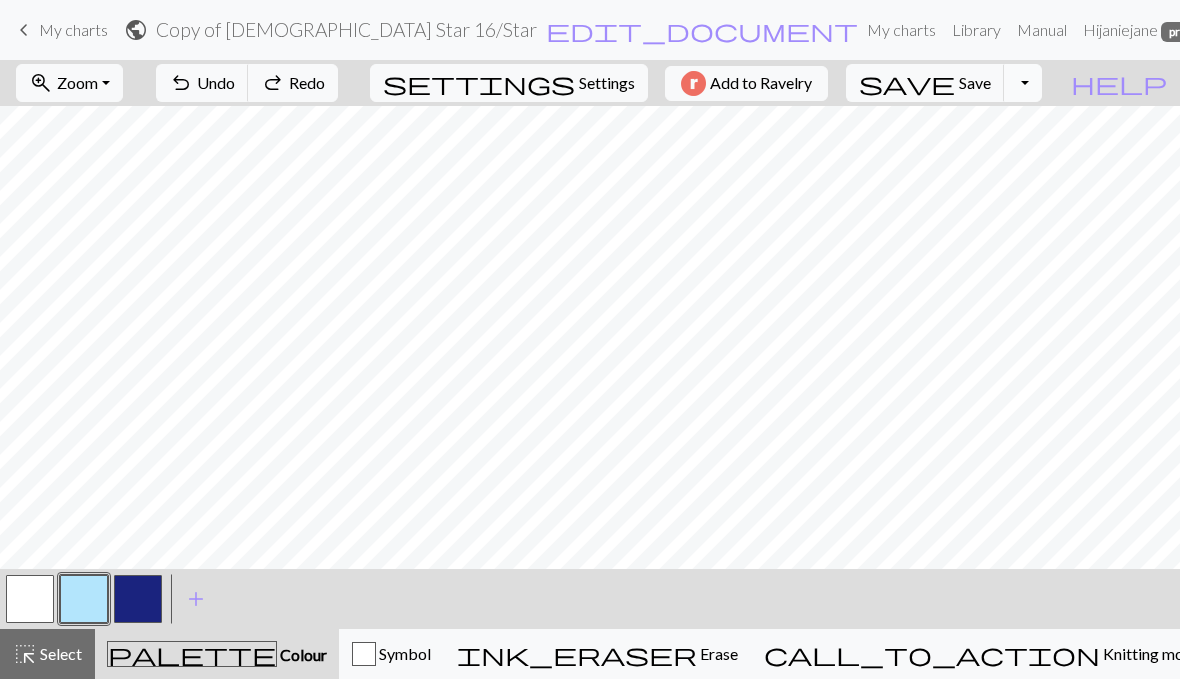 click on "Toggle Dropdown" at bounding box center (1023, 83) 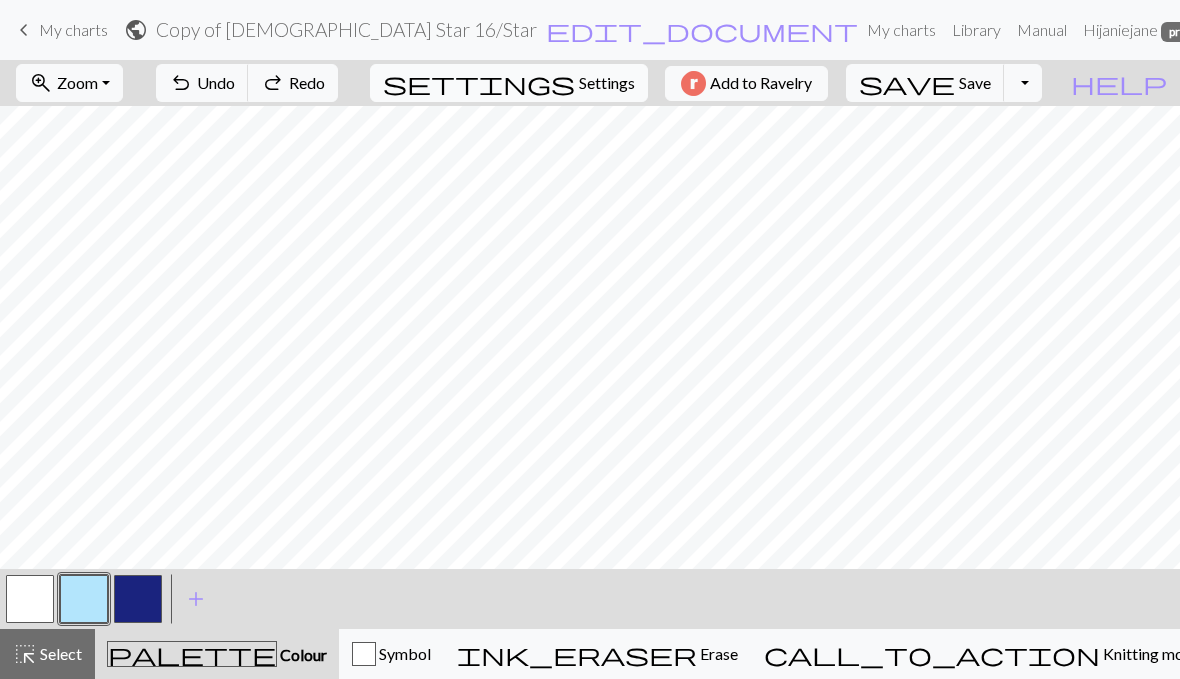click on "settings  Settings" at bounding box center [509, 83] 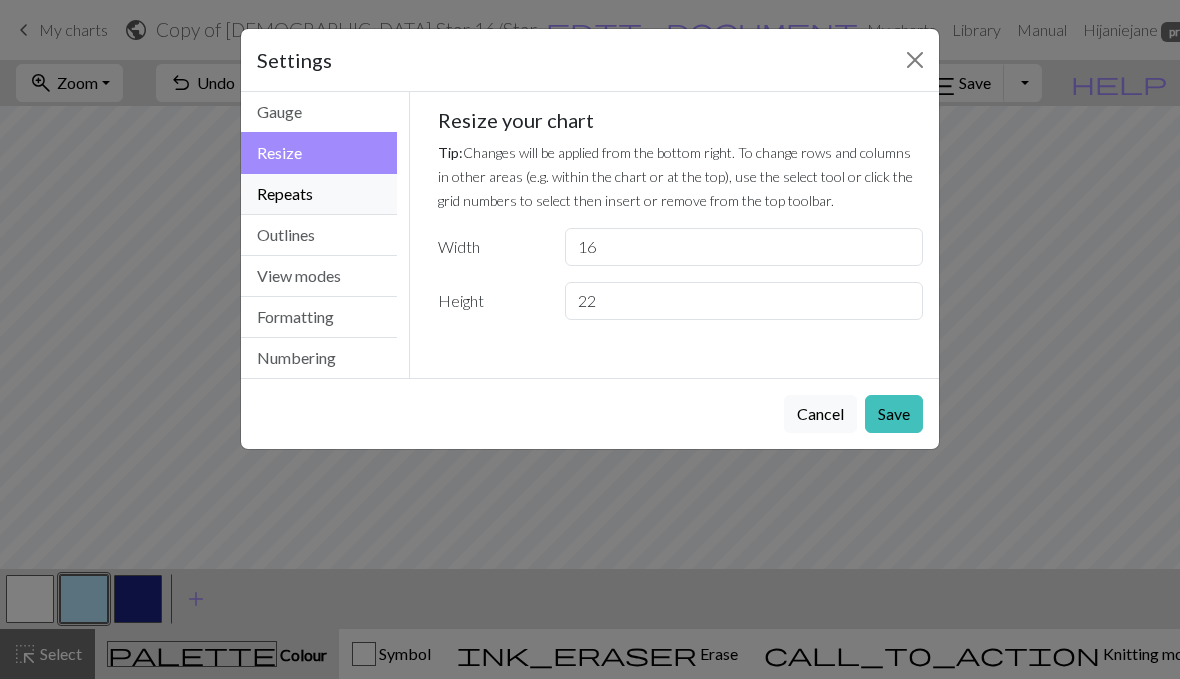 click on "Repeats" at bounding box center [319, 194] 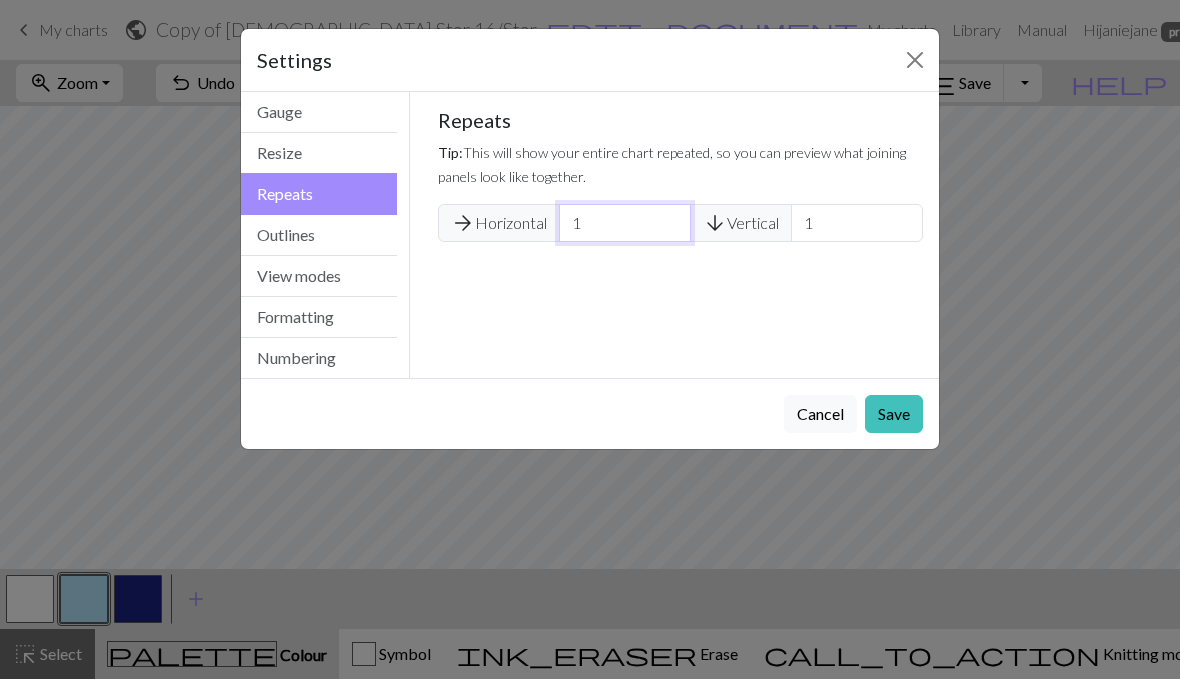 click on "1" at bounding box center [625, 223] 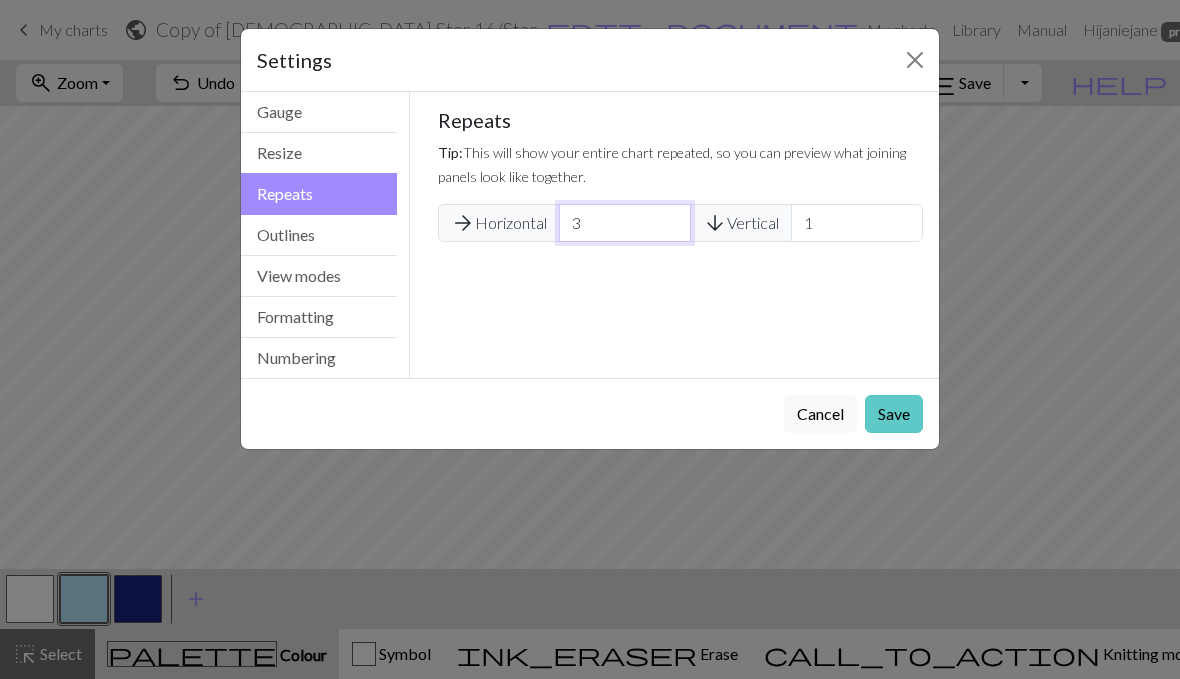 type on "3" 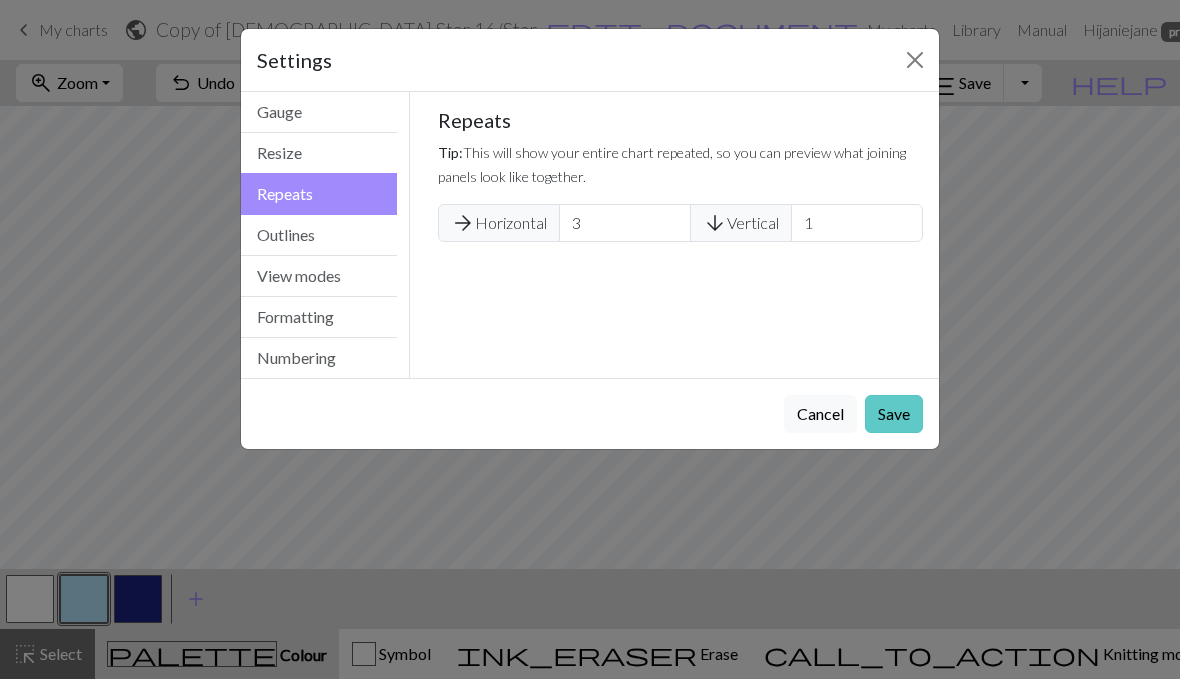 click on "Save" at bounding box center [894, 414] 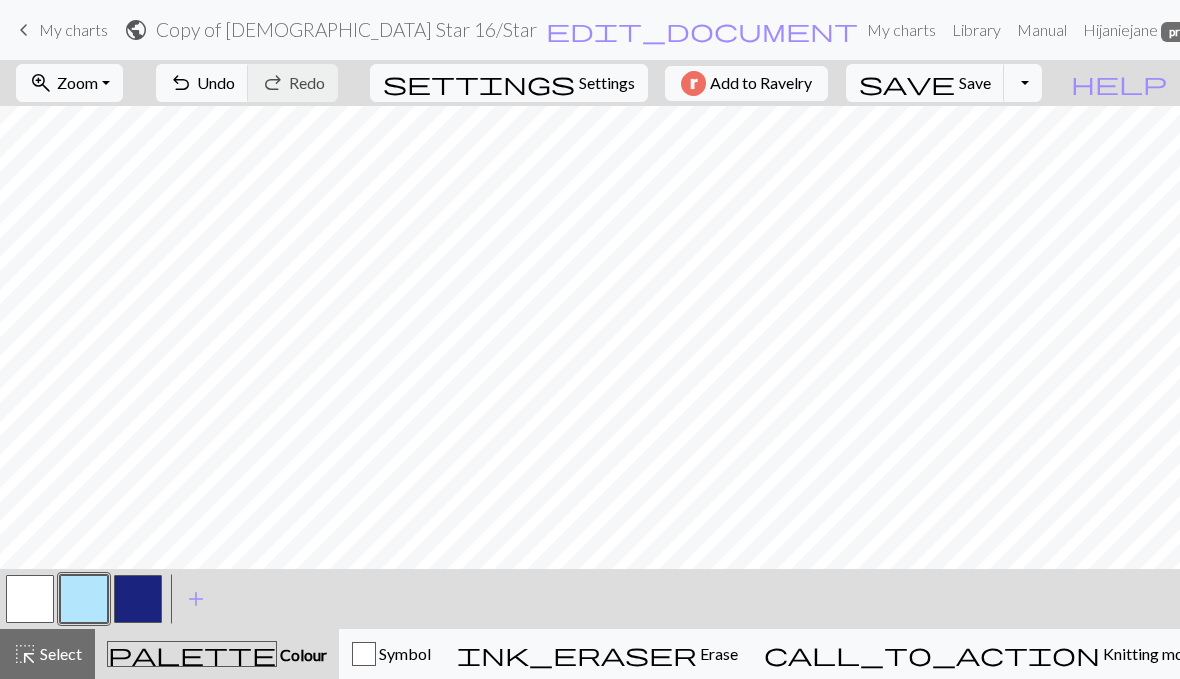 click at bounding box center [30, 599] 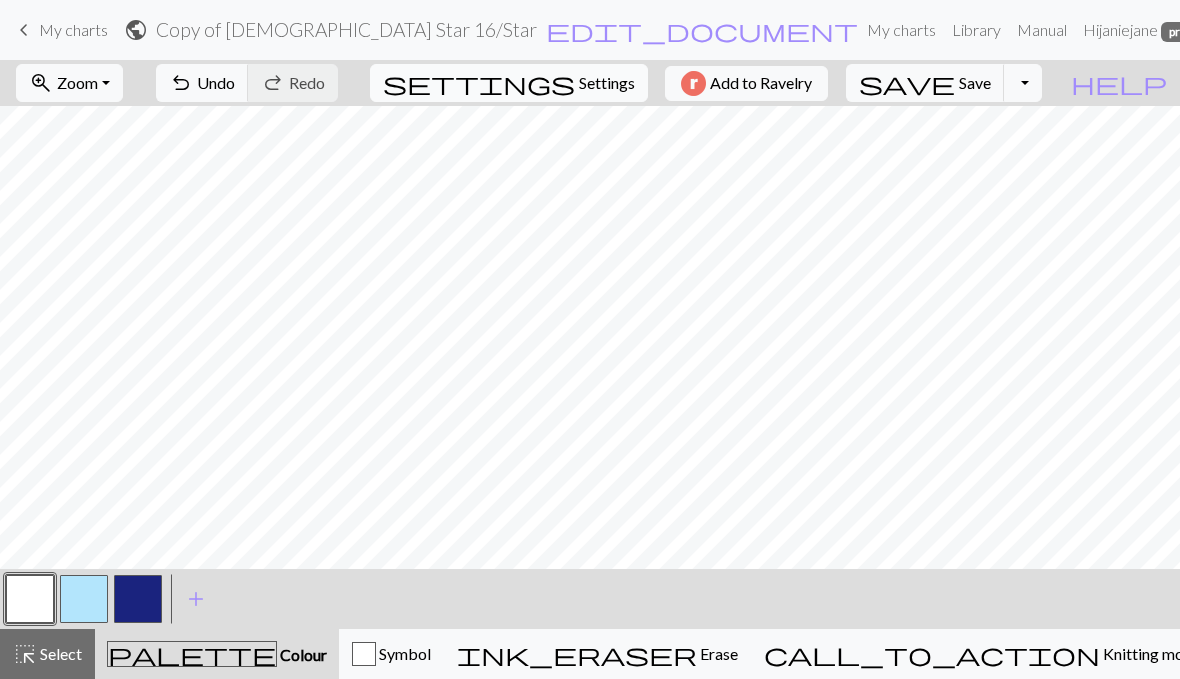 click on "Settings" at bounding box center [607, 83] 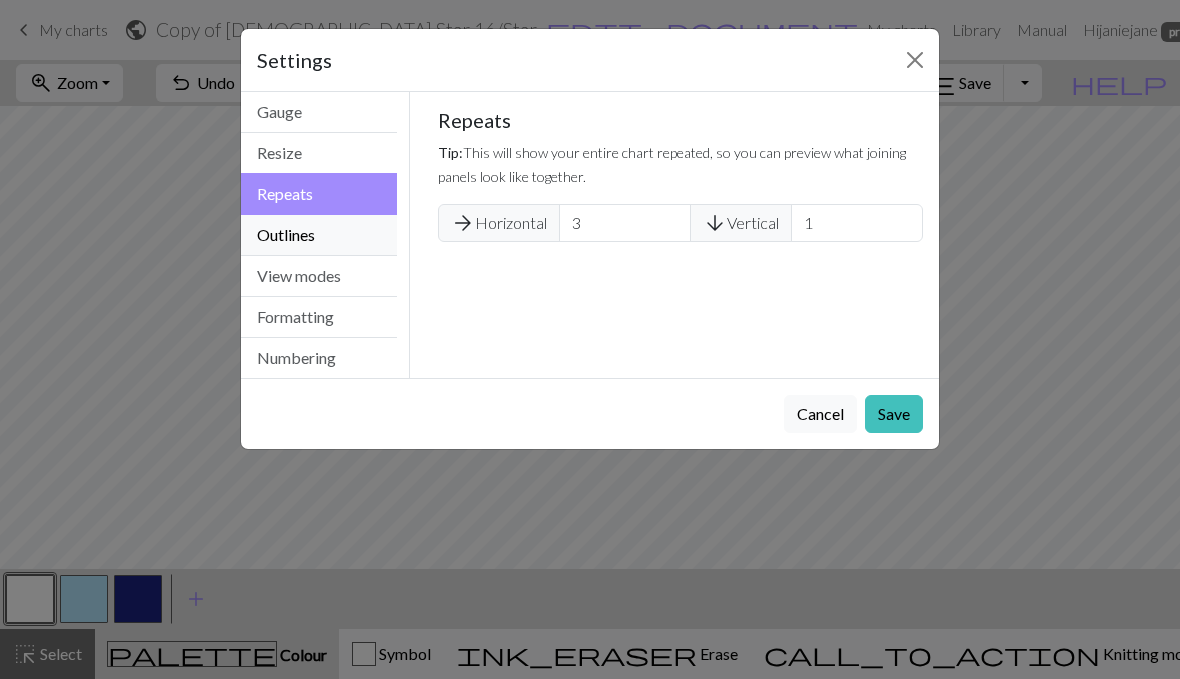 click on "Outlines" at bounding box center [319, 235] 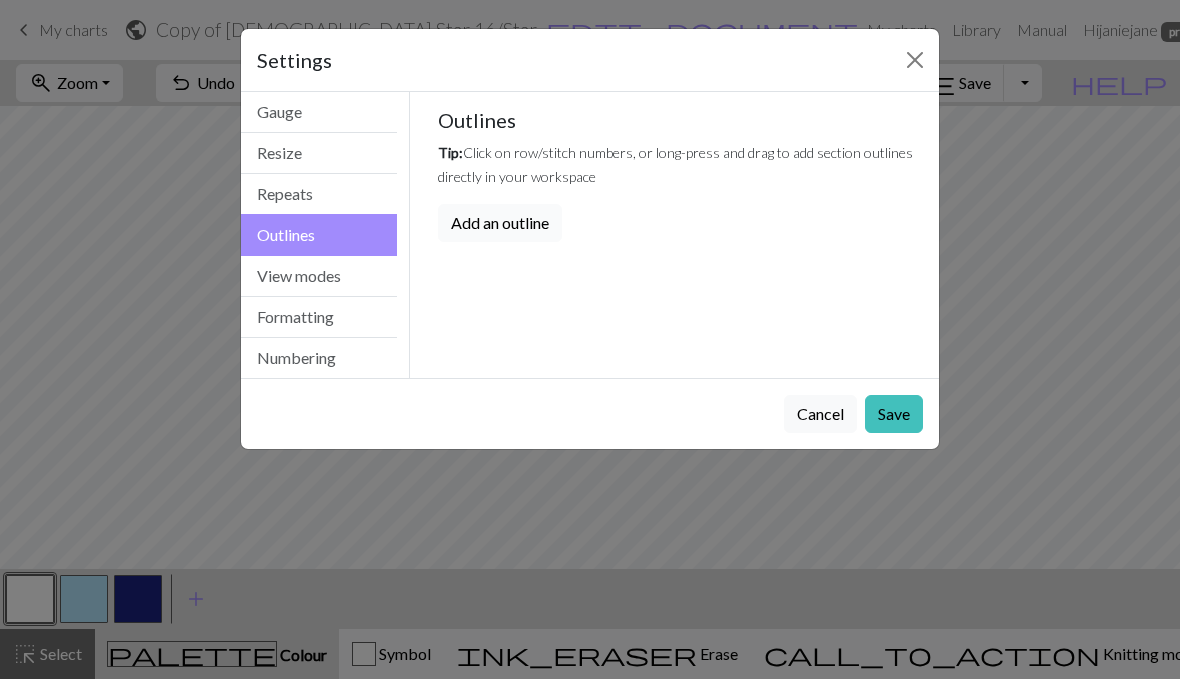 click on "Add an outline" at bounding box center [500, 223] 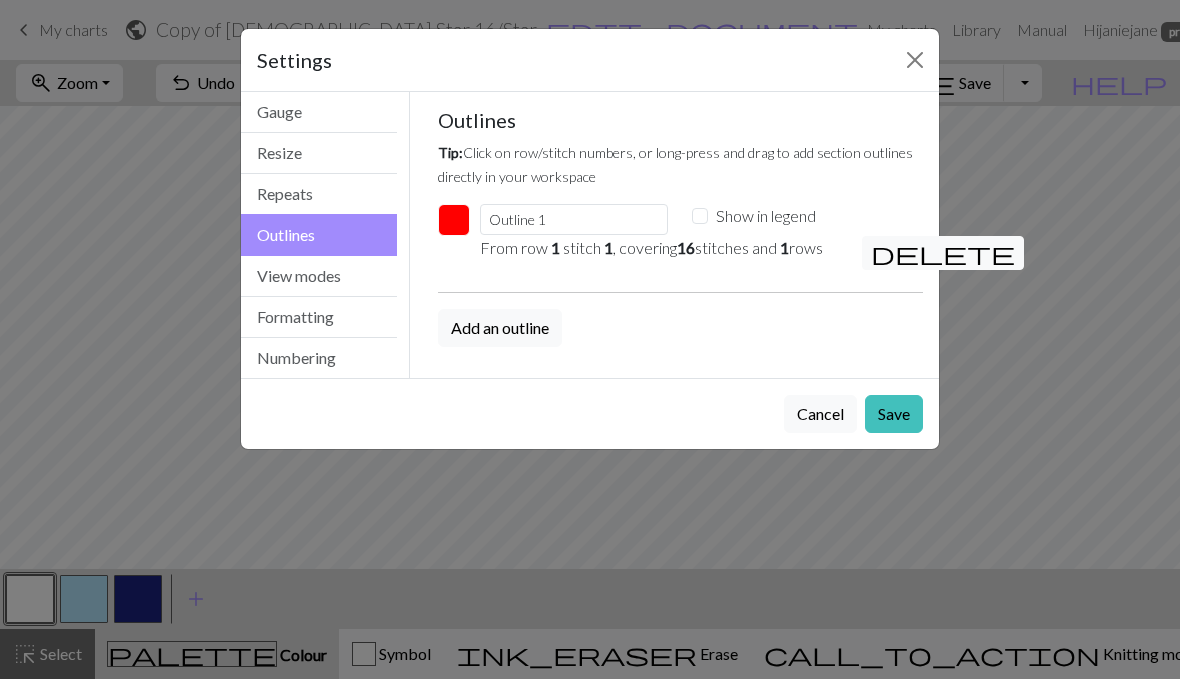 click on "Outline 1" at bounding box center (574, 220) 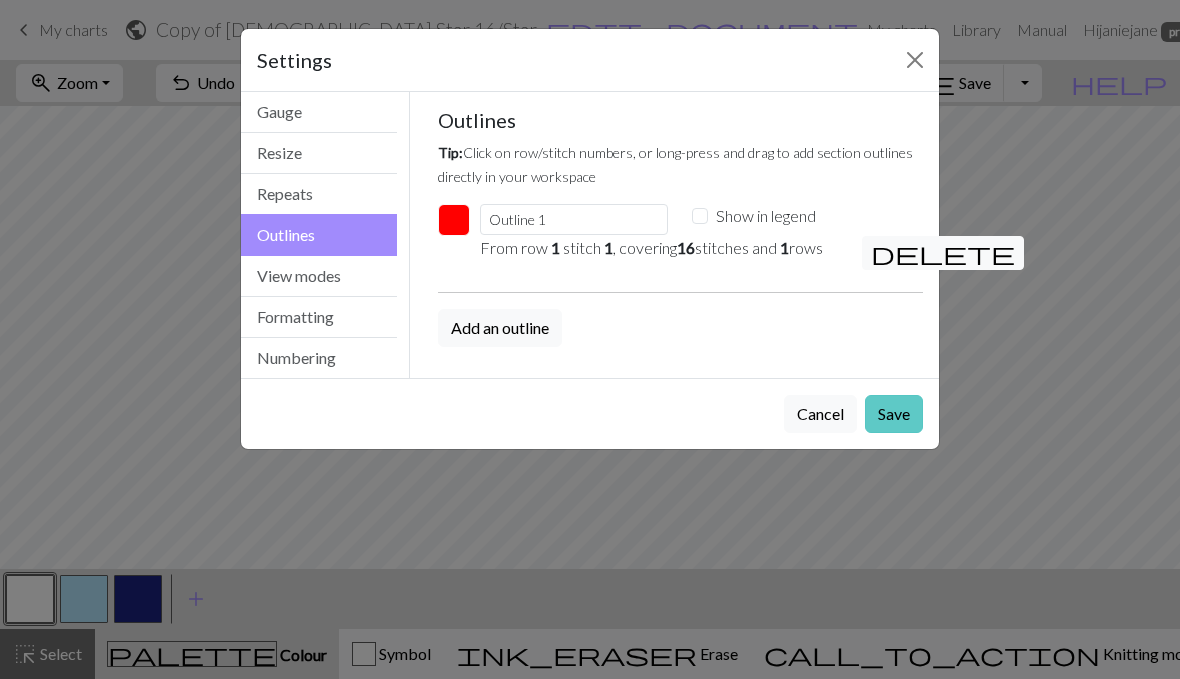 click on "Save" at bounding box center [894, 414] 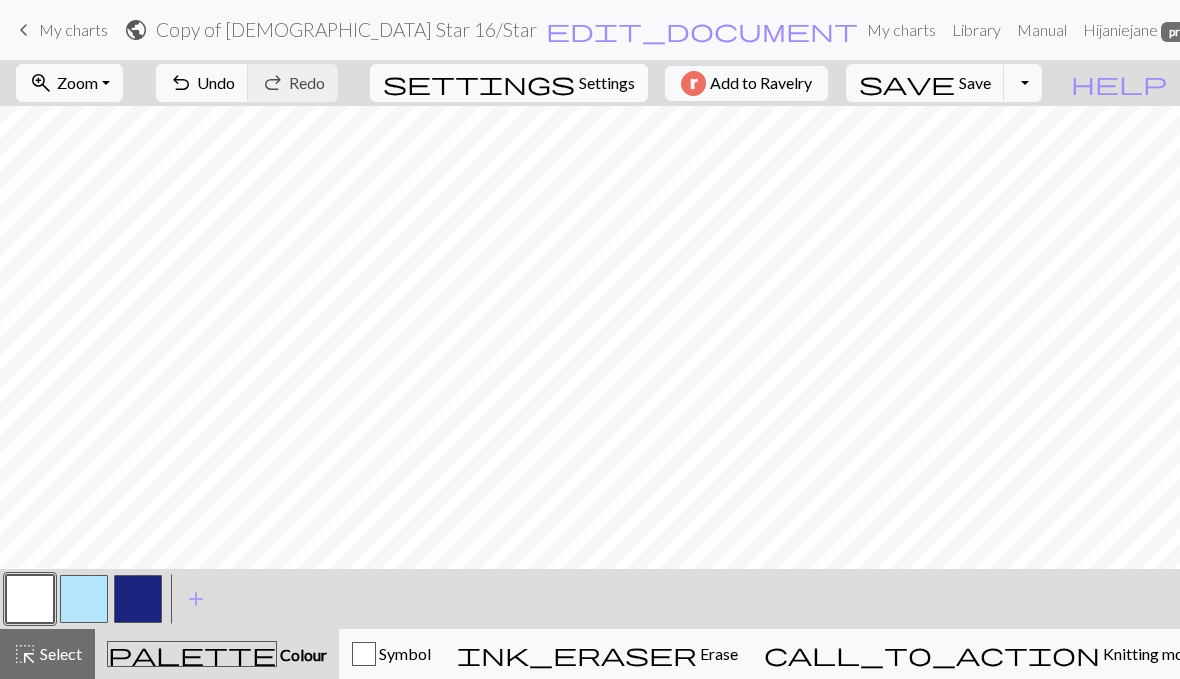 click on "settings" at bounding box center (479, 83) 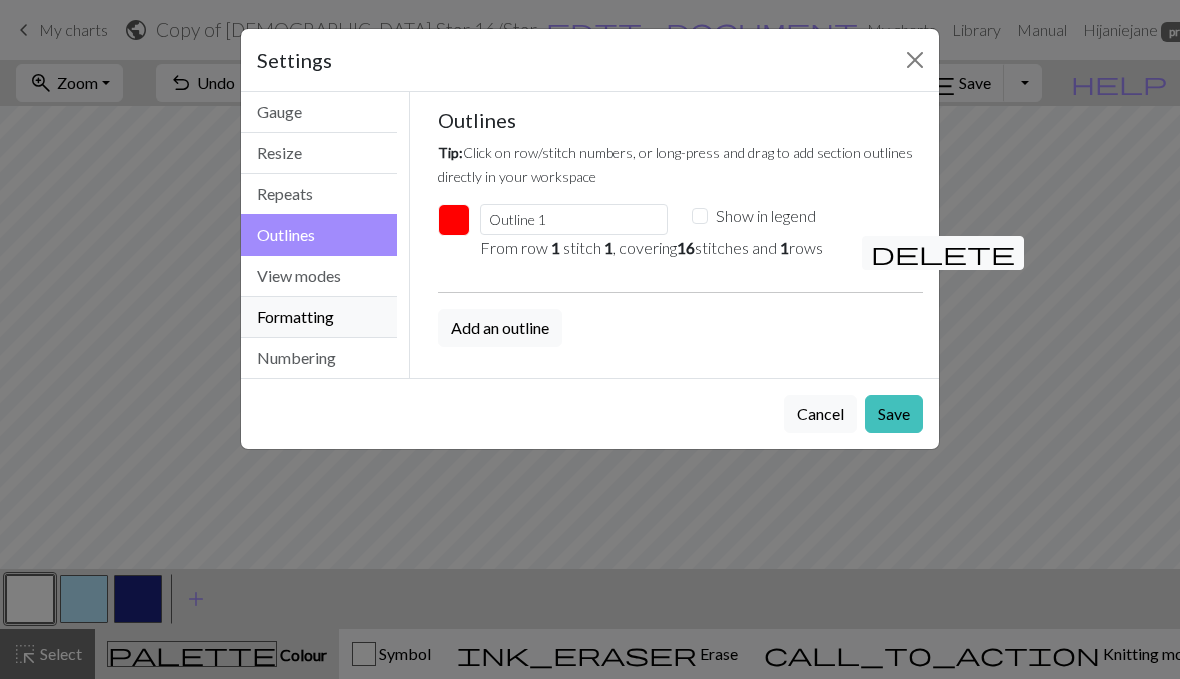 click on "Formatting" at bounding box center (319, 317) 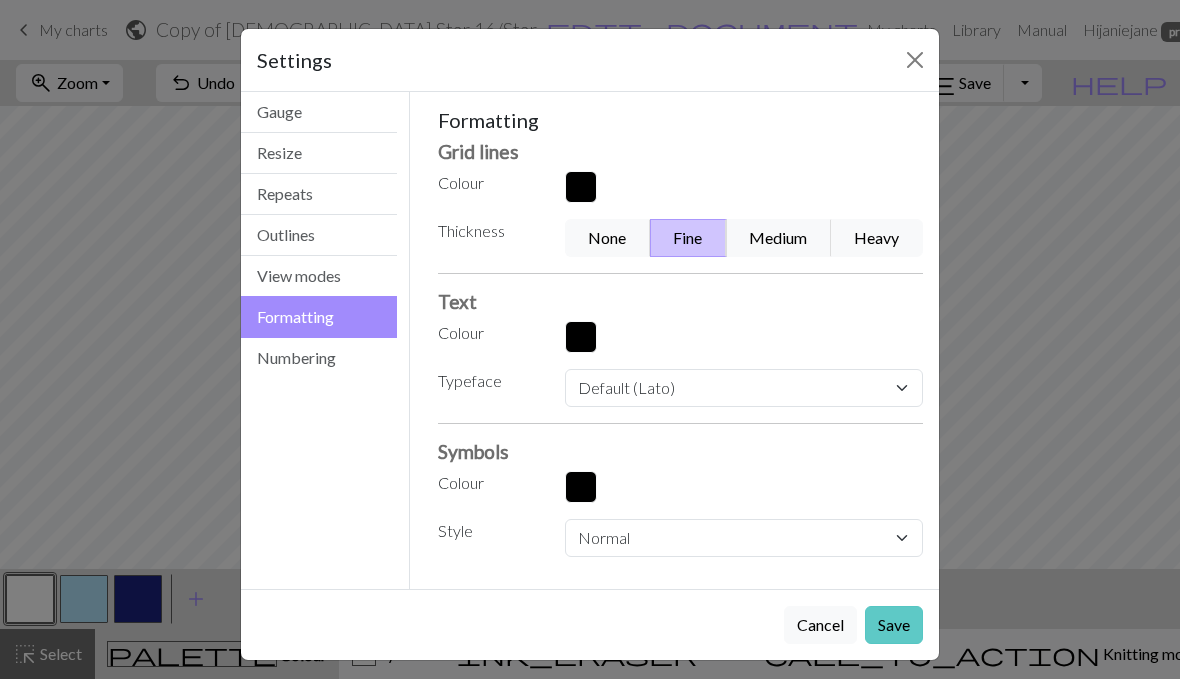 click on "Save" at bounding box center (894, 625) 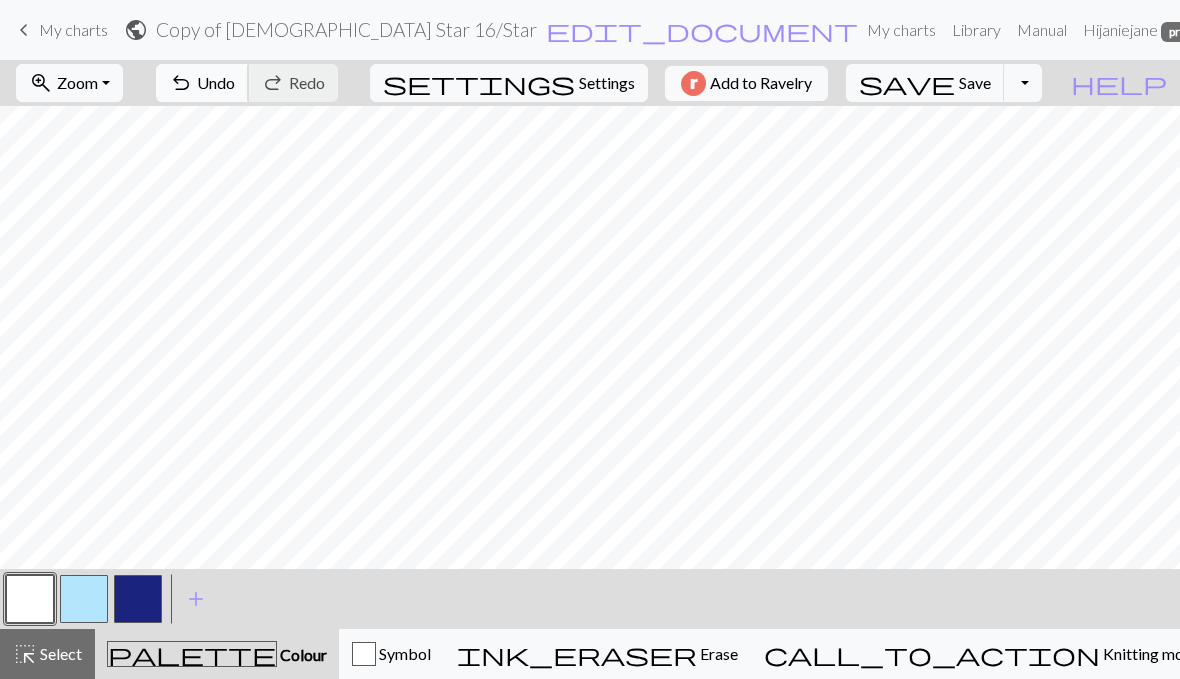 click on "Undo" at bounding box center [216, 82] 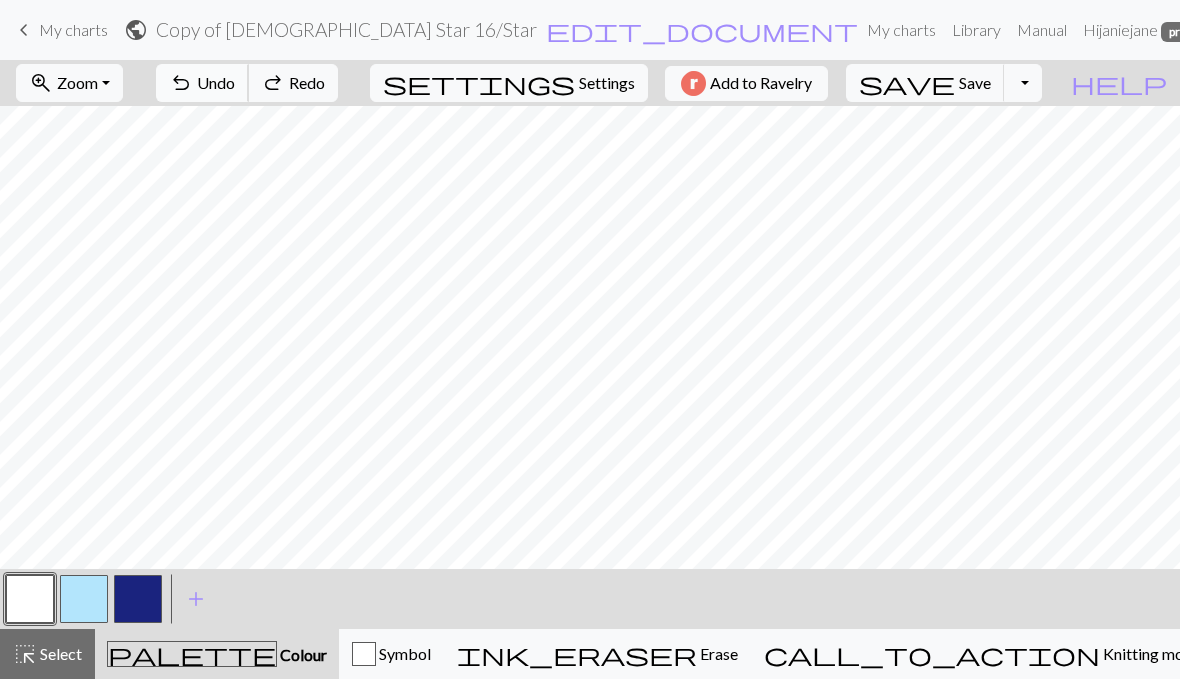 click on "Undo" at bounding box center (216, 82) 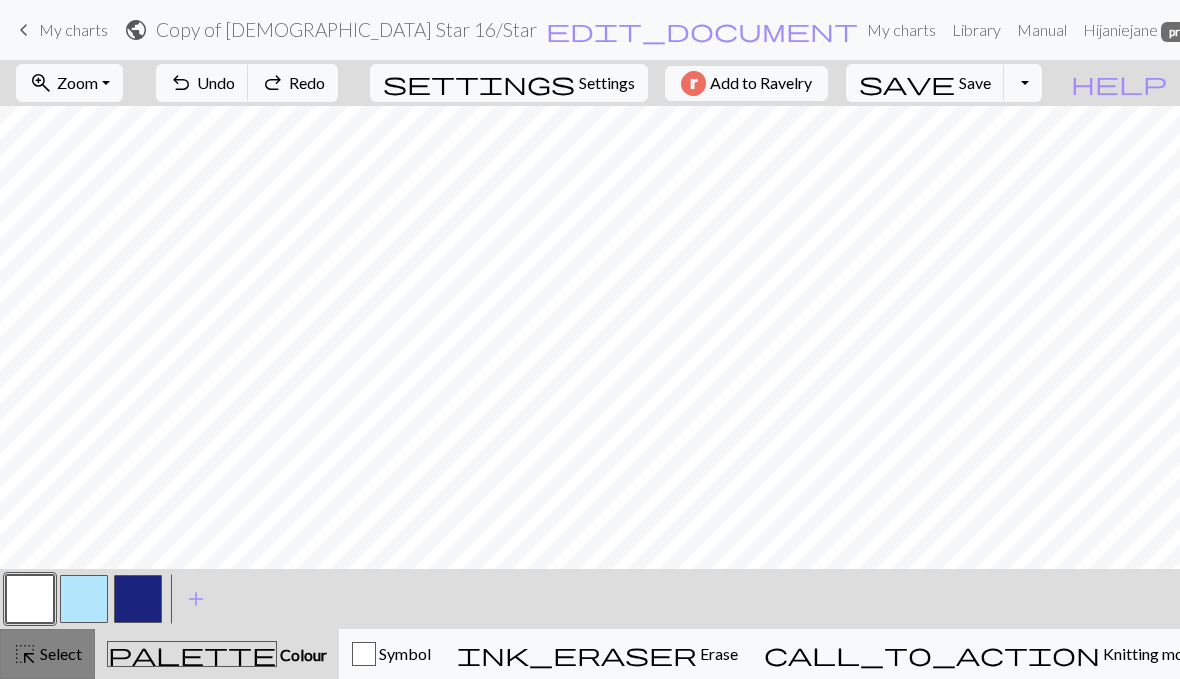 click on "Select" at bounding box center [59, 653] 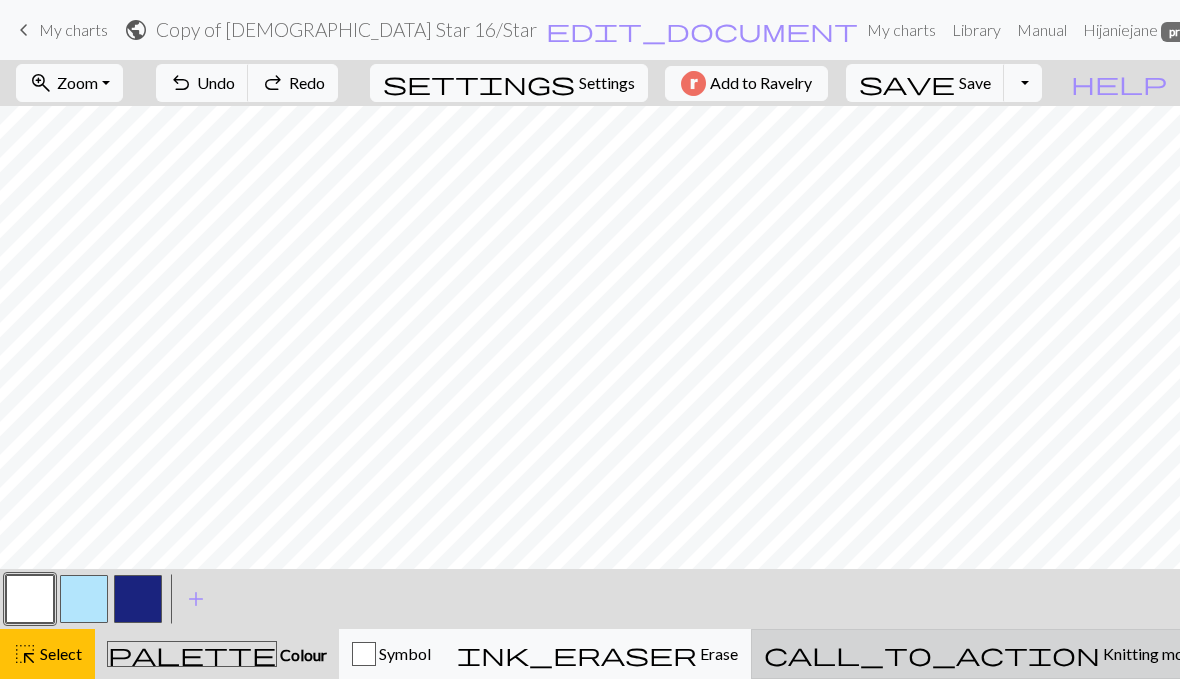 click on "Knitting mode" at bounding box center (1150, 653) 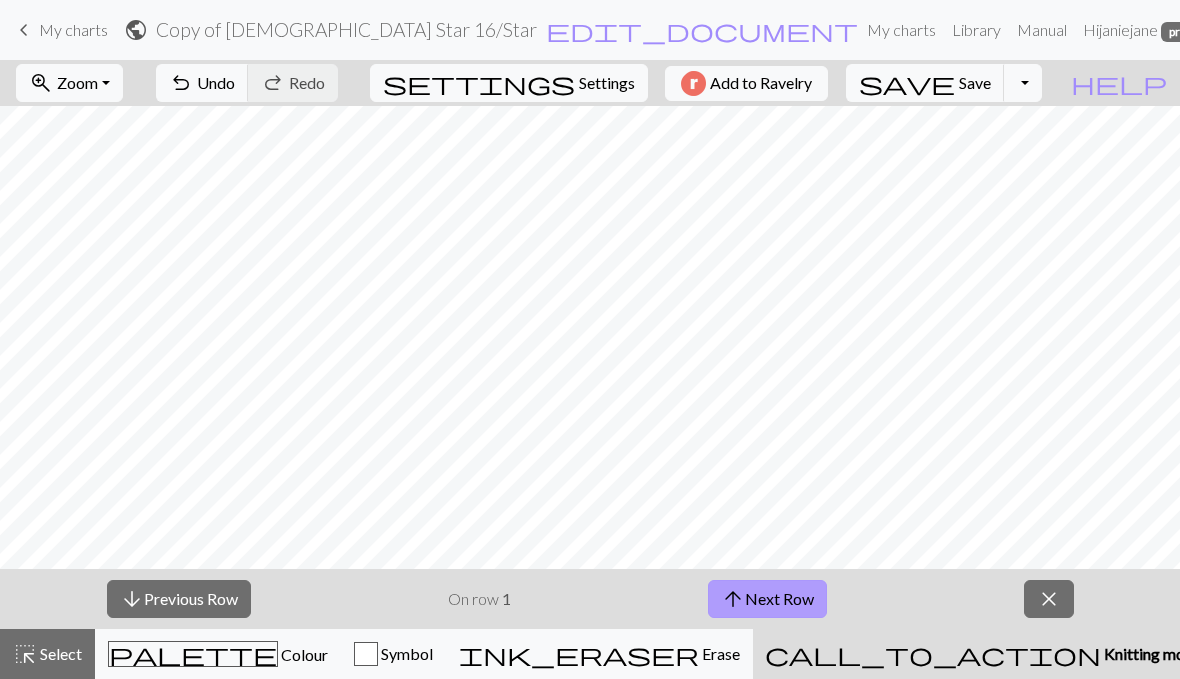 click on "arrow_upward" at bounding box center (733, 599) 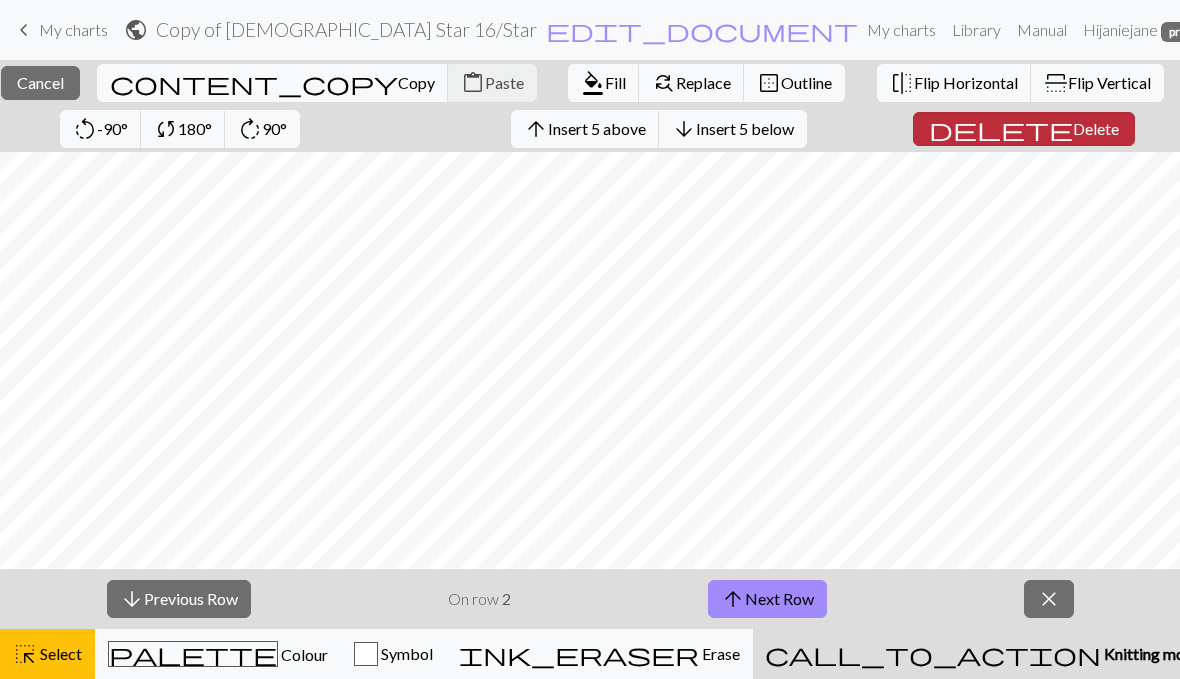 click on "Delete" at bounding box center (1096, 128) 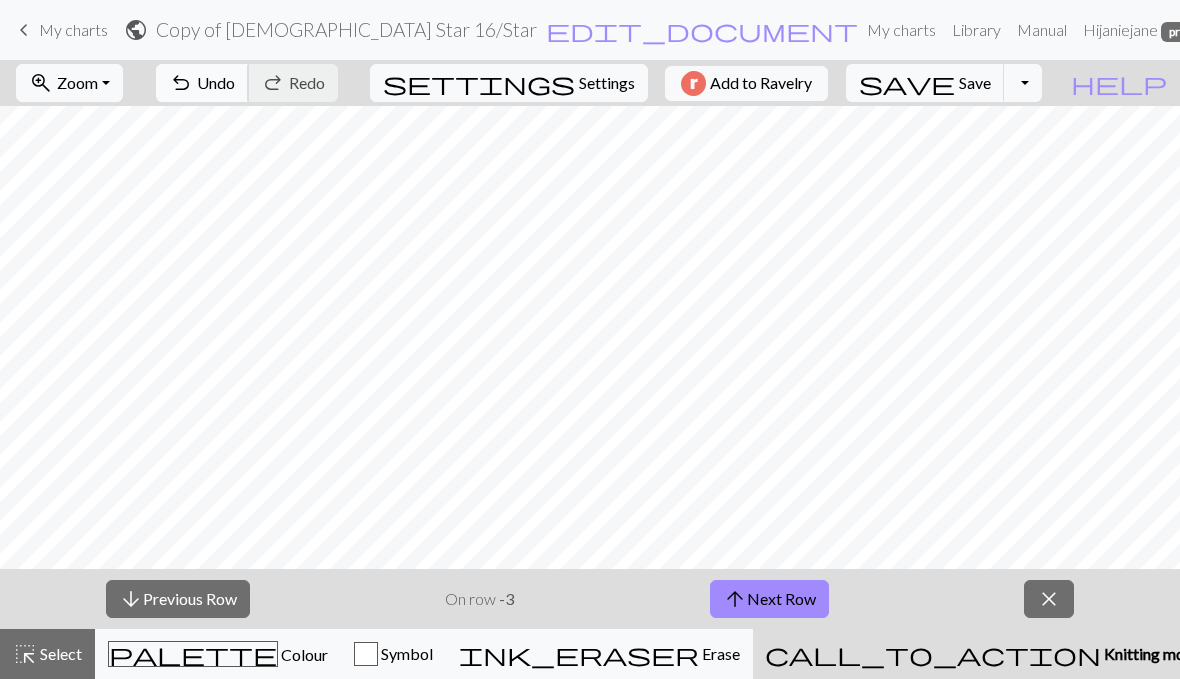 click on "Undo" at bounding box center (216, 82) 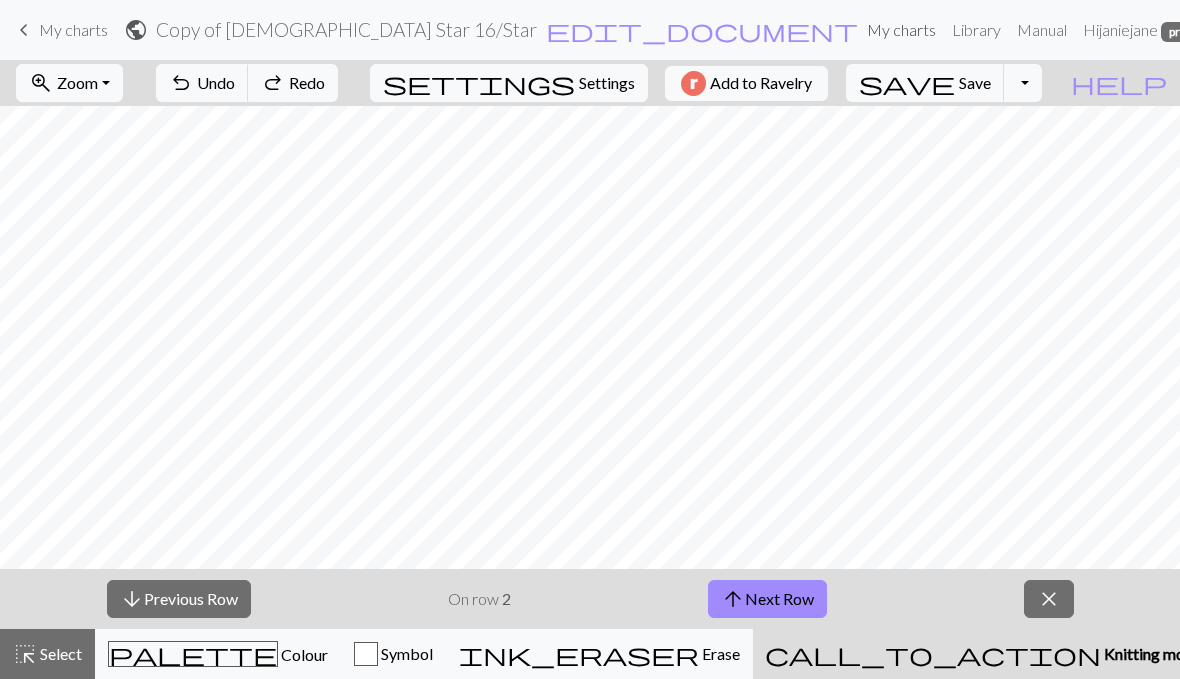 click on "My charts" at bounding box center [901, 30] 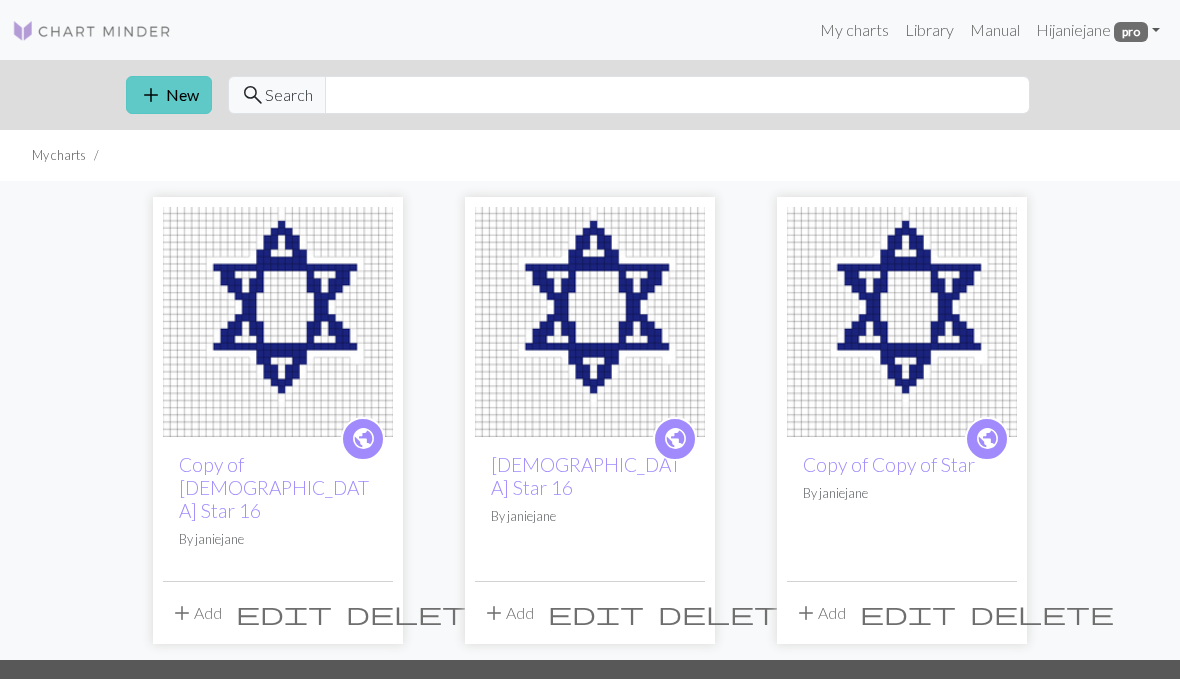 click on "add" at bounding box center [151, 95] 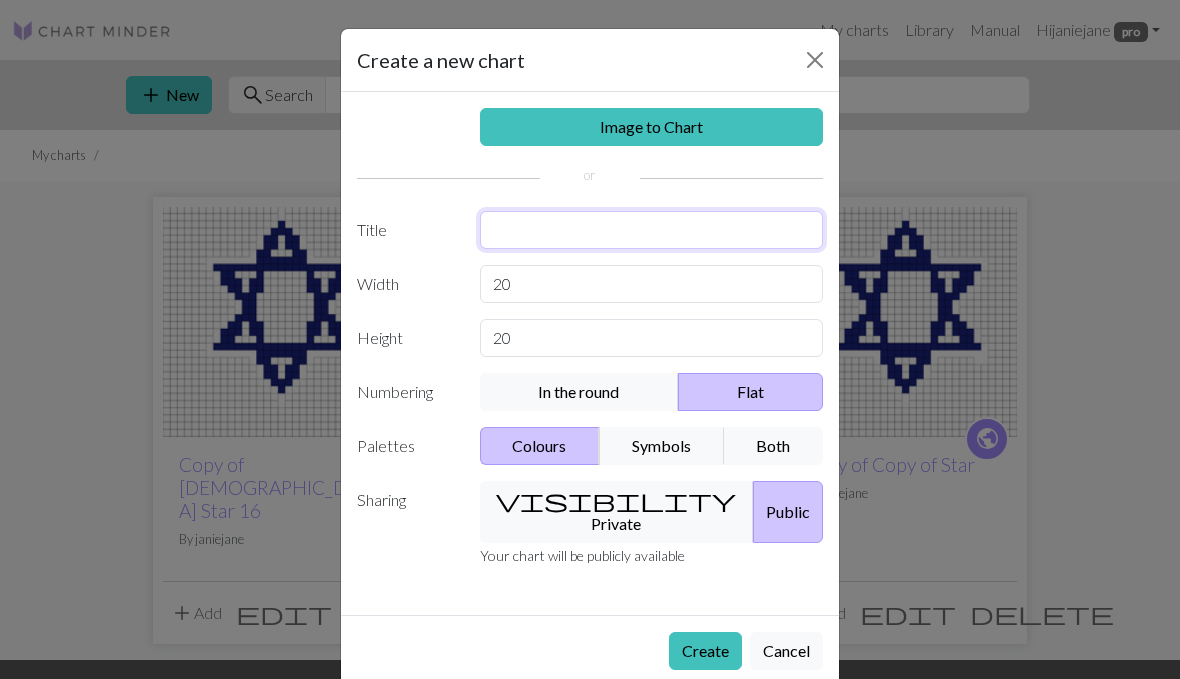 click at bounding box center [652, 230] 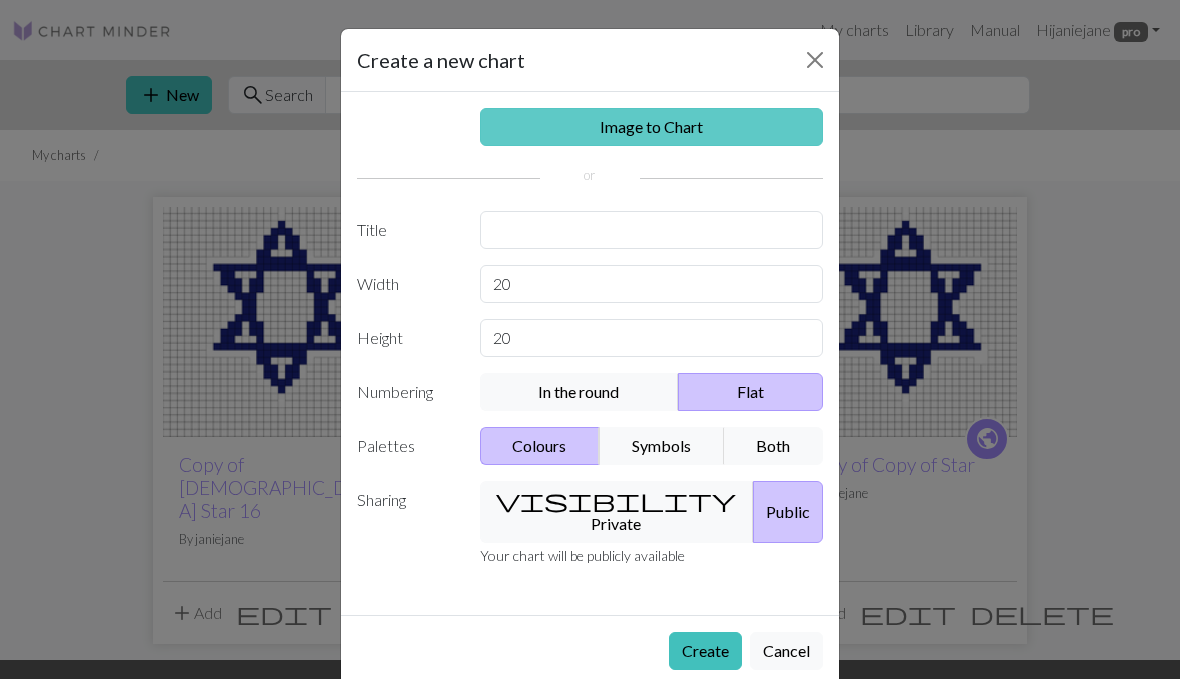 click on "Image to Chart" at bounding box center (652, 127) 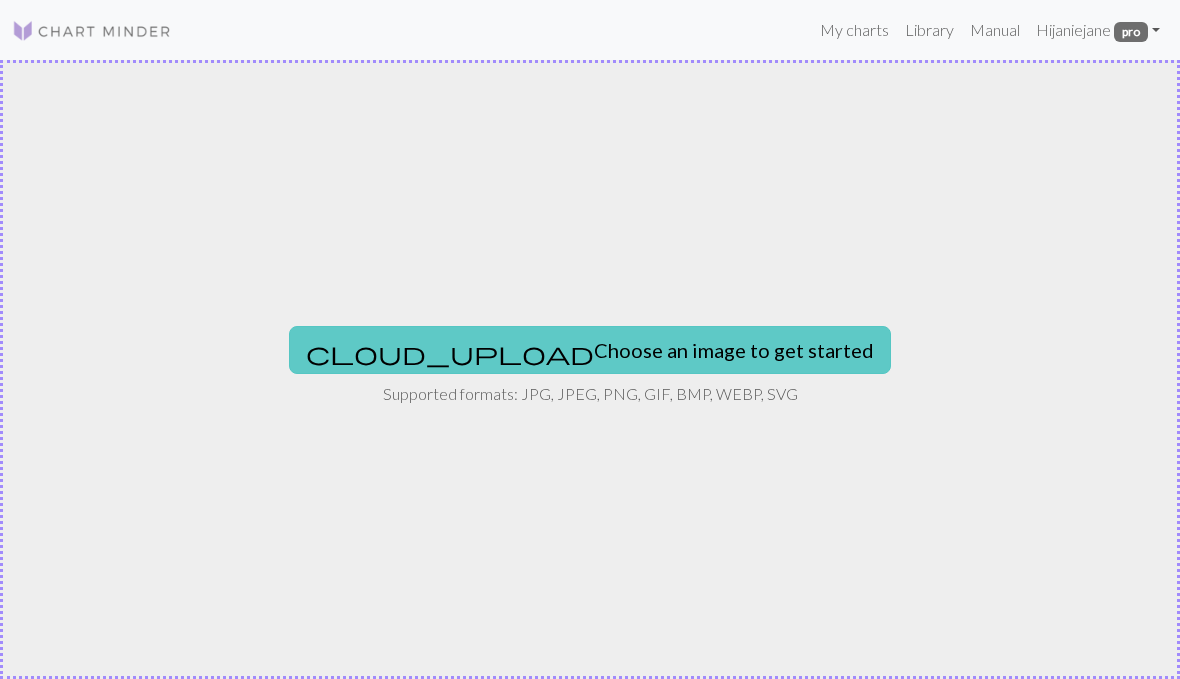 click on "cloud_upload  Choose an image to get started" at bounding box center (590, 350) 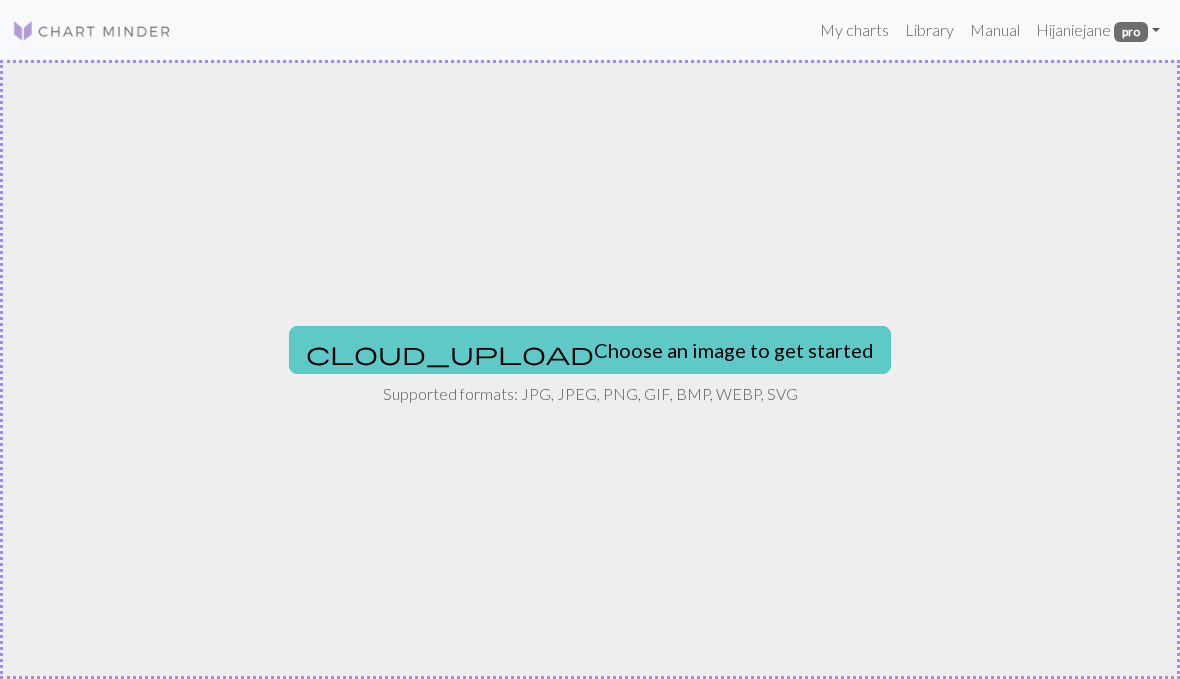 type on "C:\fakepath\IMG_0281.jpeg" 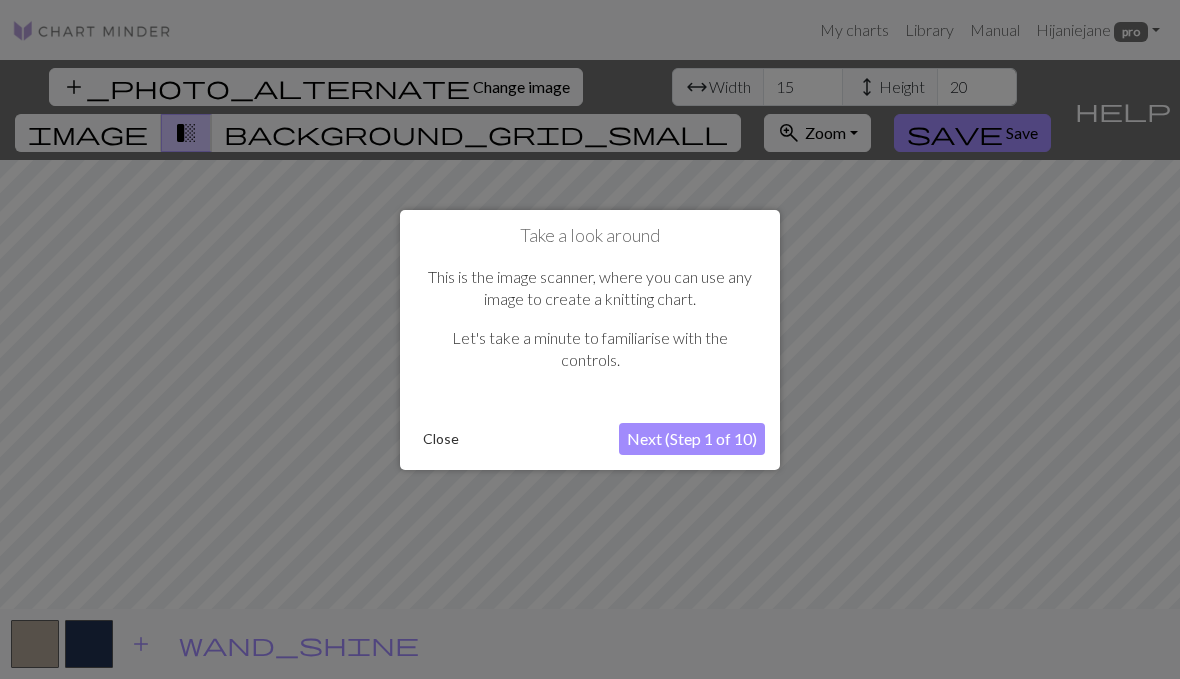 click on "Next (Step 1 of 10)" at bounding box center [692, 439] 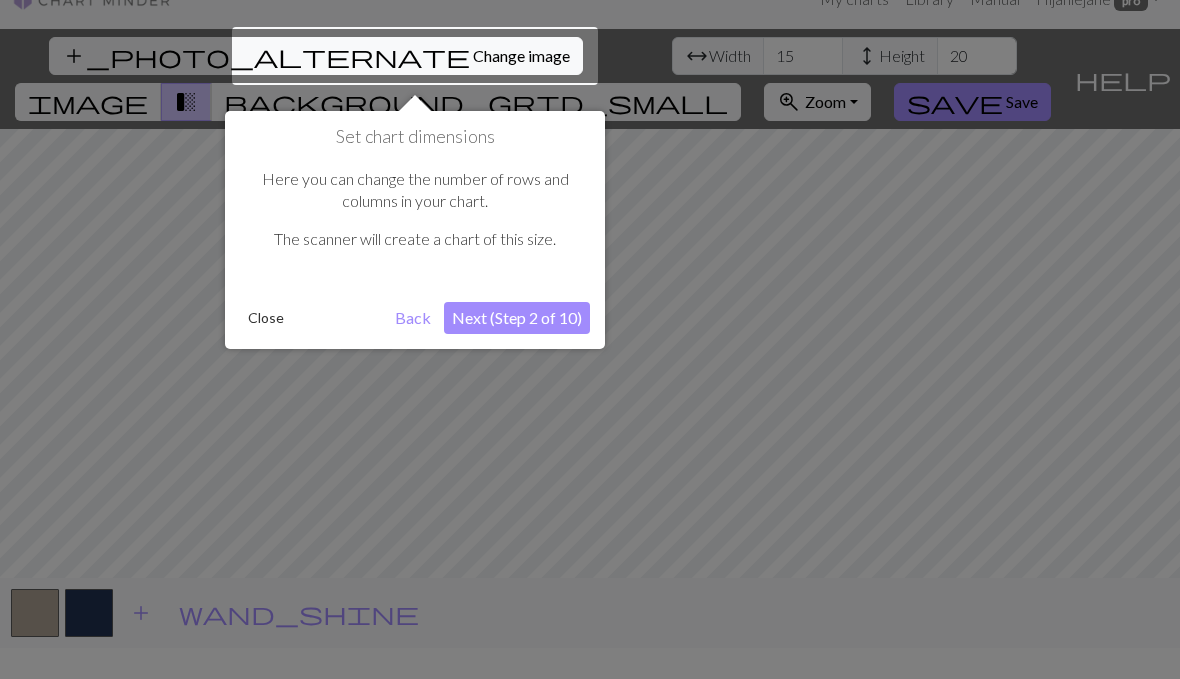 scroll, scrollTop: 34, scrollLeft: 0, axis: vertical 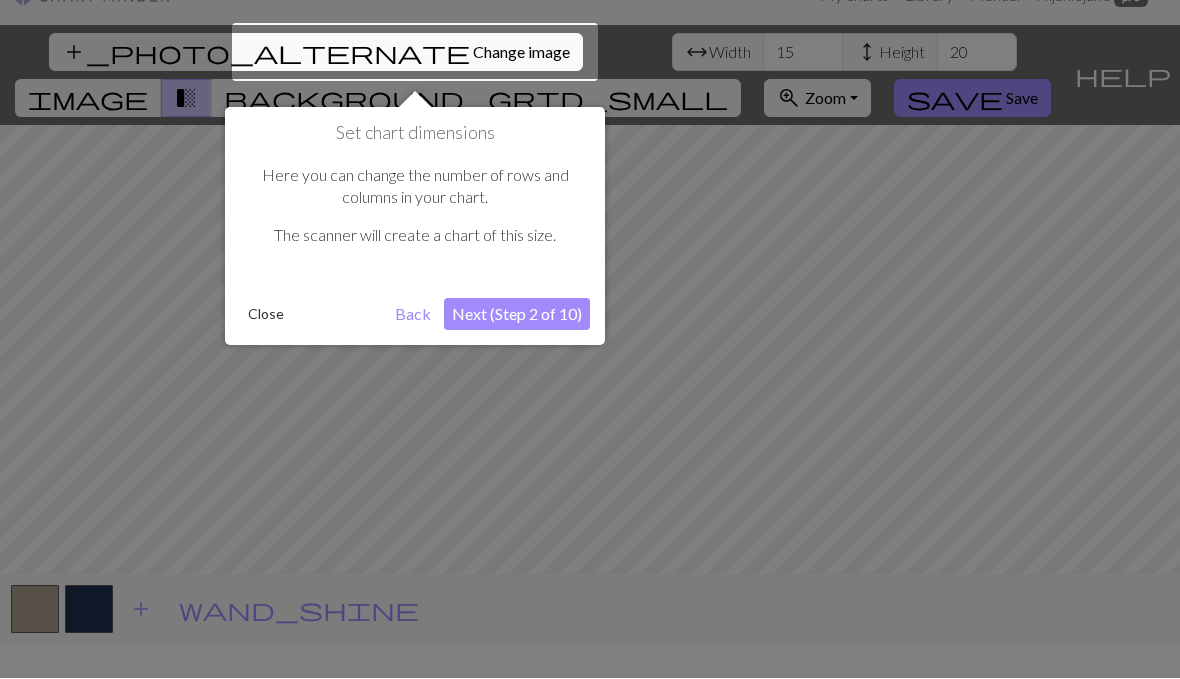 click on "Next (Step 2 of 10)" at bounding box center [517, 315] 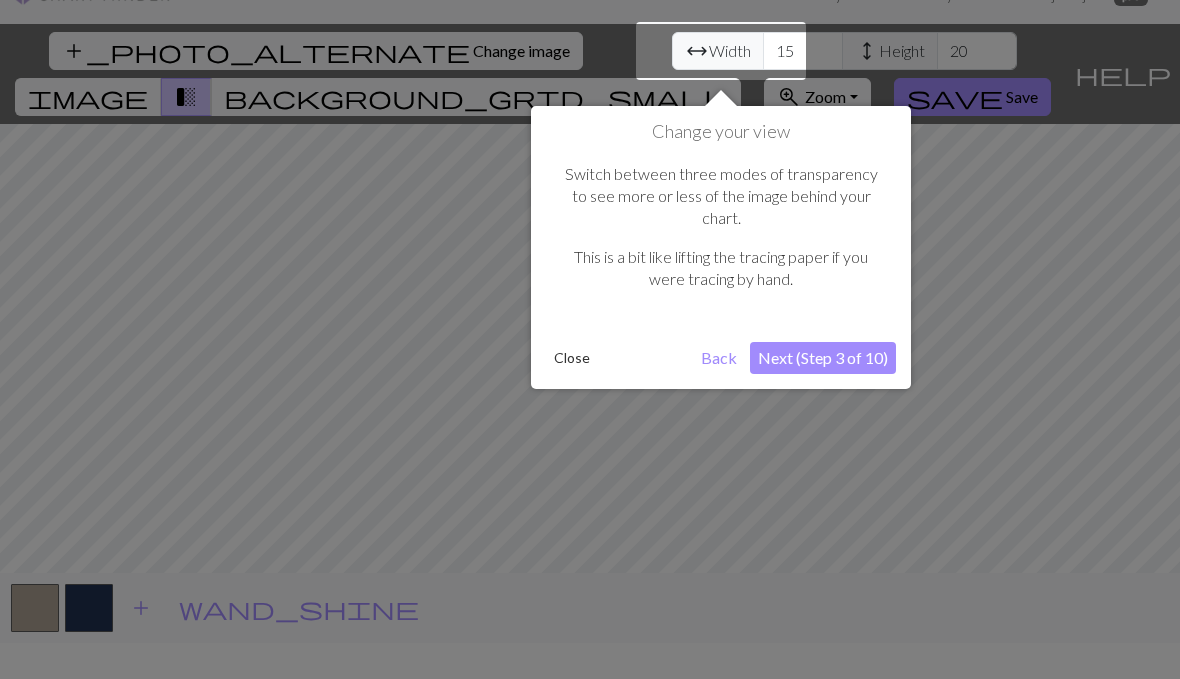 scroll, scrollTop: 38, scrollLeft: 0, axis: vertical 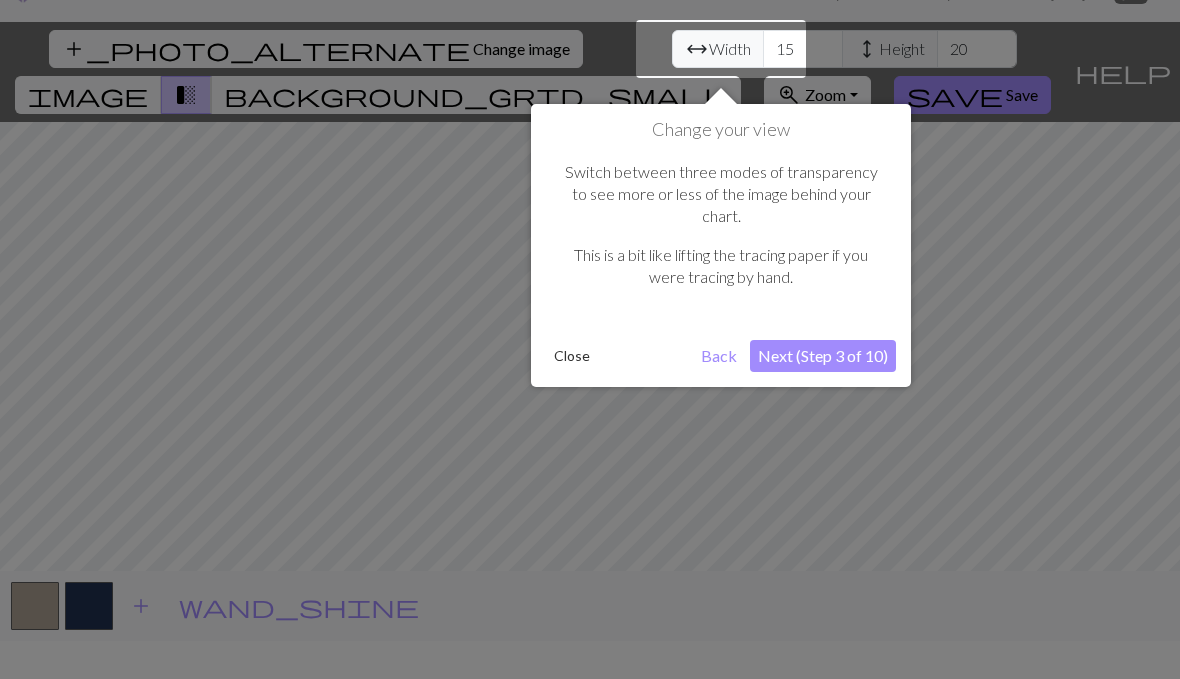 click at bounding box center [721, 49] 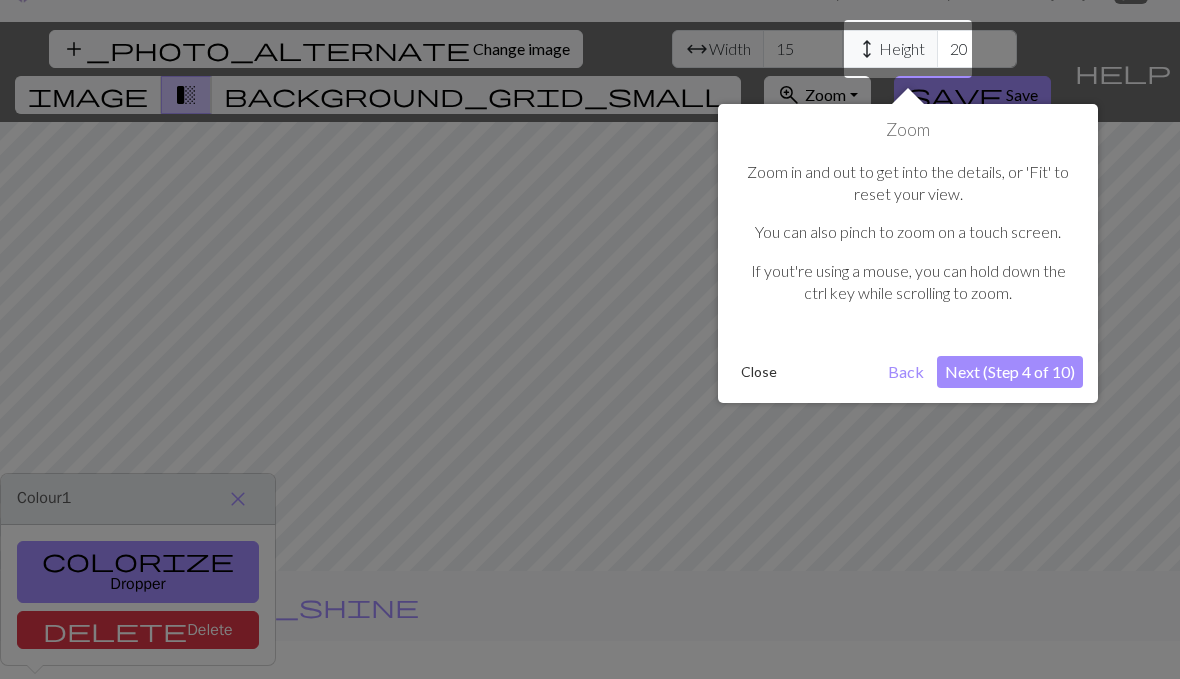 scroll, scrollTop: 34, scrollLeft: 0, axis: vertical 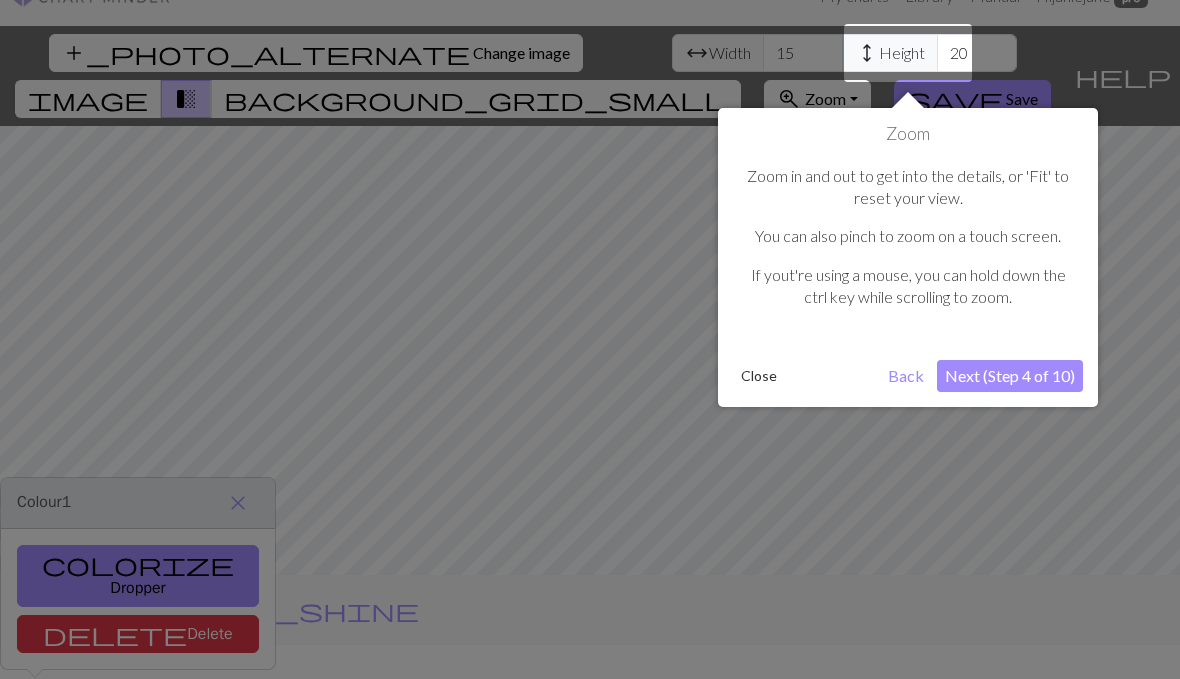 click at bounding box center [908, 53] 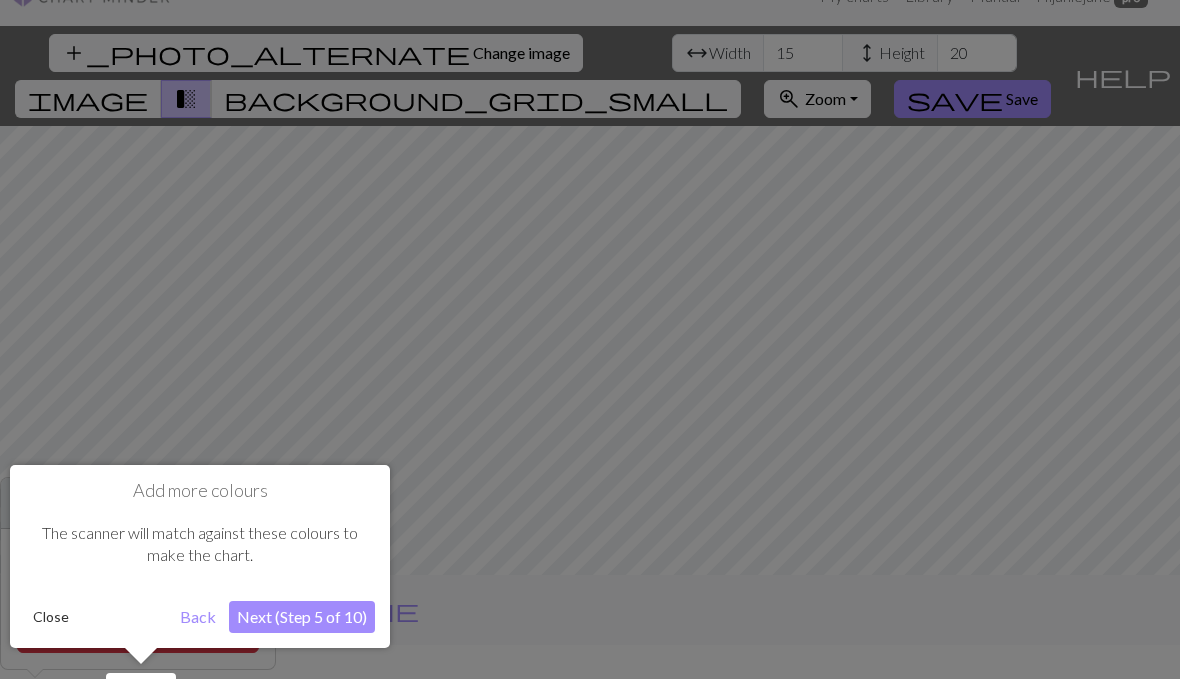 scroll, scrollTop: 92, scrollLeft: 0, axis: vertical 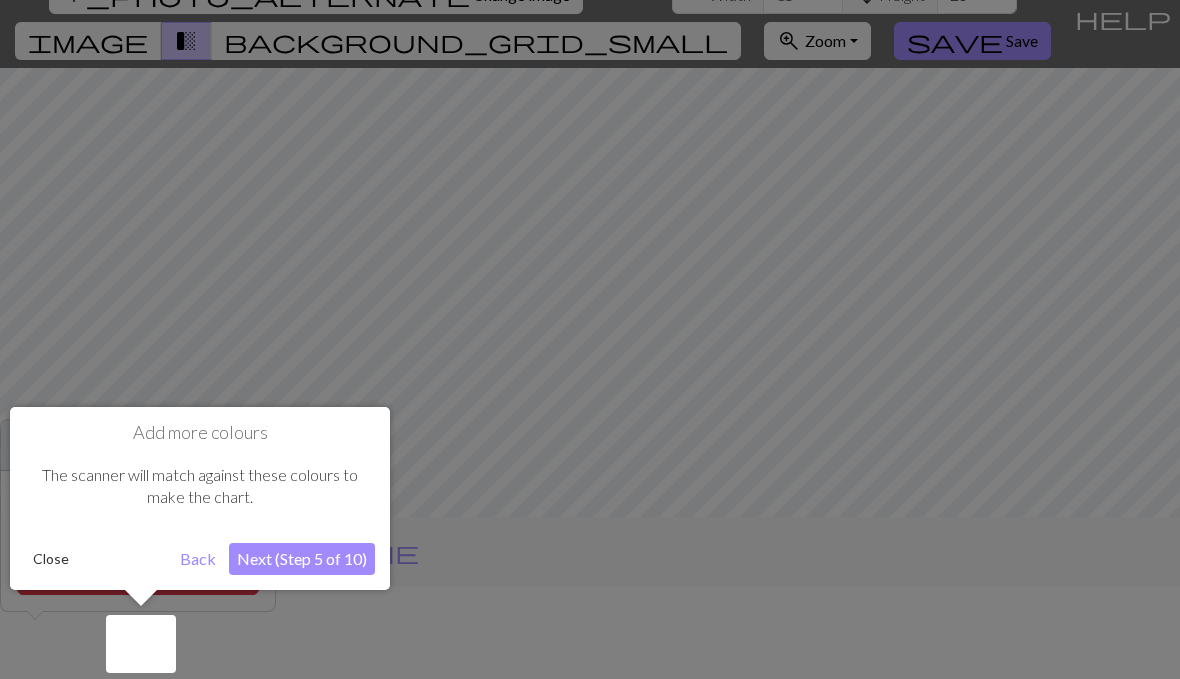 click on "Next (Step 5 of 10)" at bounding box center [302, 559] 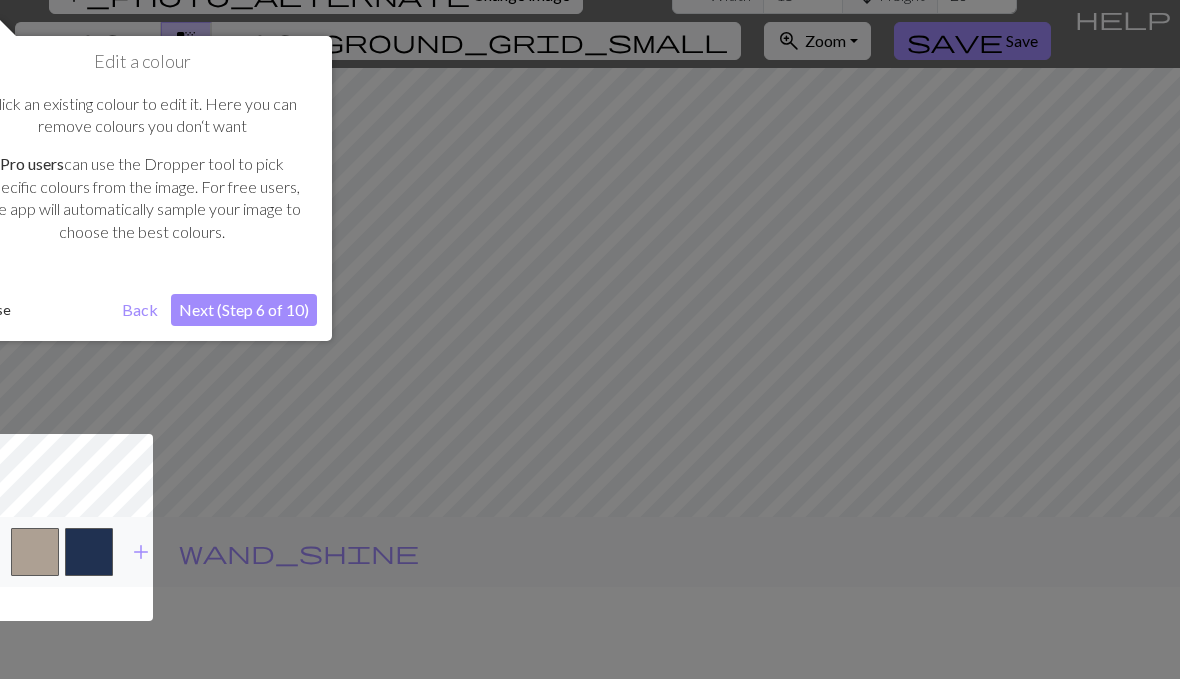 click on "Next (Step 6 of 10)" at bounding box center [244, 310] 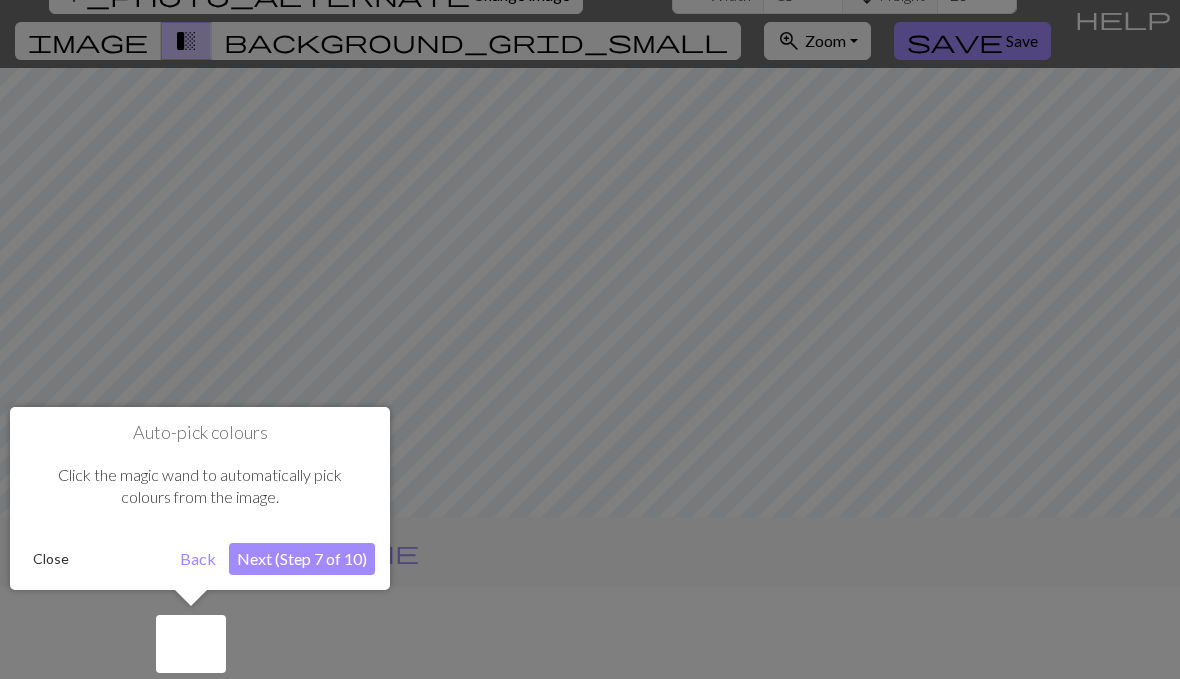click on "Next (Step 7 of 10)" at bounding box center (302, 559) 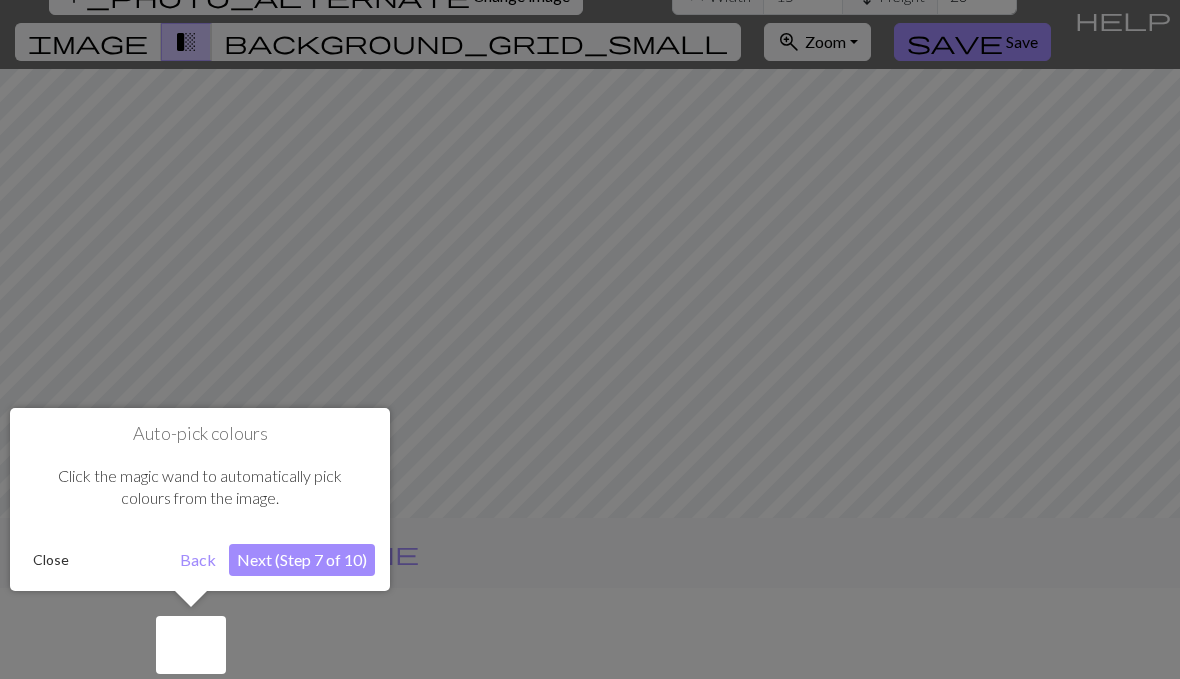 scroll, scrollTop: 38, scrollLeft: 0, axis: vertical 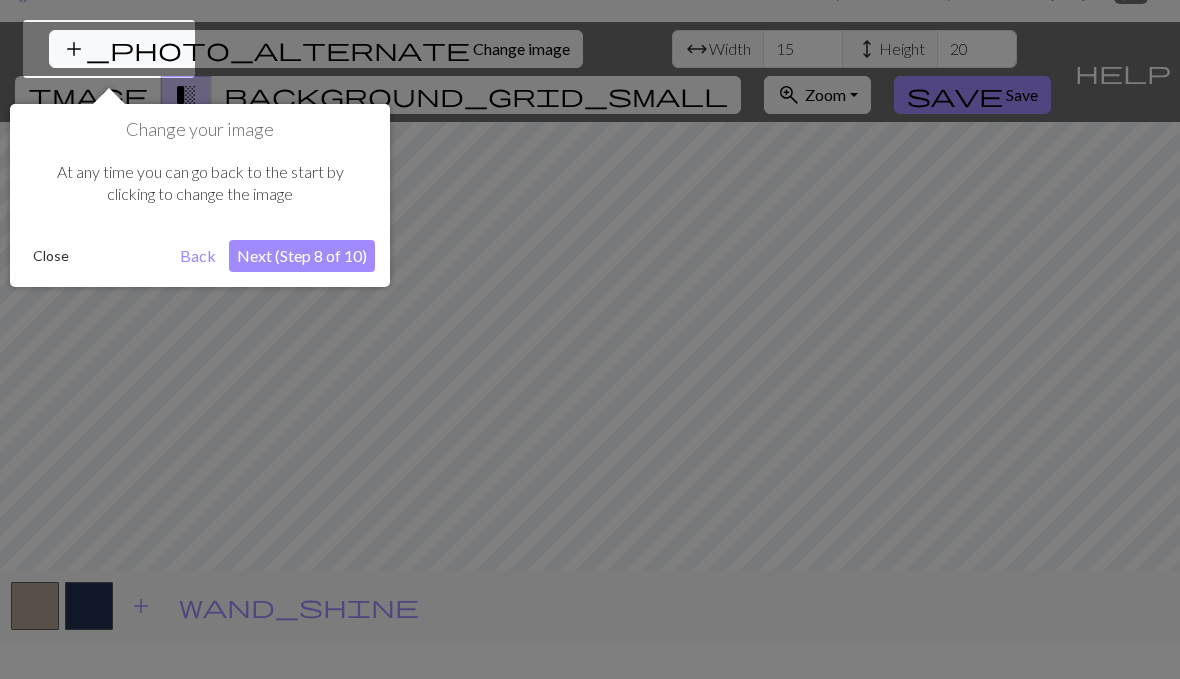 click on "Next (Step 8 of 10)" at bounding box center [302, 256] 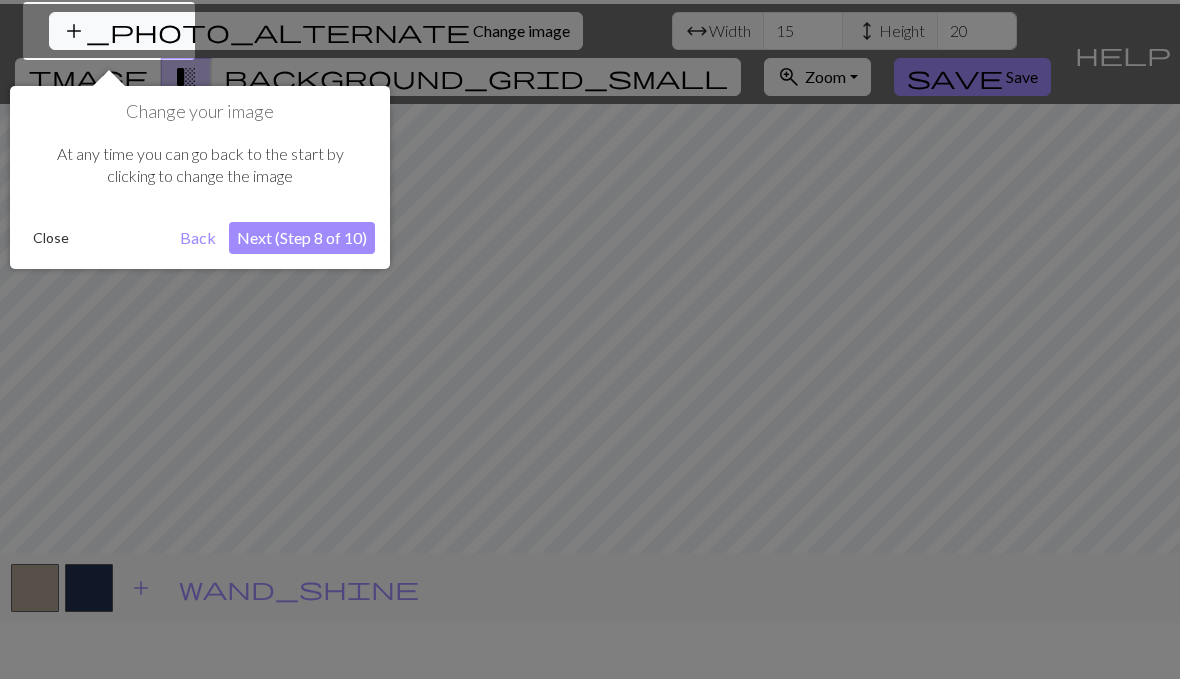 scroll, scrollTop: 84, scrollLeft: 0, axis: vertical 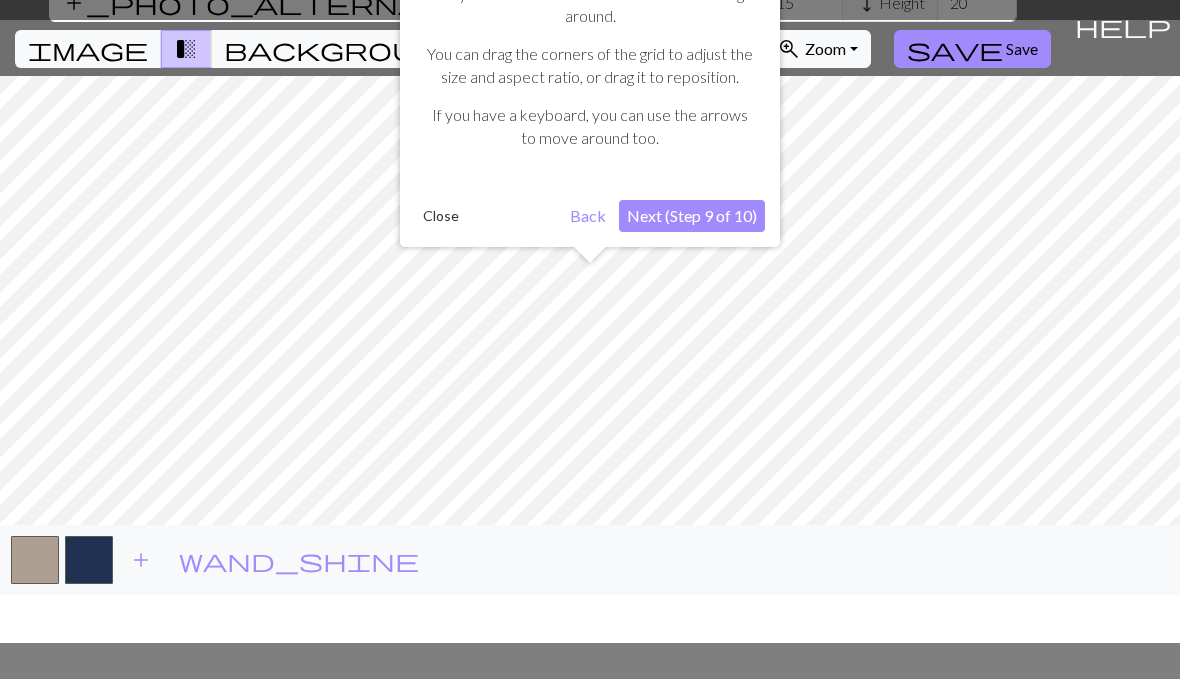 click on "Next (Step 9 of 10)" at bounding box center (692, 216) 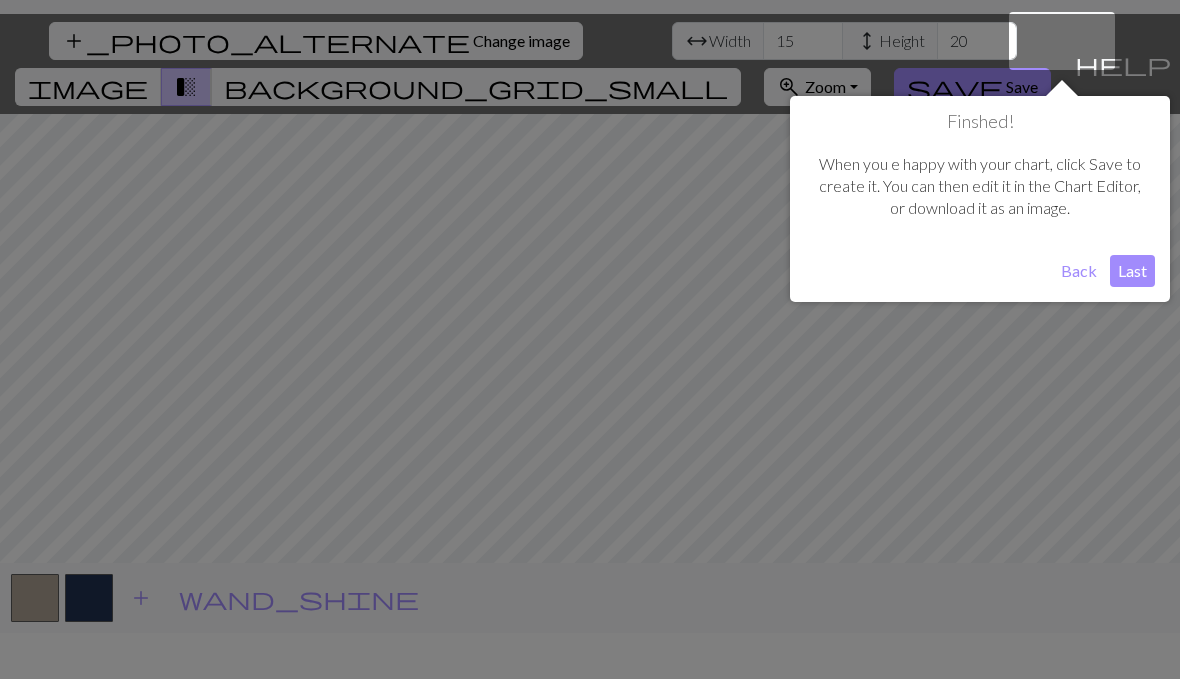 scroll, scrollTop: 38, scrollLeft: 0, axis: vertical 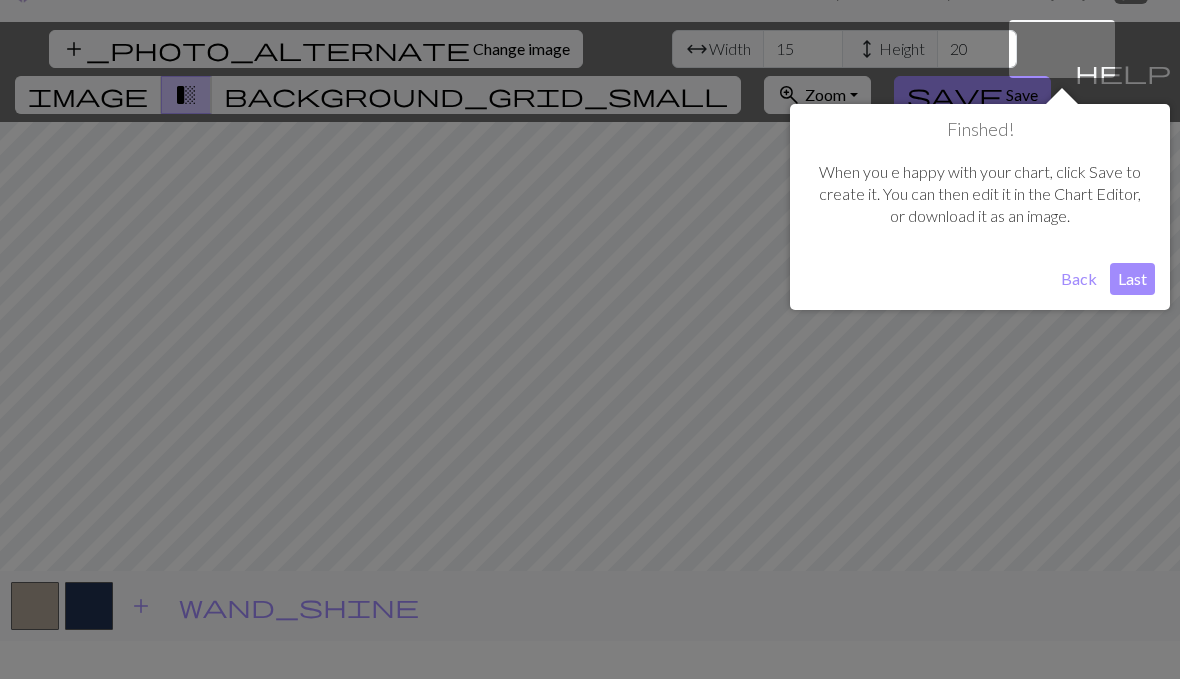 click on "Last" at bounding box center [1132, 279] 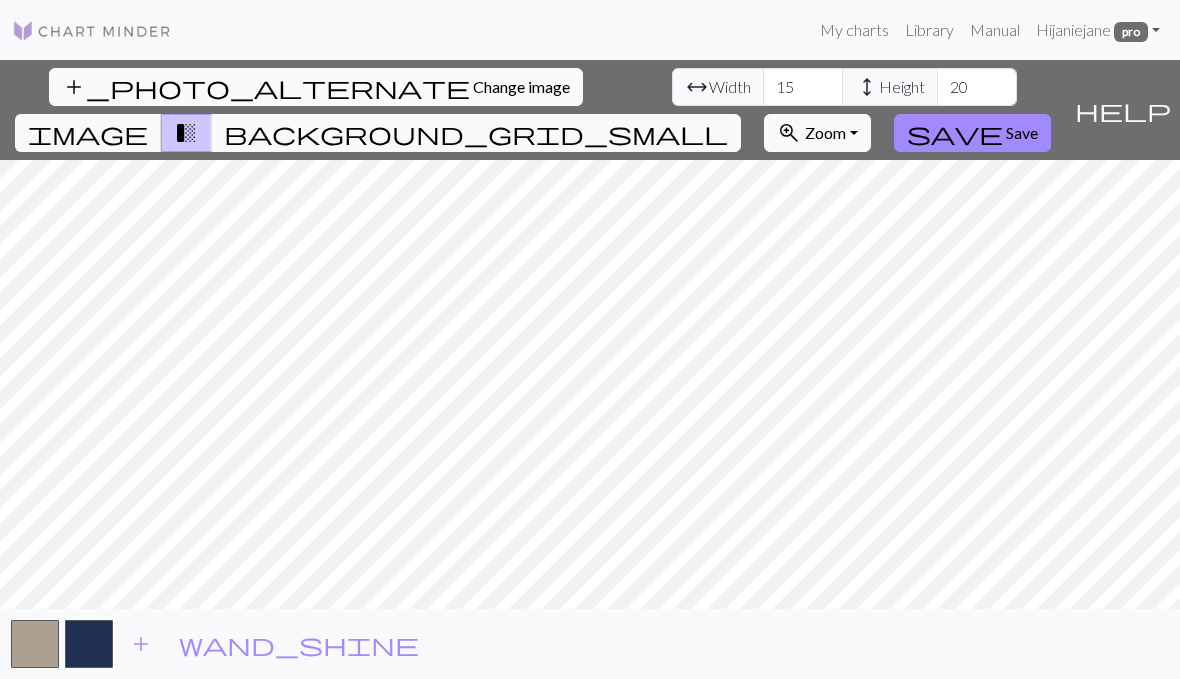click on "add_photo_alternate   Change image" at bounding box center [316, 87] 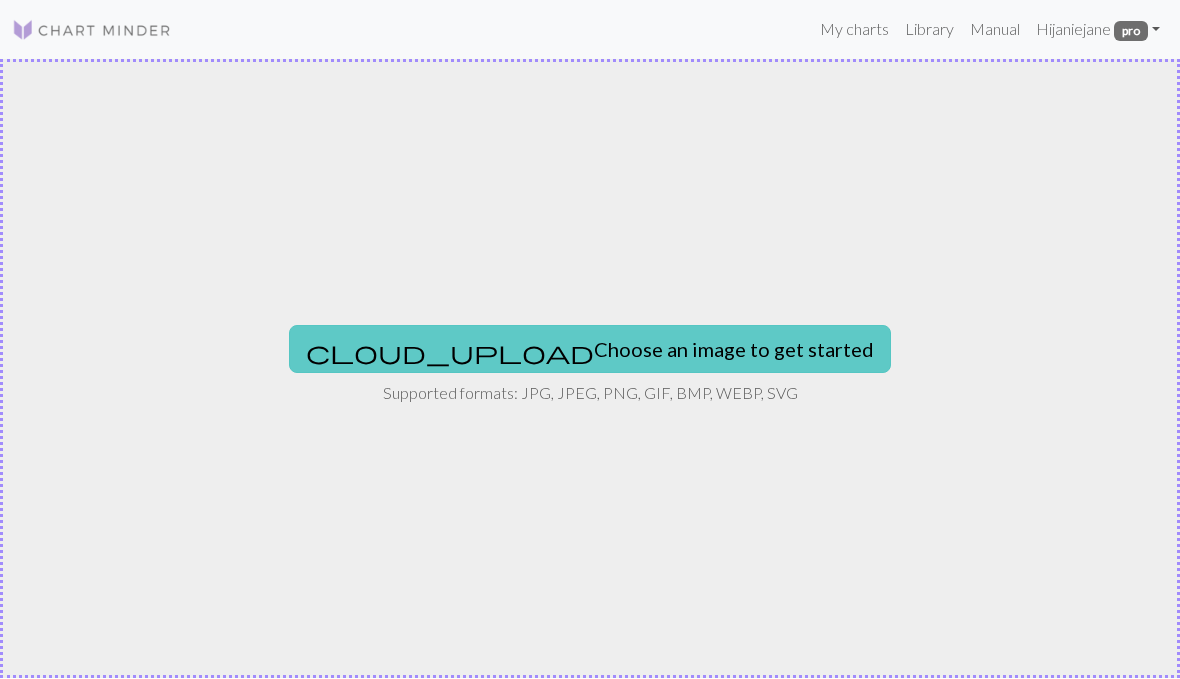 click on "cloud_upload  Choose an image to get started" at bounding box center (590, 350) 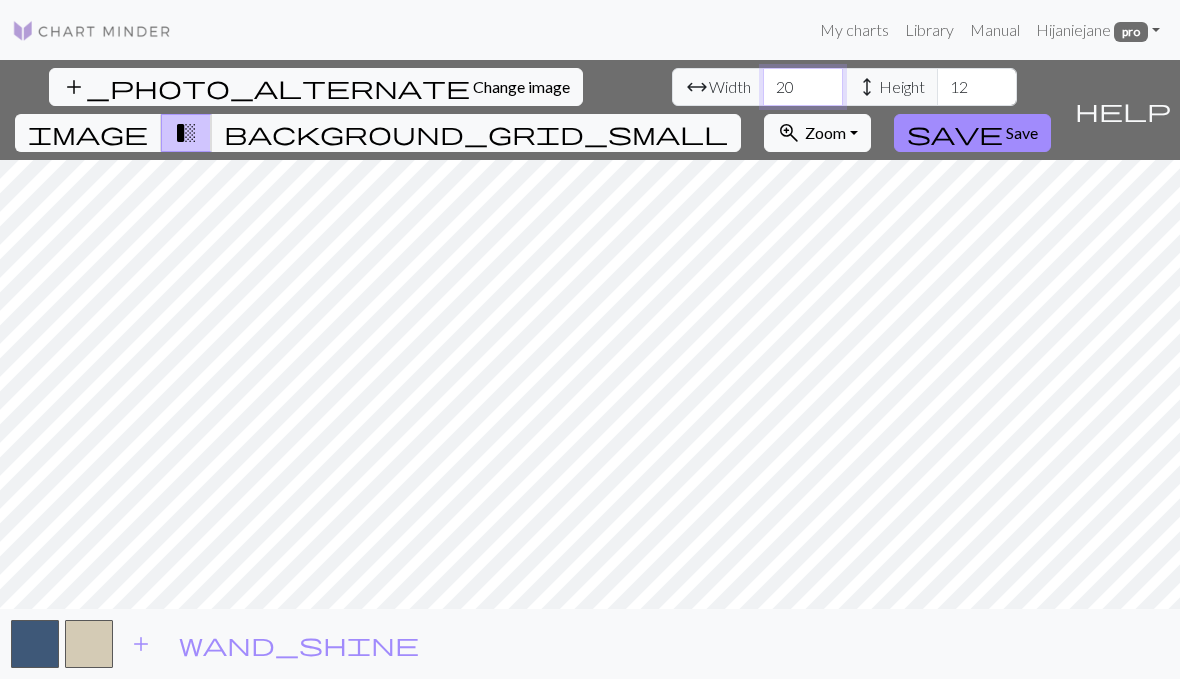 click on "20" at bounding box center [803, 87] 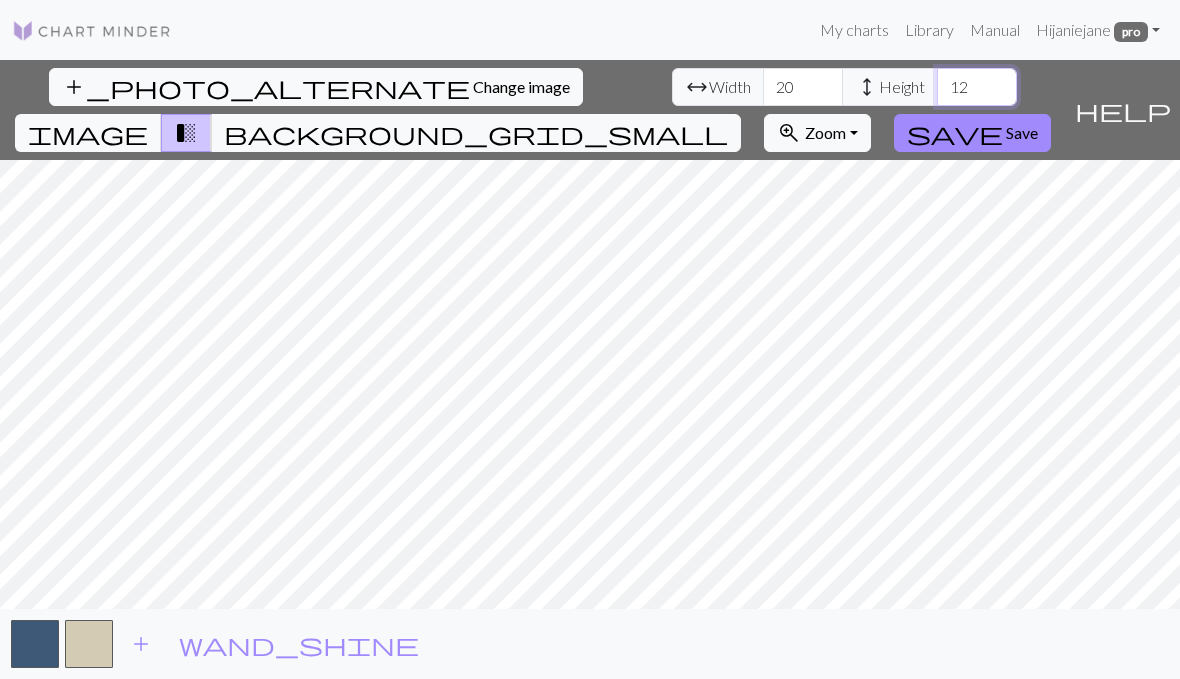 click on "12" at bounding box center [977, 87] 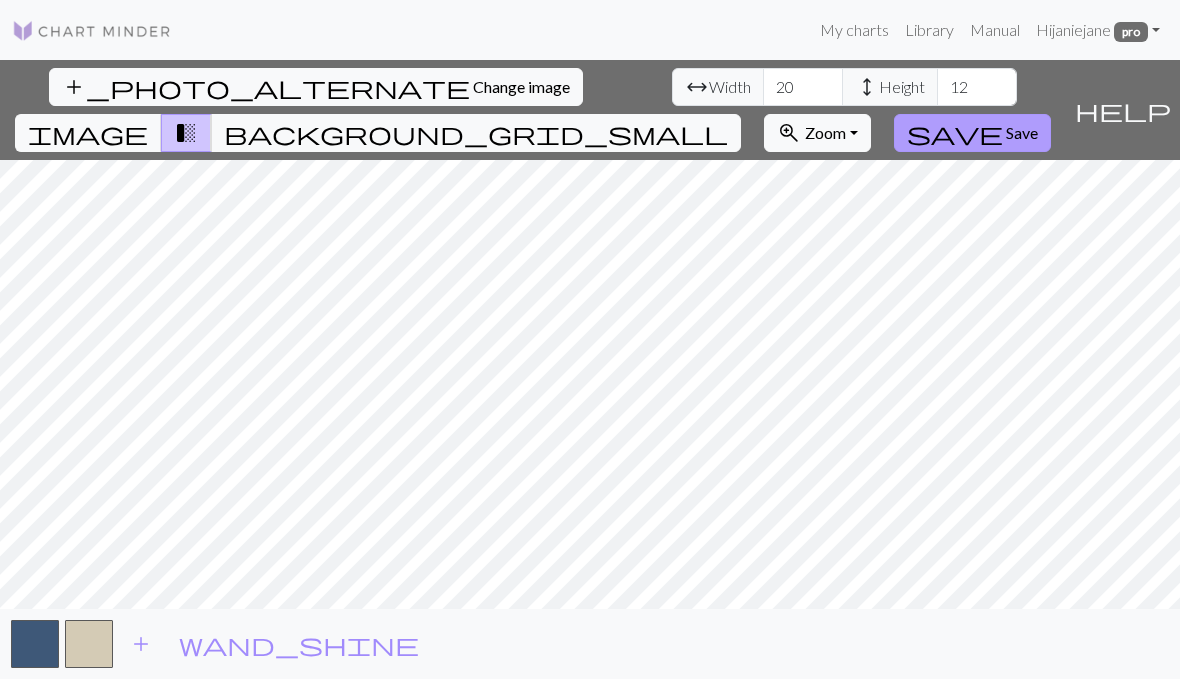 click on "Save" at bounding box center (1022, 132) 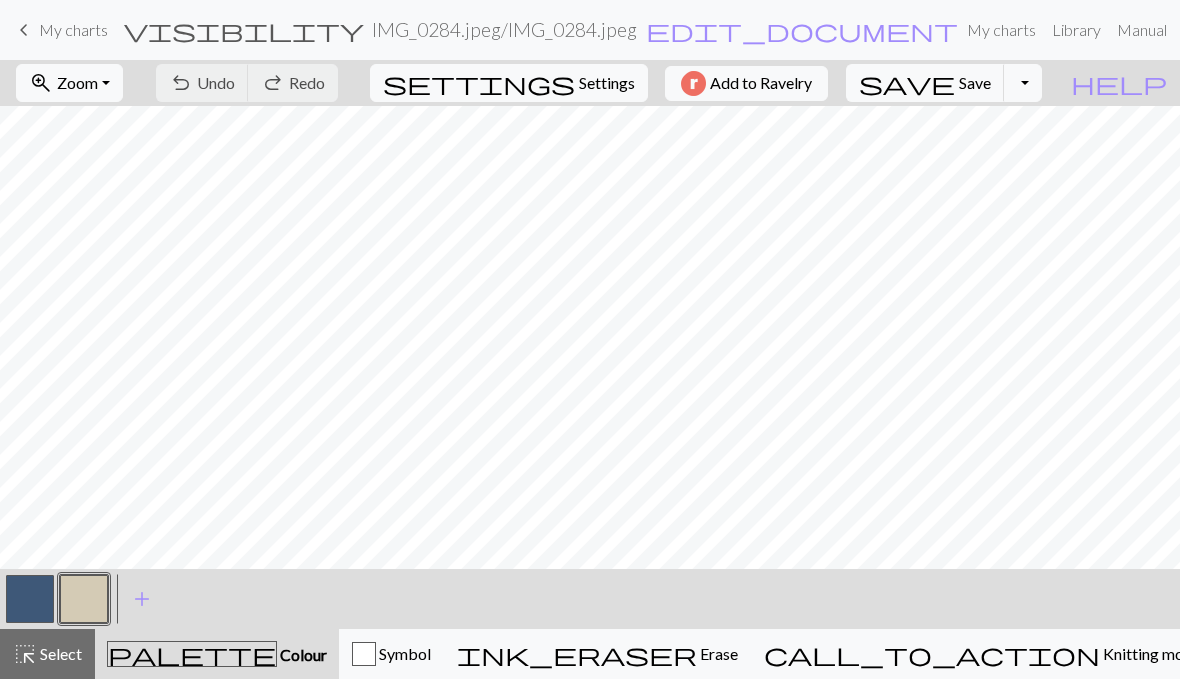 click on "undo Undo Undo redo Redo Redo" at bounding box center (247, 83) 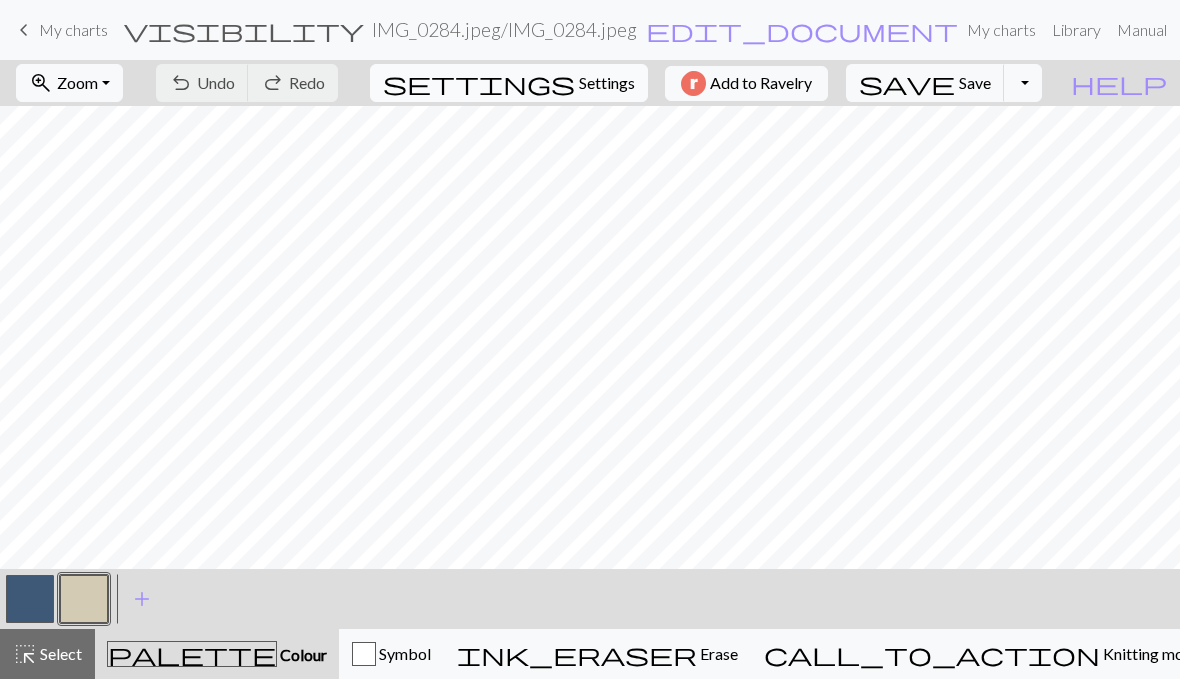 click on "Settings" at bounding box center (607, 83) 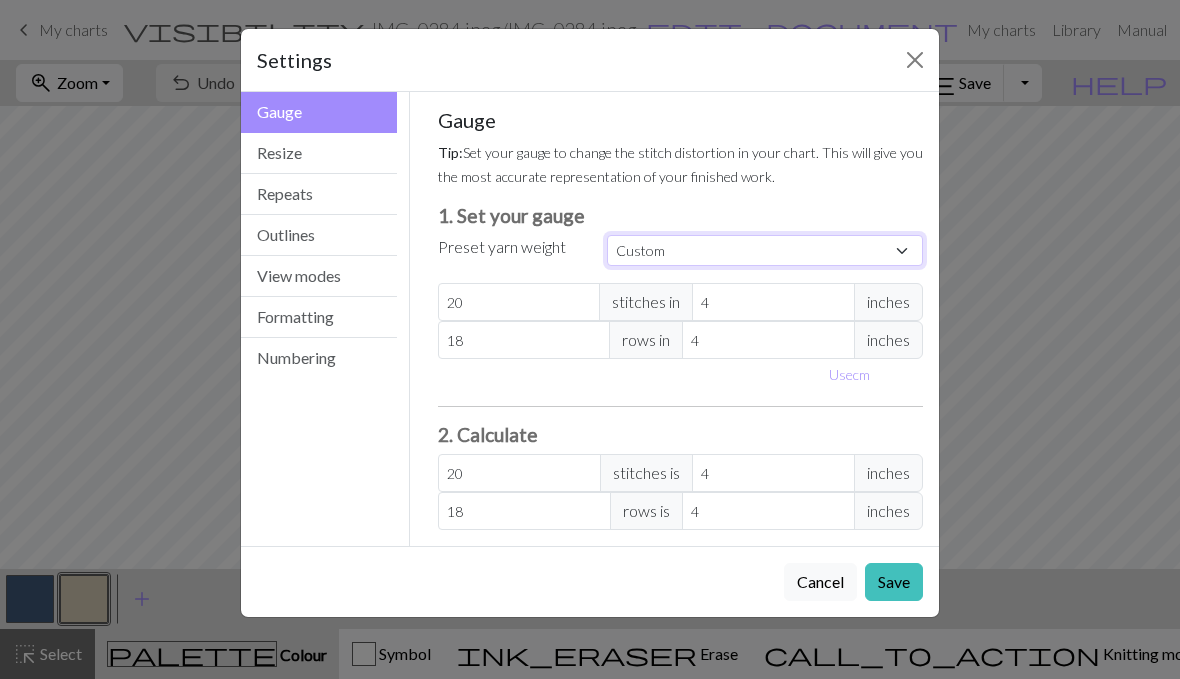 click on "Custom Square Lace Light Fingering Fingering Sport Double knit Worsted Aran Bulky Super Bulky" at bounding box center [765, 250] 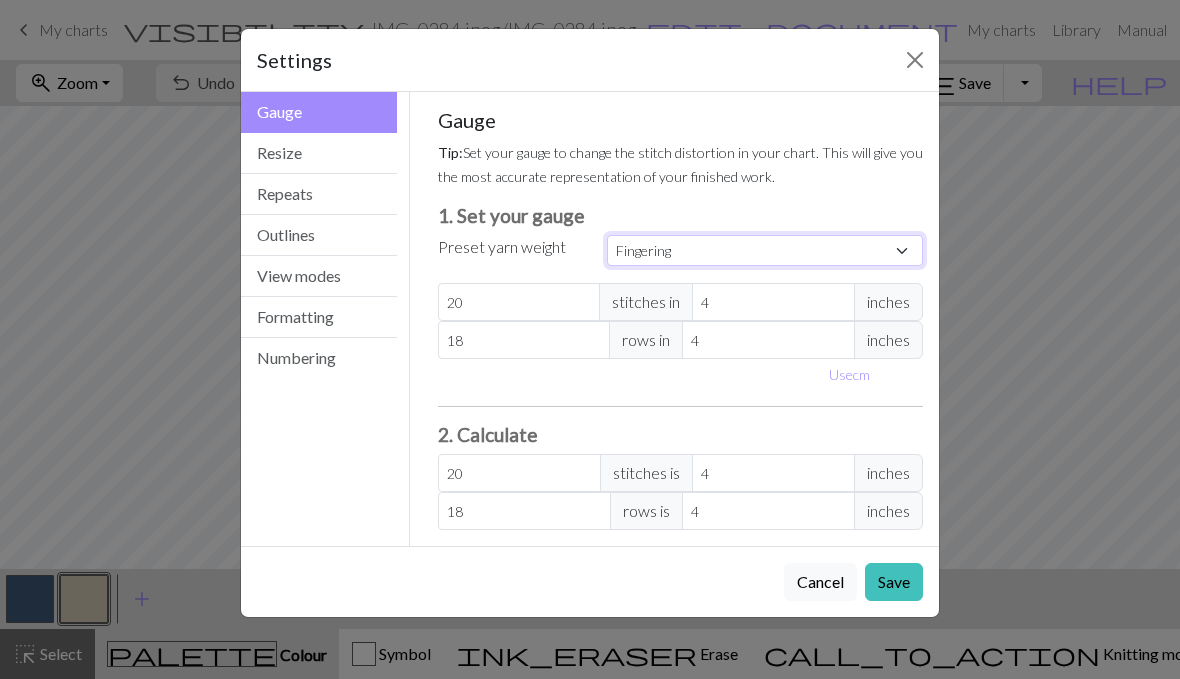 type on "28" 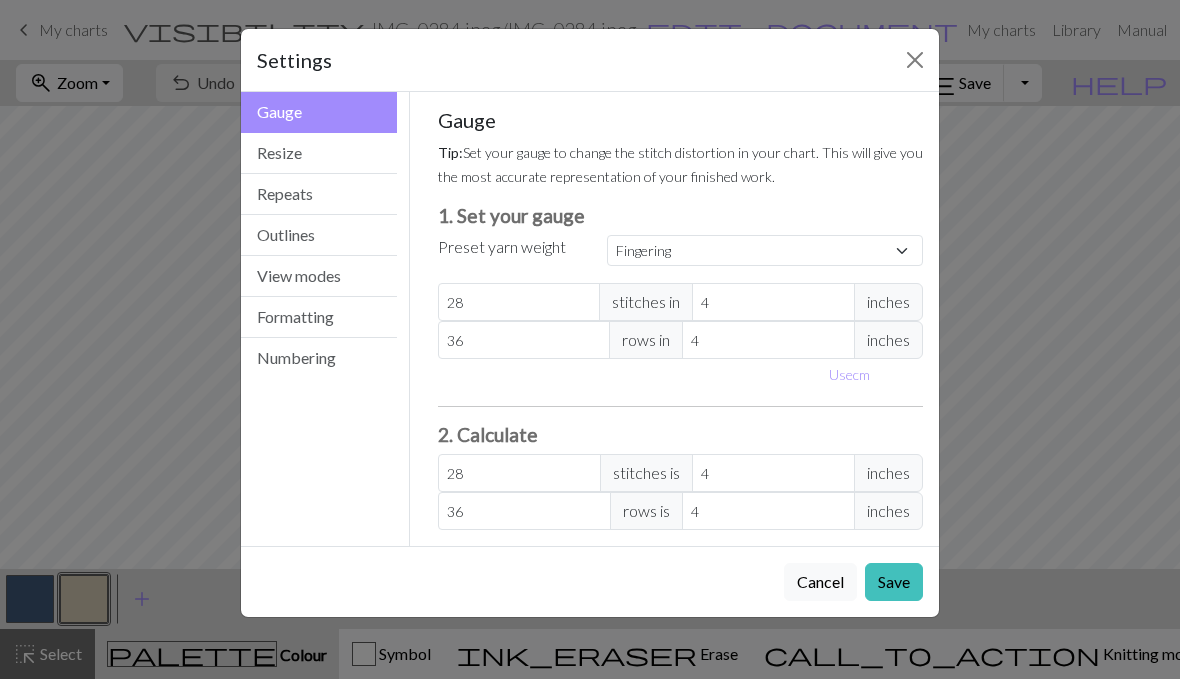 click on "Settings Gauge Gauge Resize Repeats Outlines View modes Formatting Numbering Gauge Resize Repeats Outlines View modes Formatting Numbering Gauge Tip:  Set your gauge to change the stitch distortion in your chart. This will give you the most accurate representation of your finished work. 1. Set your gauge Preset yarn weight Custom Square Lace Light Fingering Fingering Sport Double knit Worsted Aran Bulky Super Bulky 28 stitches in  4 inches 36 rows in  4 inches Use  cm 2. Calculate 28 stitches is 4 inches 36 rows is 4 inches Resize your chart Tip:  Changes will be applied from the bottom right. To change rows and columns in other areas (e.g. within the chart or at the top), use the select tool or click the grid numbers to select then insert or remove from the top toolbar. Width 20 Height 12 Repeats Tip:   This will show your entire chart repeated, so you can preview what joining panels look like together. arrow_forward  Horizontal 1 arrow_downward  Vertical 1 Outlines Tip: Add an outline View modes Show Legend" at bounding box center [590, 339] 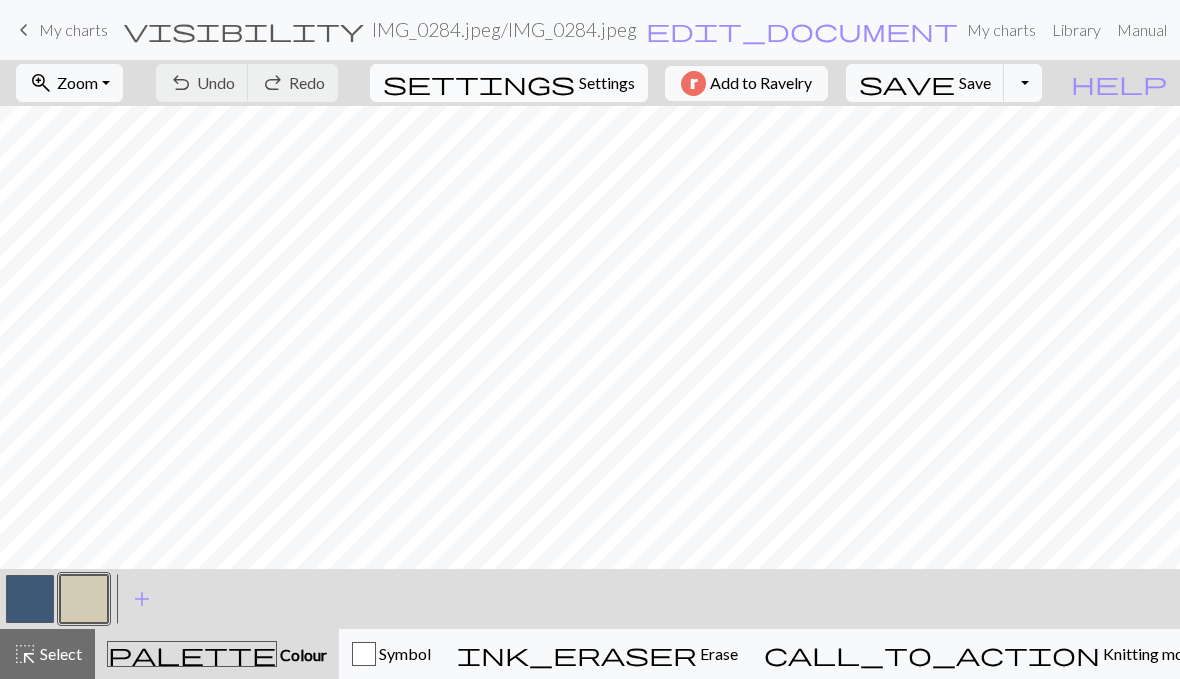 click on "Settings" at bounding box center [607, 83] 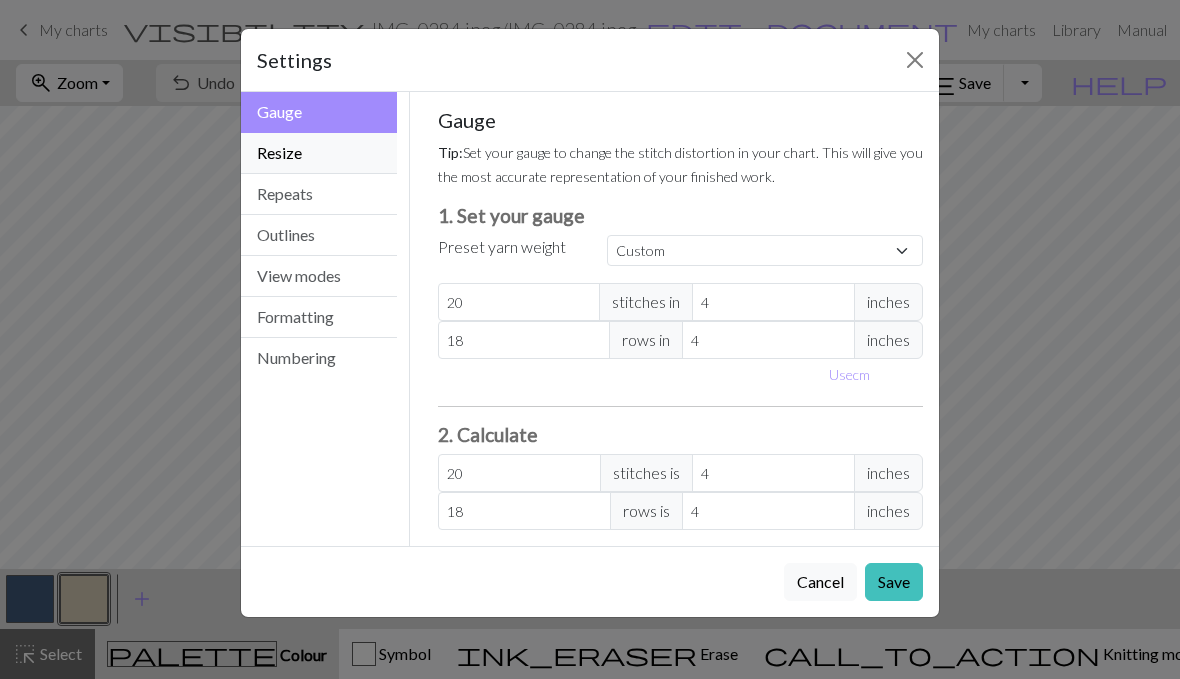 click on "Resize" at bounding box center [319, 153] 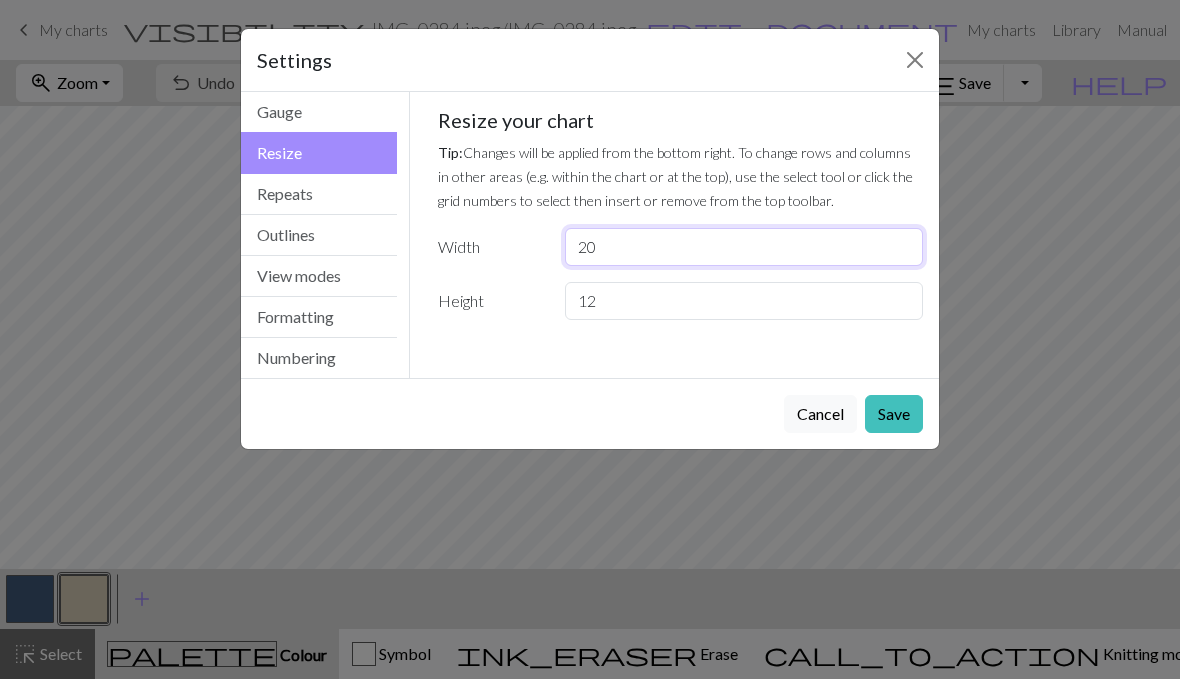 click on "20" at bounding box center [744, 247] 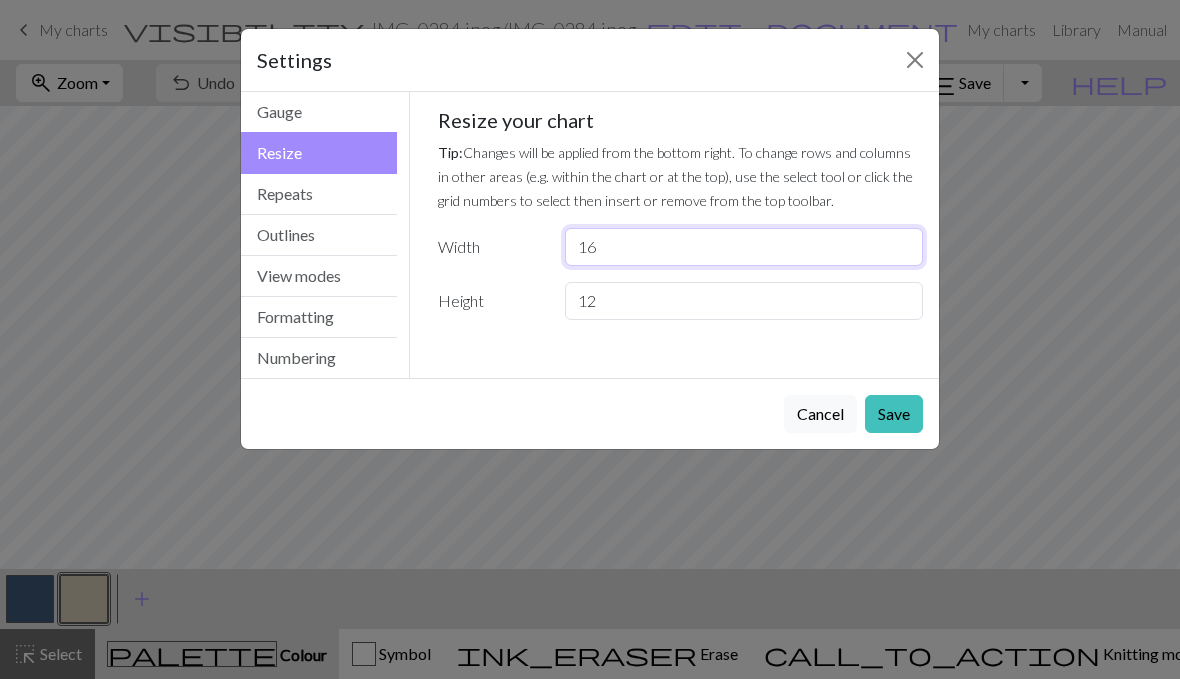 type on "16" 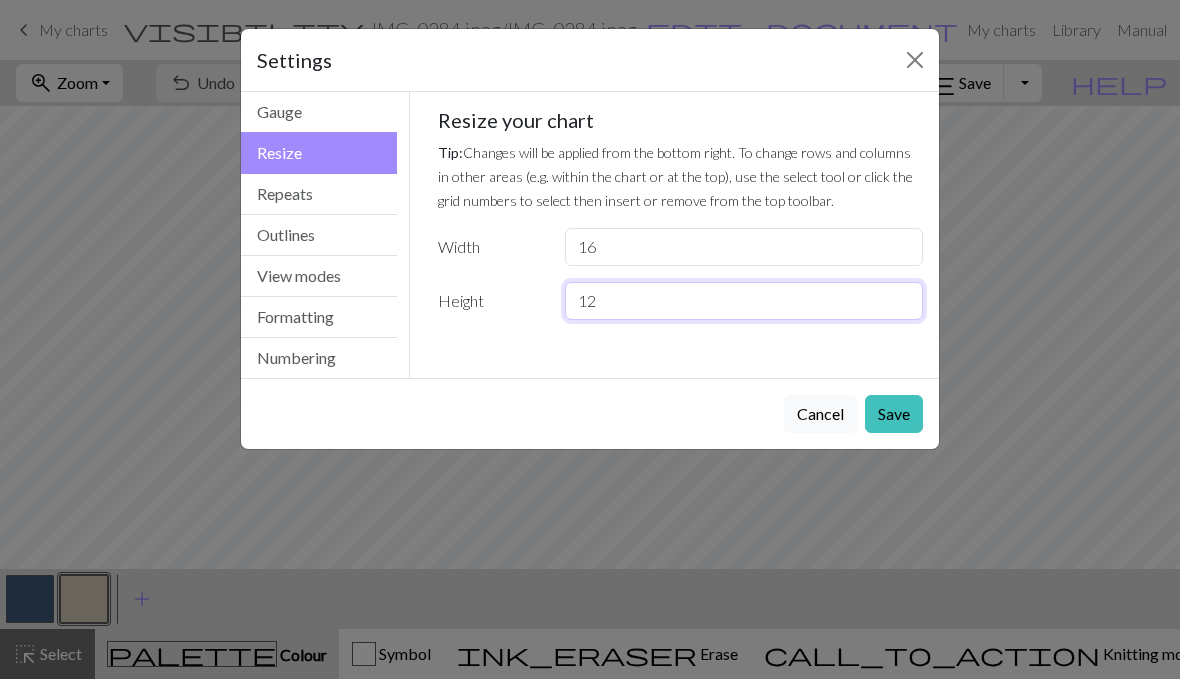 click on "12" at bounding box center (744, 301) 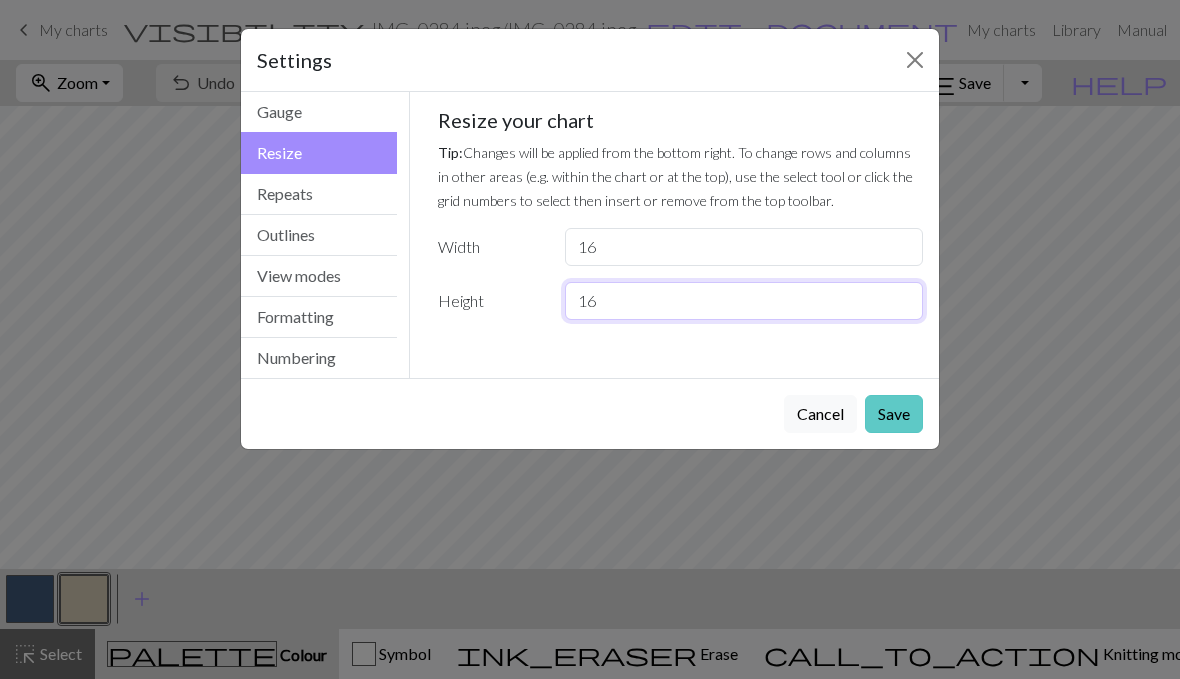 type on "16" 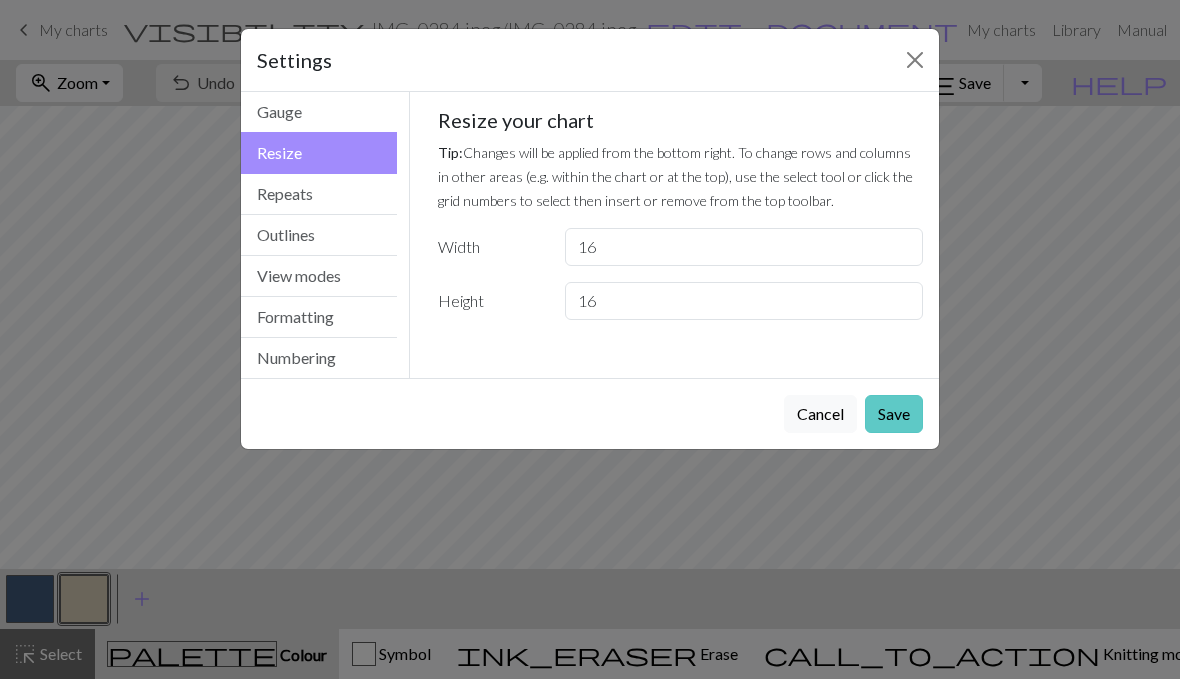 click on "Save" at bounding box center [894, 414] 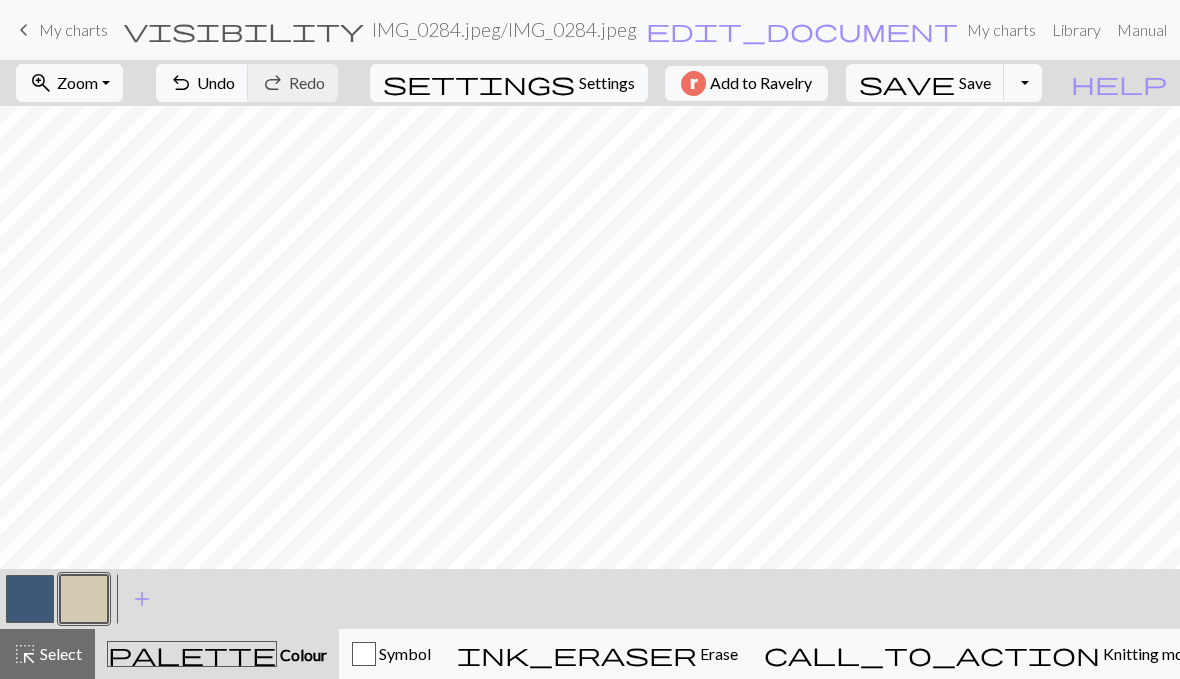 click on "Settings" at bounding box center [607, 83] 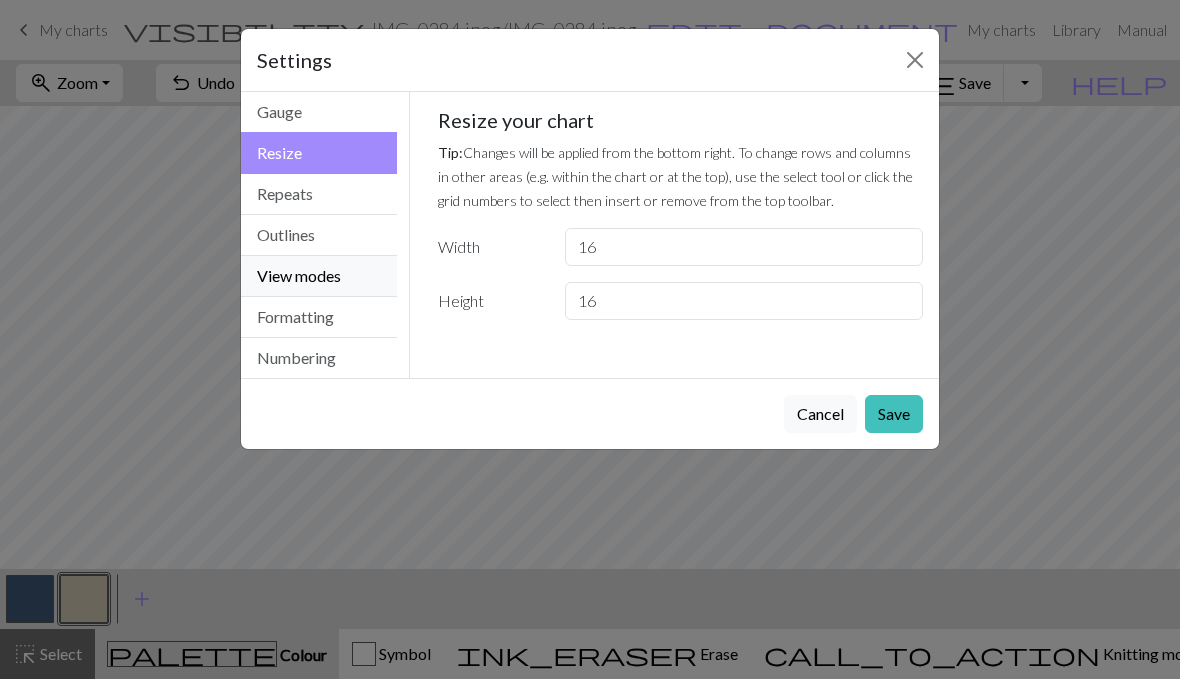 click on "View modes" at bounding box center [319, 276] 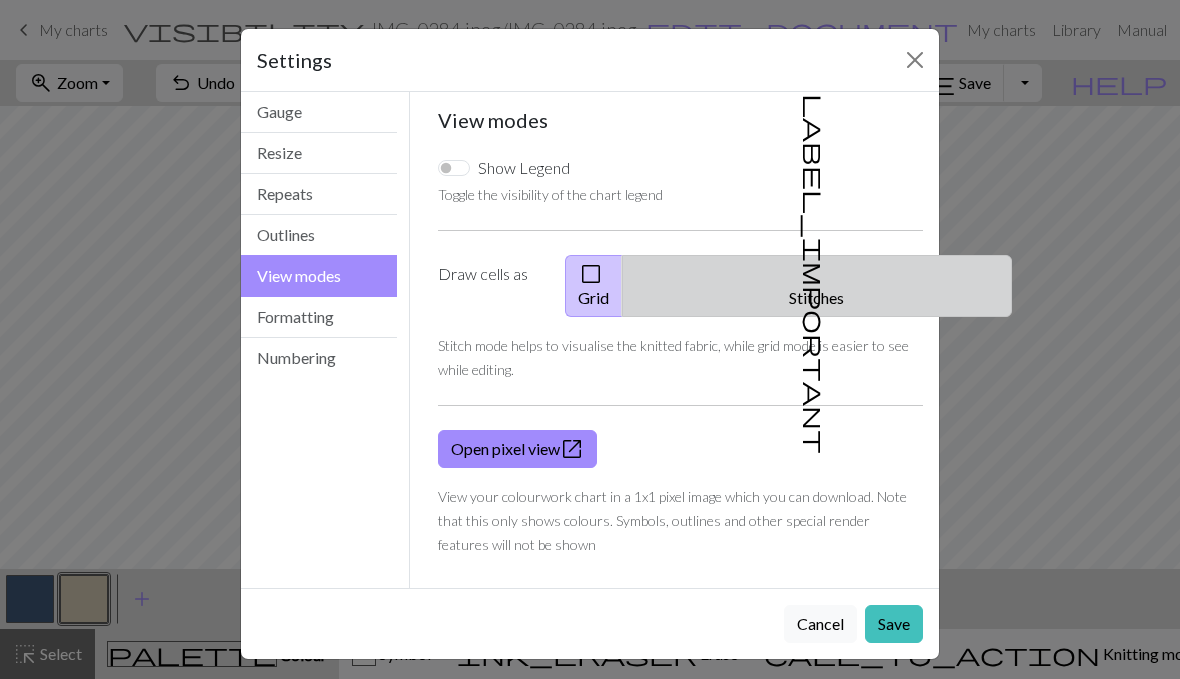 click on "label_important" at bounding box center (815, 274) 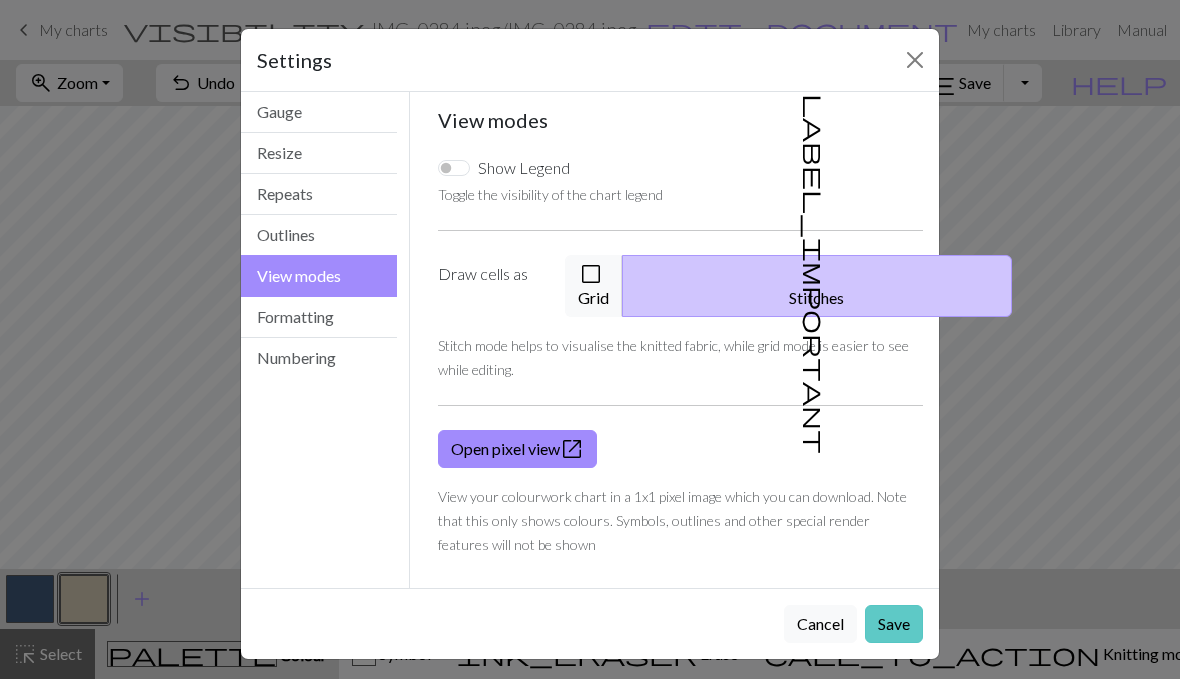 click on "Save" at bounding box center (894, 624) 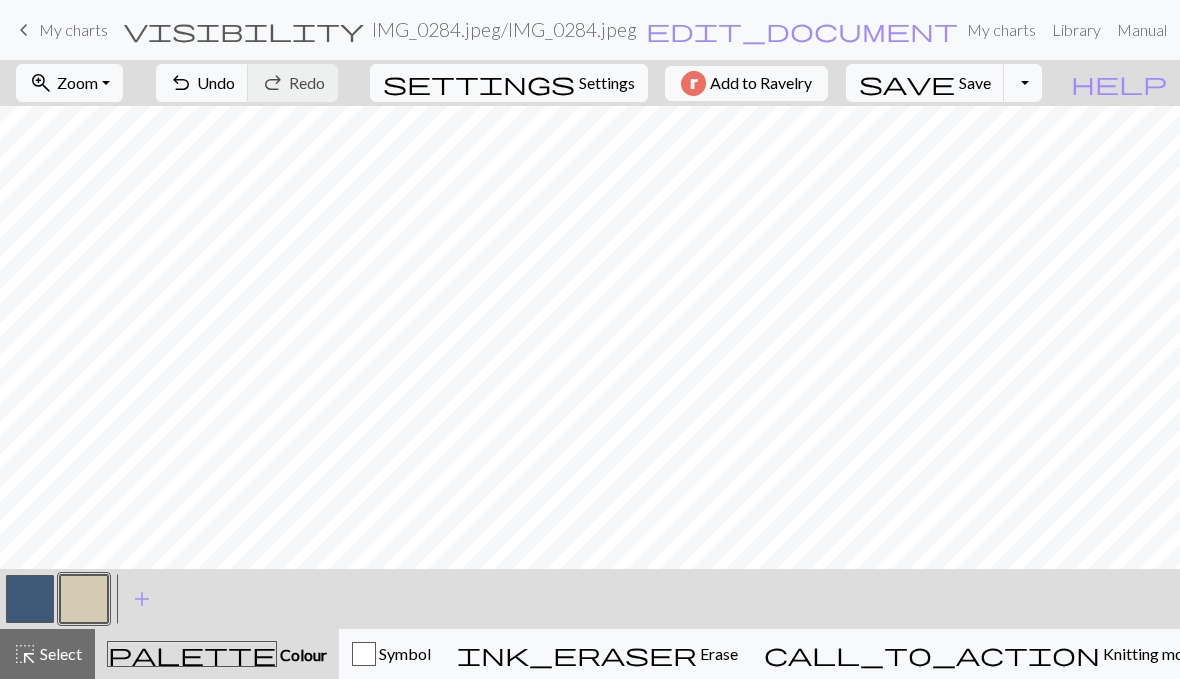 click on "Settings" at bounding box center [607, 83] 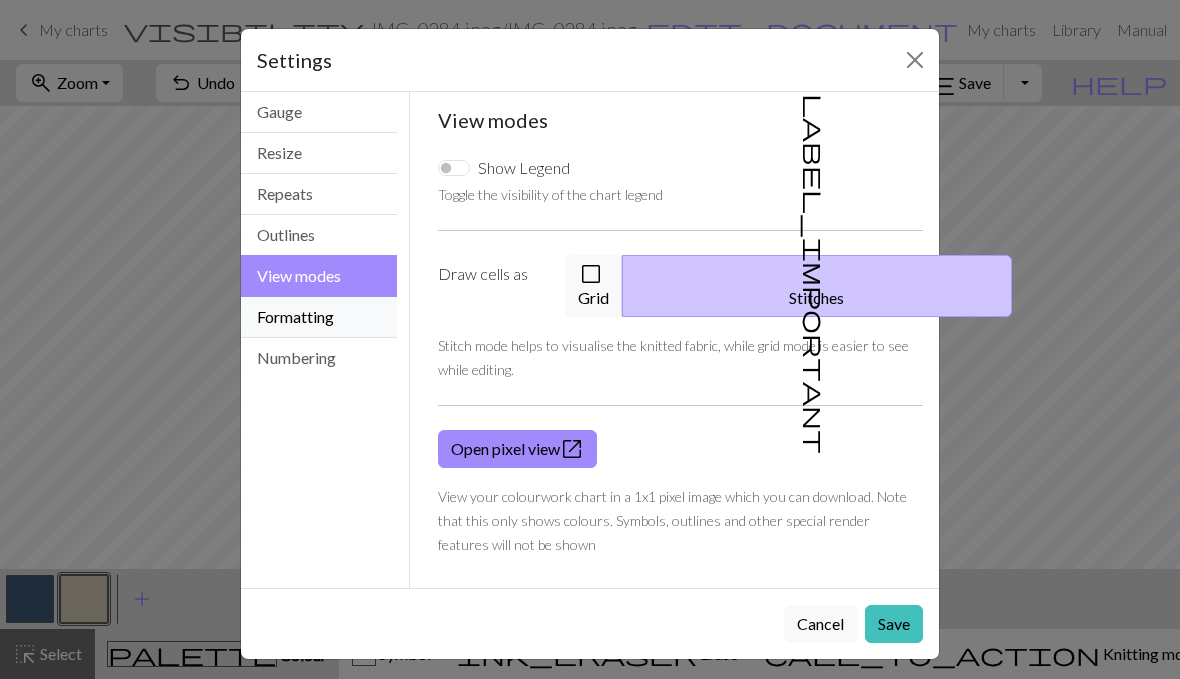 click on "Formatting" at bounding box center [319, 317] 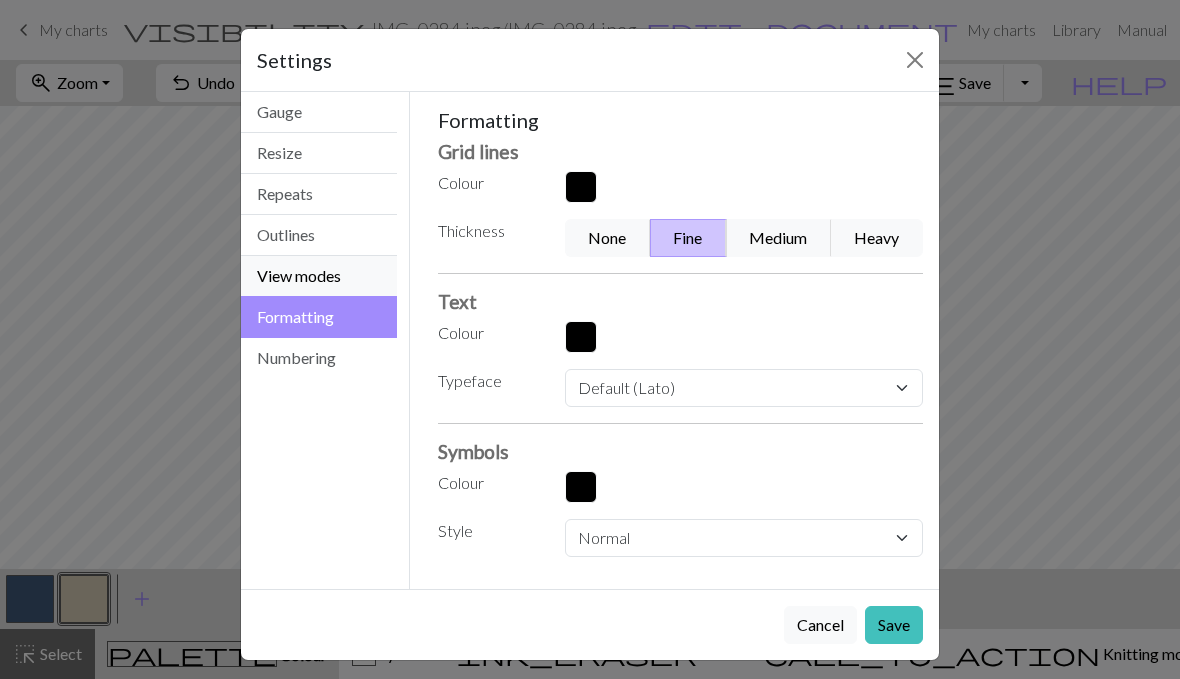 click on "View modes" at bounding box center (319, 276) 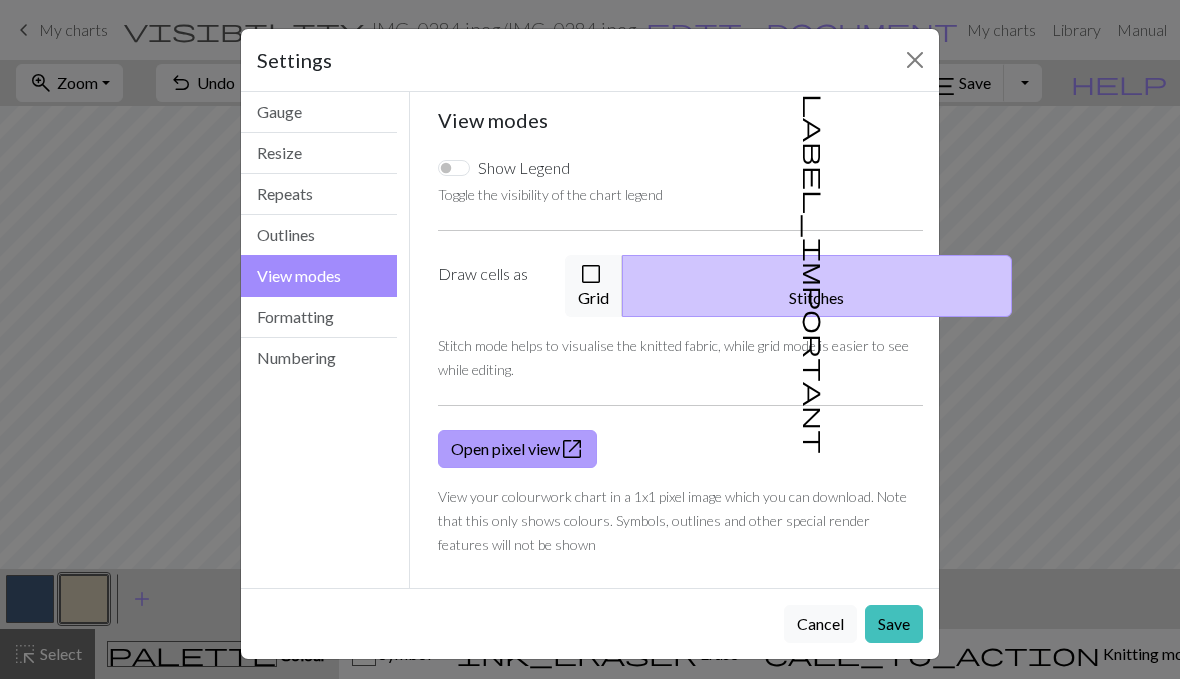 click on "Open pixel view  open_in_new" at bounding box center [517, 449] 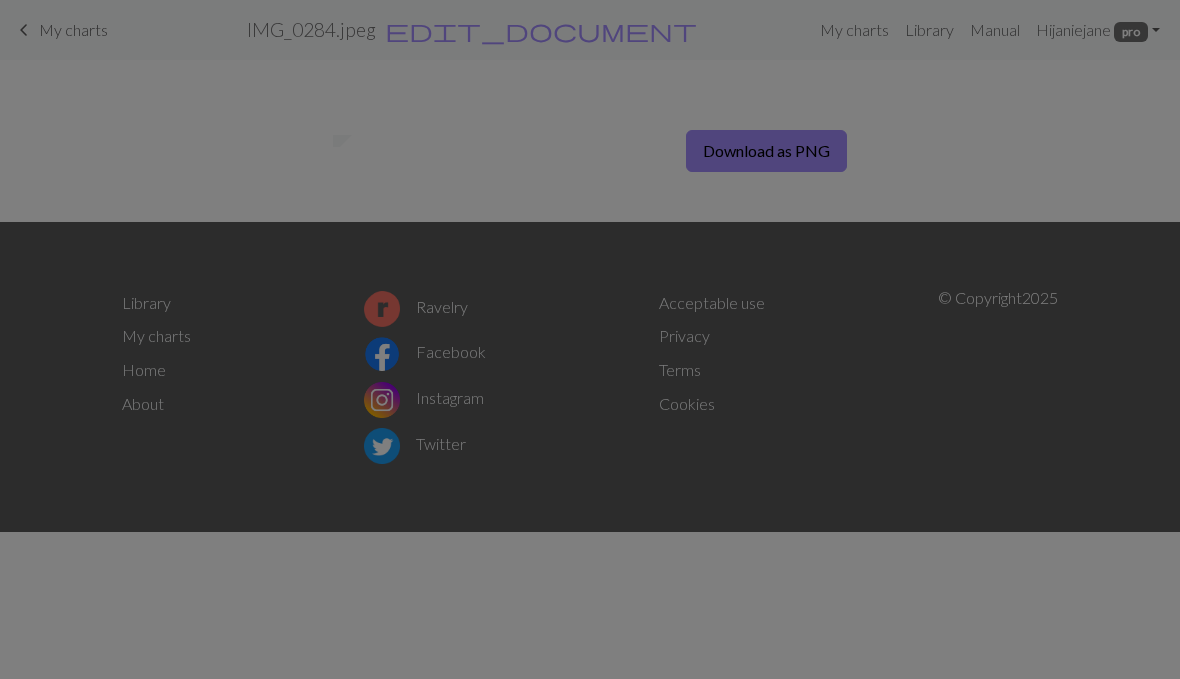 scroll, scrollTop: 0, scrollLeft: 0, axis: both 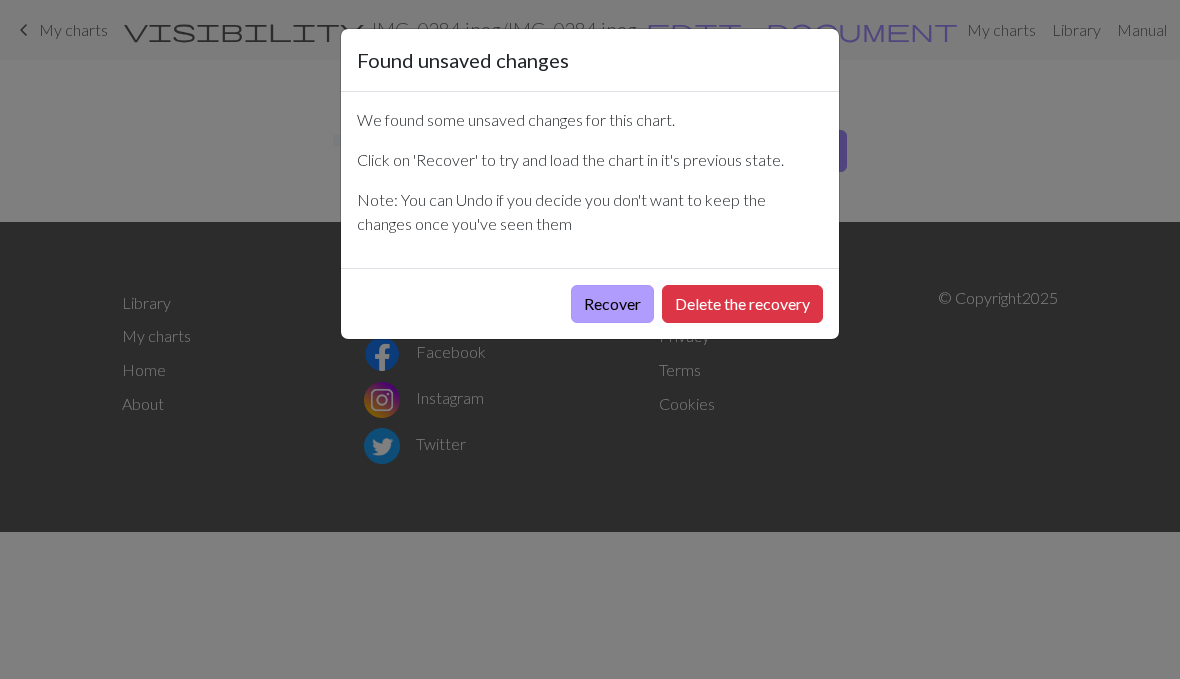 click on "Recover" at bounding box center (612, 304) 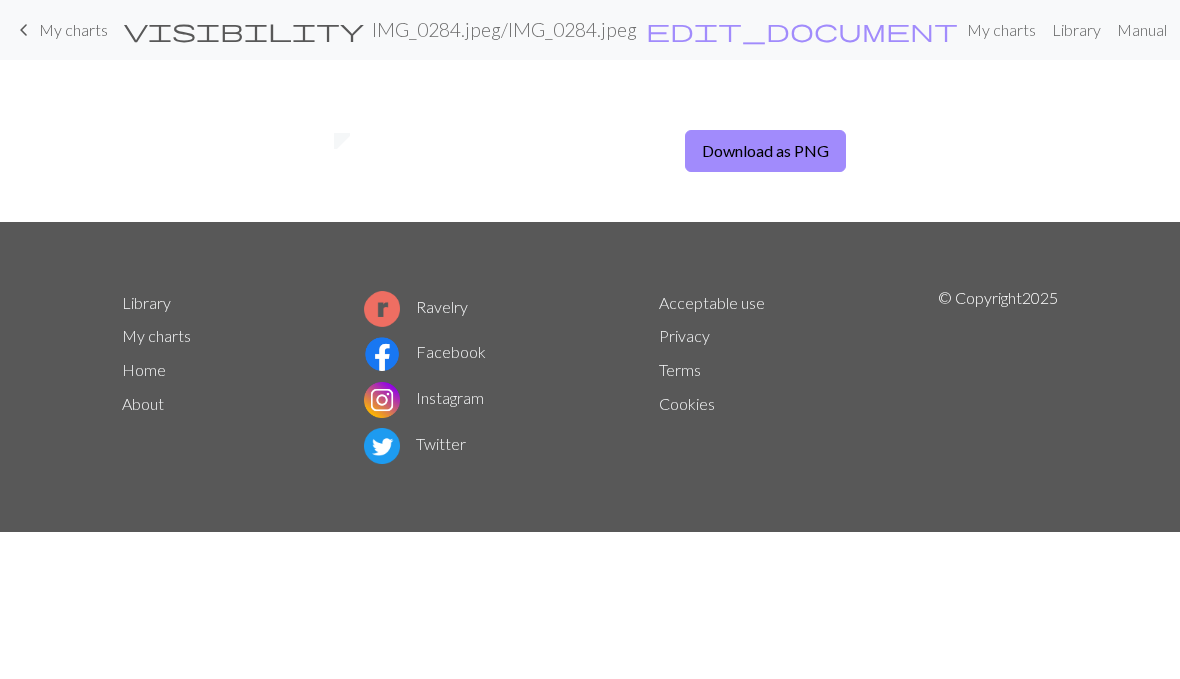 click on "IMG_0284.jpeg  /  IMG_0284.jpeg" at bounding box center [504, 29] 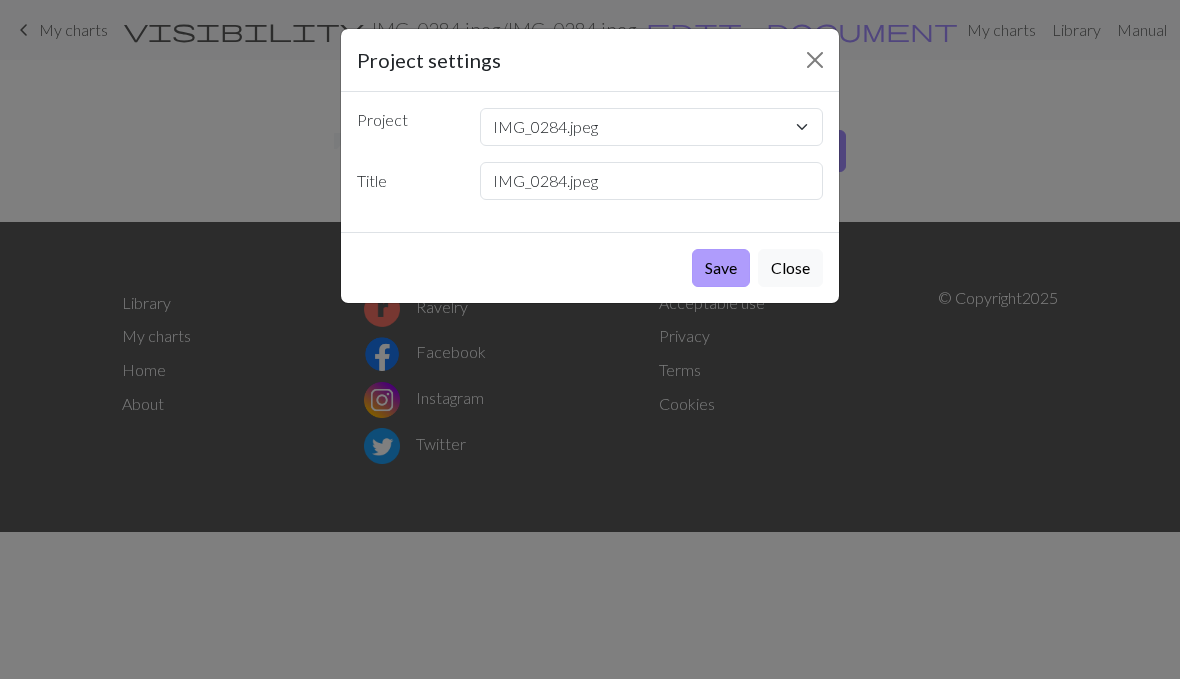 click on "Save" at bounding box center (721, 268) 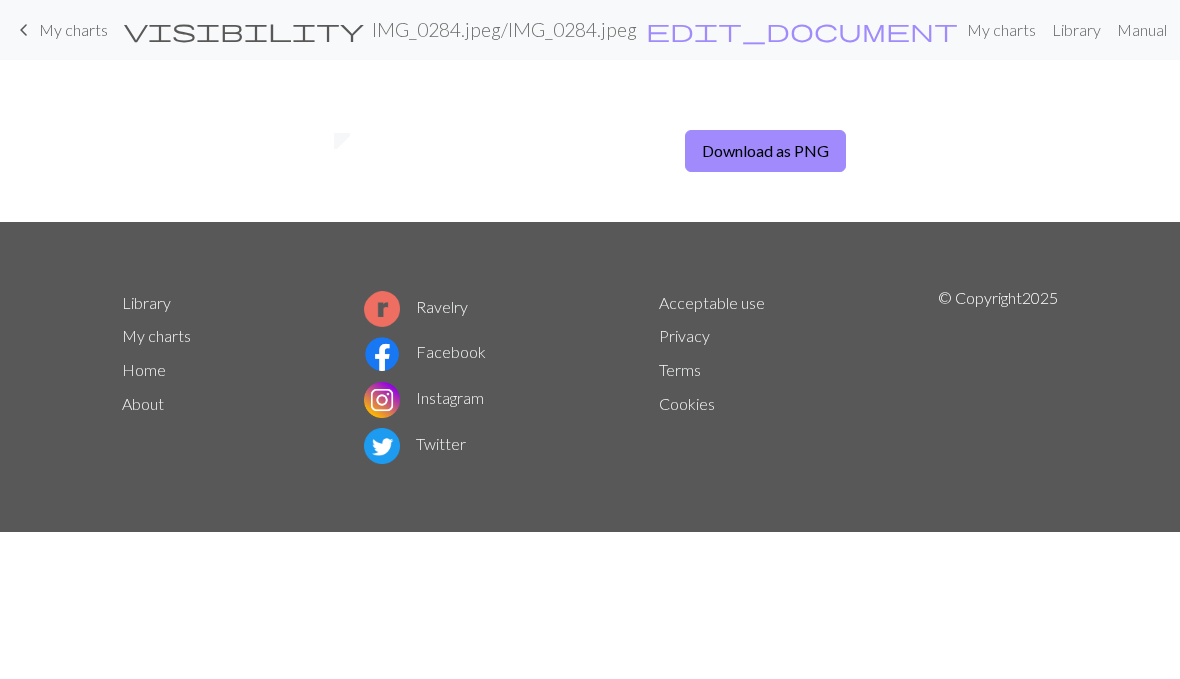 click on "Library My charts Home About Ravelry Facebook Instagram Twitter Acceptable use Privacy Terms Cookies © Copyright  2025" at bounding box center (590, 385) 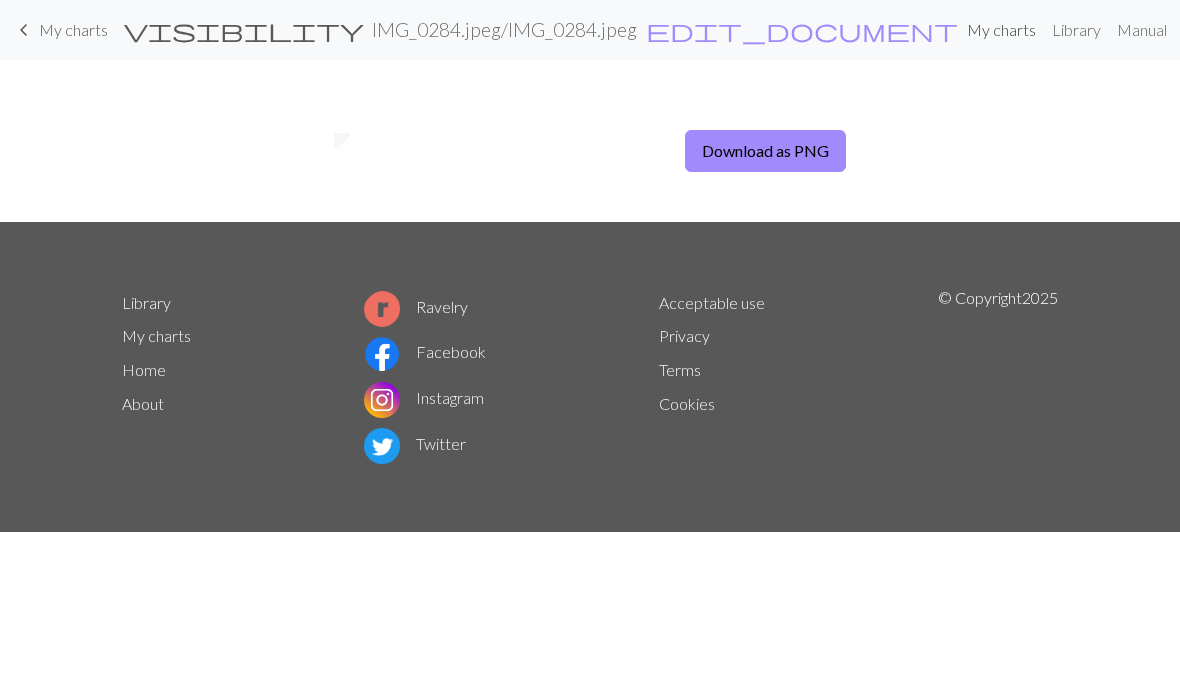 click on "My charts" at bounding box center [1001, 30] 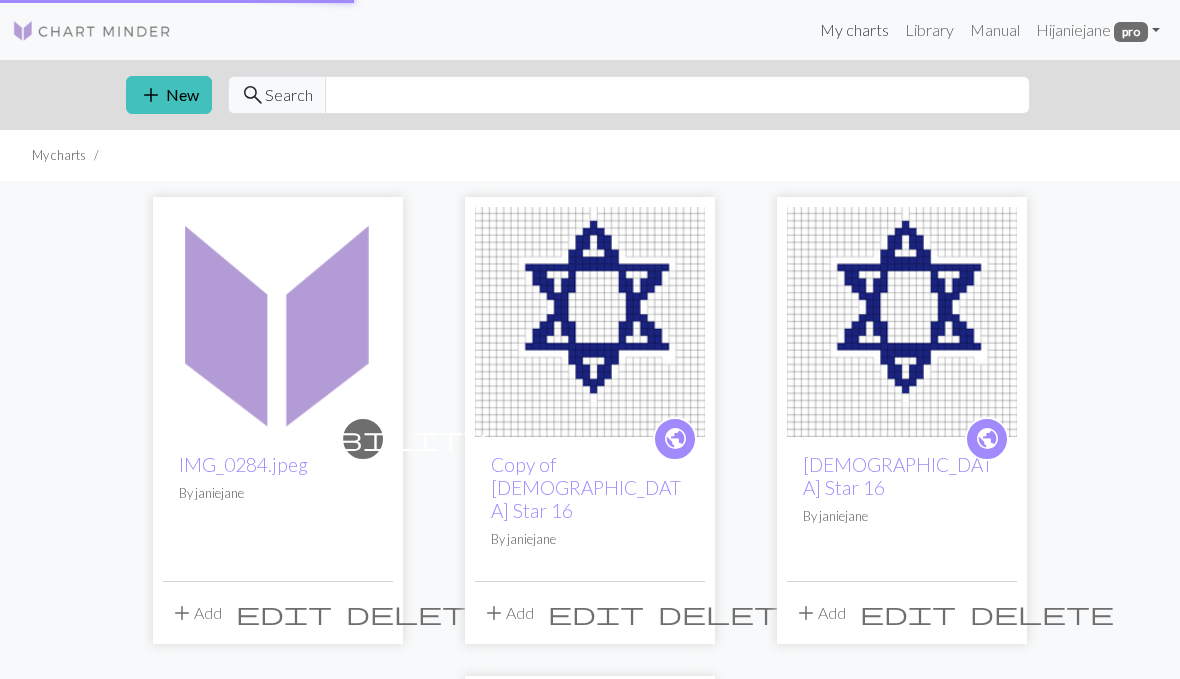 click on "My charts" at bounding box center [854, 30] 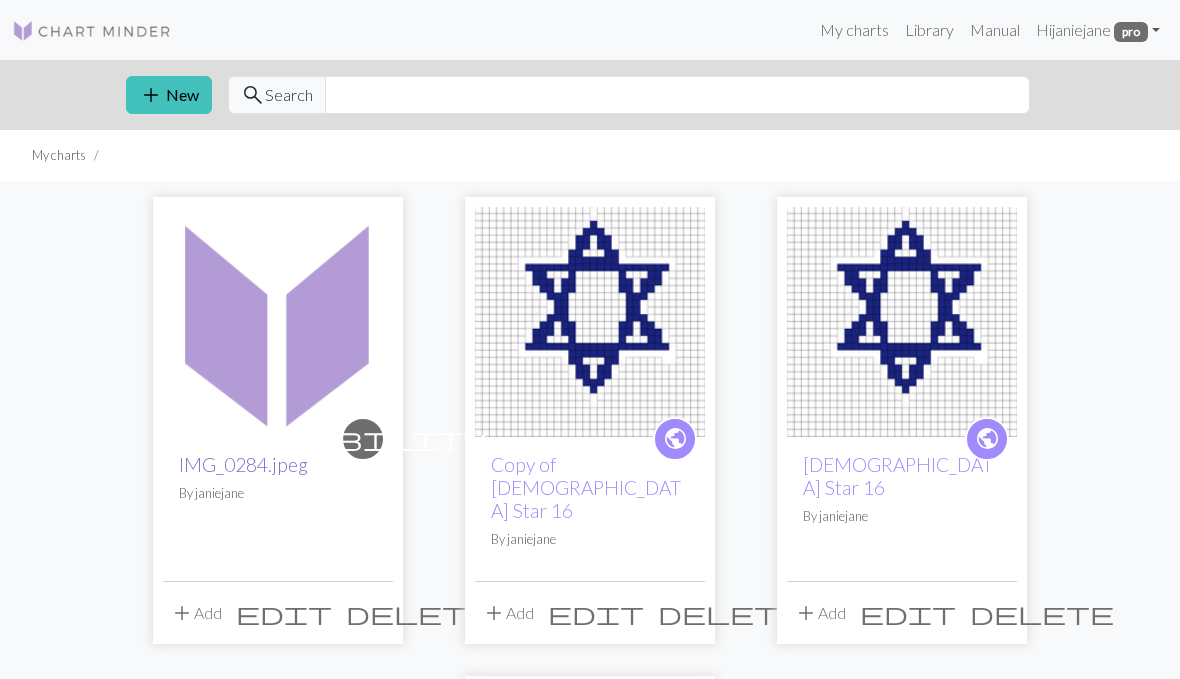 click on "IMG_0284.jpeg" at bounding box center (243, 464) 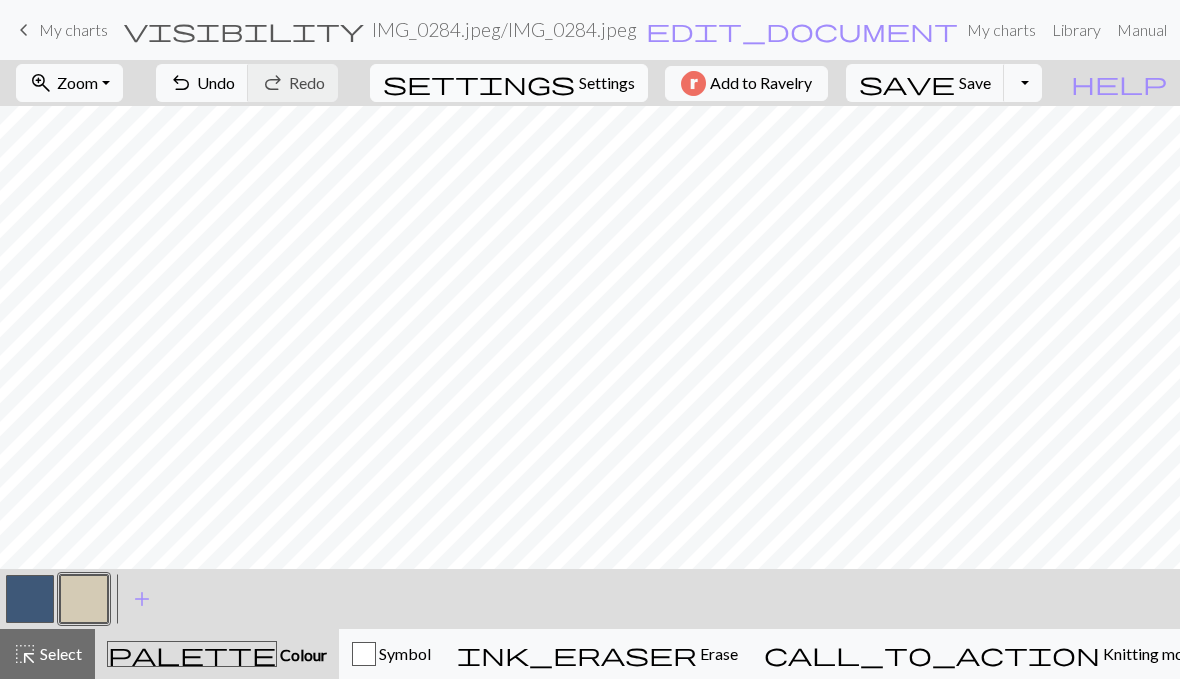 click on "settings  Settings" at bounding box center [509, 83] 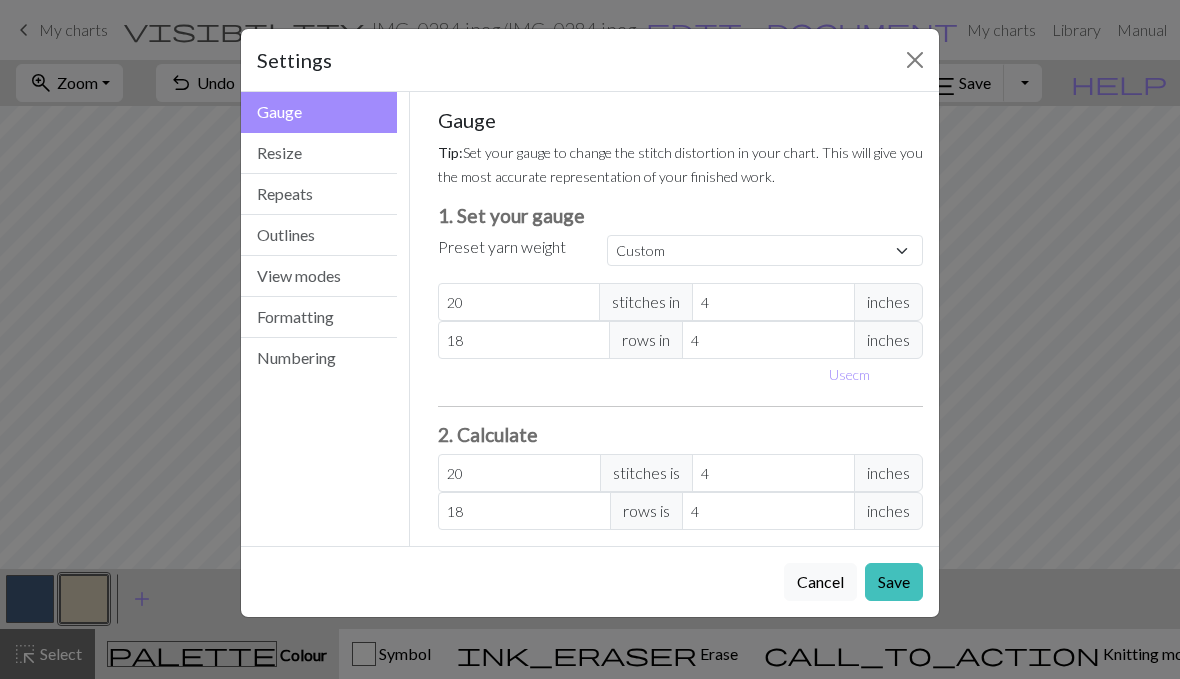 click on "Settings Gauge Gauge Resize Repeats Outlines View modes Formatting Numbering Gauge Resize Repeats Outlines View modes Formatting Numbering Gauge Tip:  Set your gauge to change the stitch distortion in your chart. This will give you the most accurate representation of your finished work. 1. Set your gauge Preset yarn weight Custom Square Lace Light Fingering Fingering Sport Double knit Worsted Aran Bulky Super Bulky 20 stitches in  4 inches 18 rows in  4 inches Use  cm 2. Calculate 20 stitches is 4 inches 18 rows is 4 inches Resize your chart Tip:  Changes will be applied from the bottom right. To change rows and columns in other areas (e.g. within the chart or at the top), use the select tool or click the grid numbers to select then insert or remove from the top toolbar. Width 20 Height 12 Repeats Tip:   This will show your entire chart repeated, so you can preview what joining panels look like together. arrow_forward  Horizontal 1 arrow_downward  Vertical 1 Outlines Tip: Add an outline View modes Show Legend" at bounding box center [590, 339] 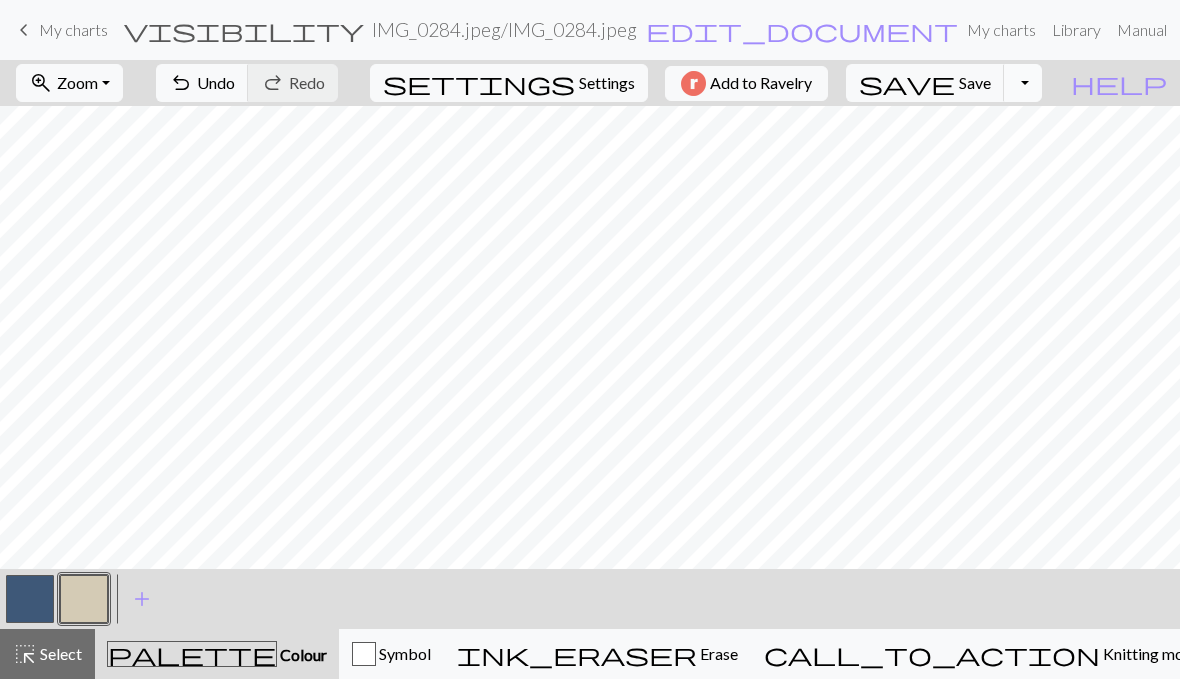 click on "Toggle Dropdown" at bounding box center (1023, 83) 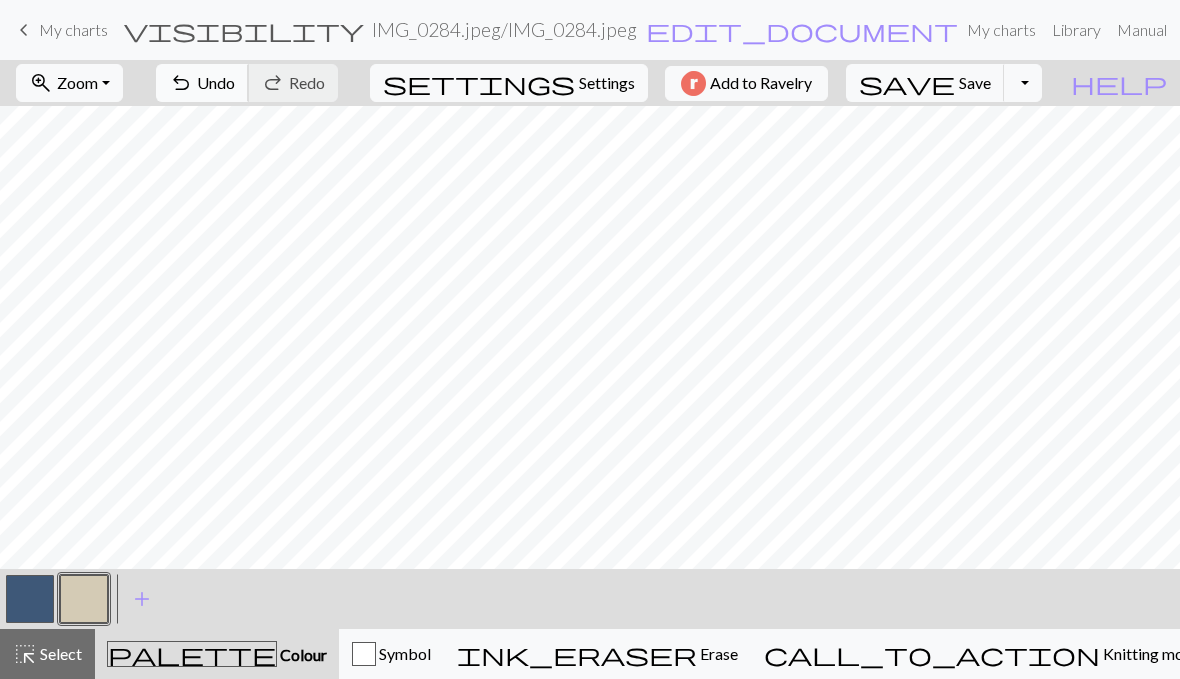click on "undo Undo Undo" at bounding box center [202, 83] 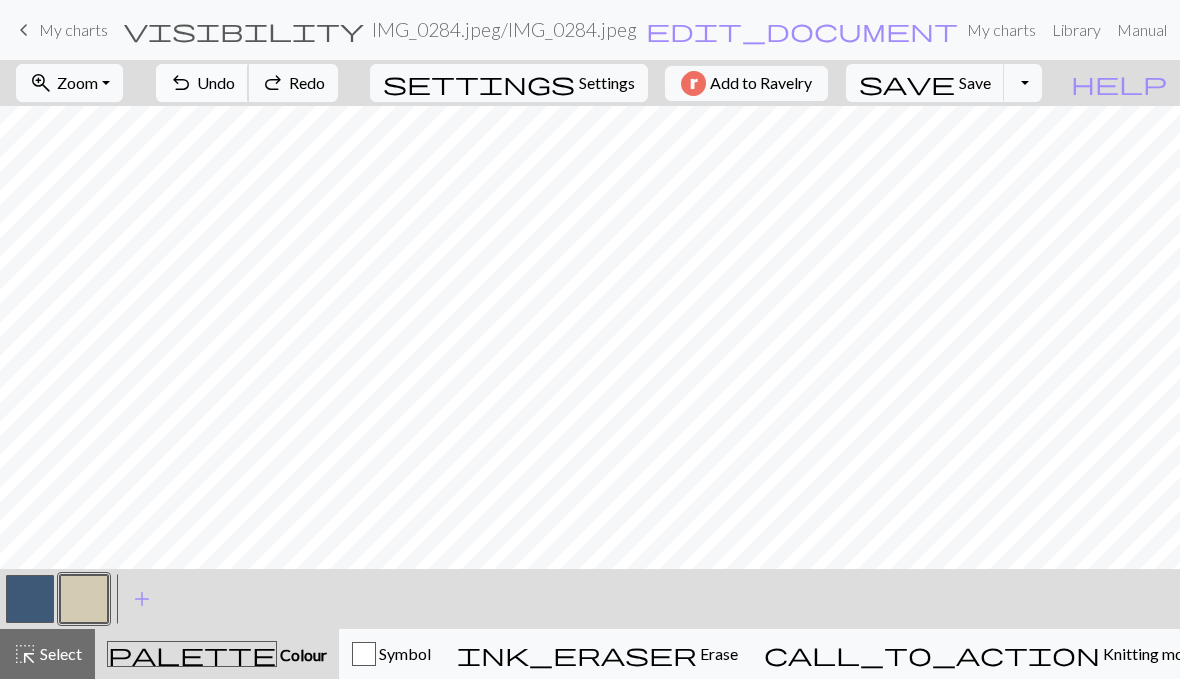 click on "undo Undo Undo" at bounding box center [202, 83] 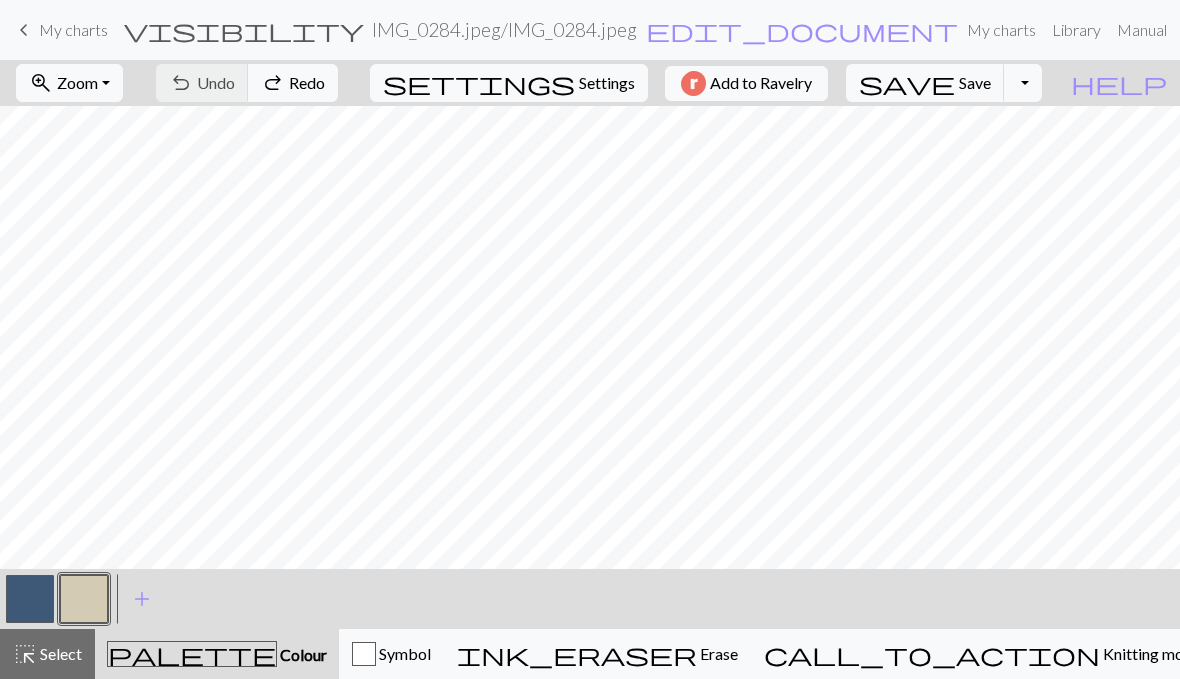 click on "undo Undo Undo redo Redo Redo" at bounding box center (247, 83) 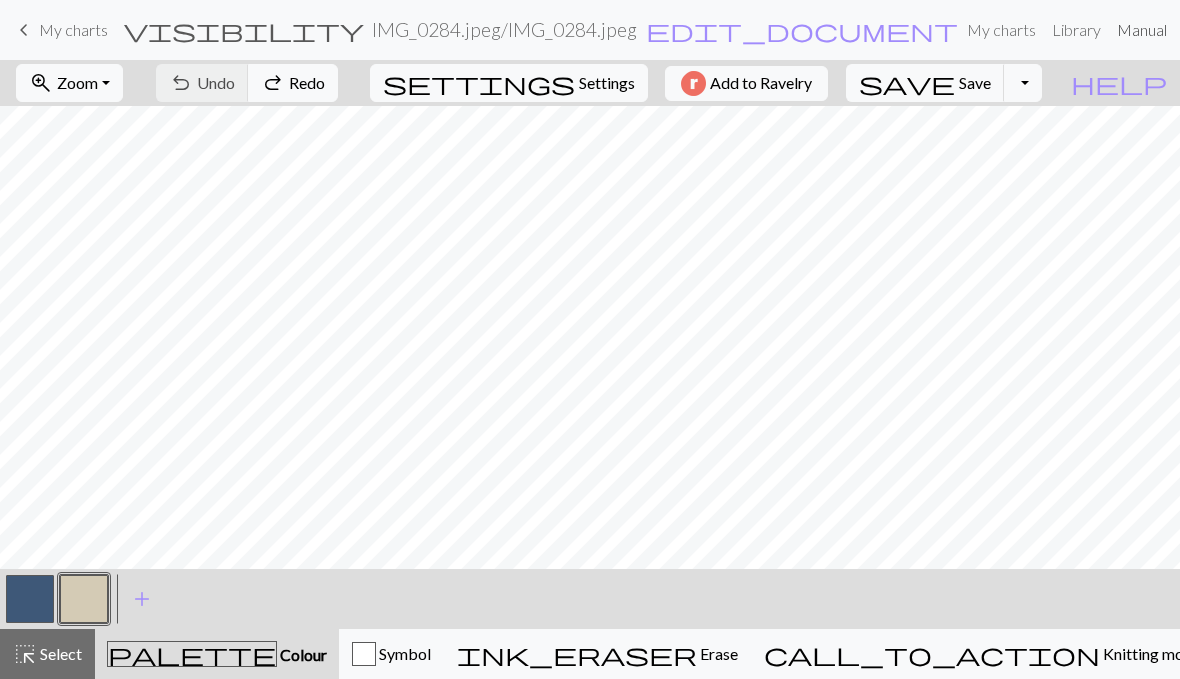 click on "Manual" at bounding box center [1142, 30] 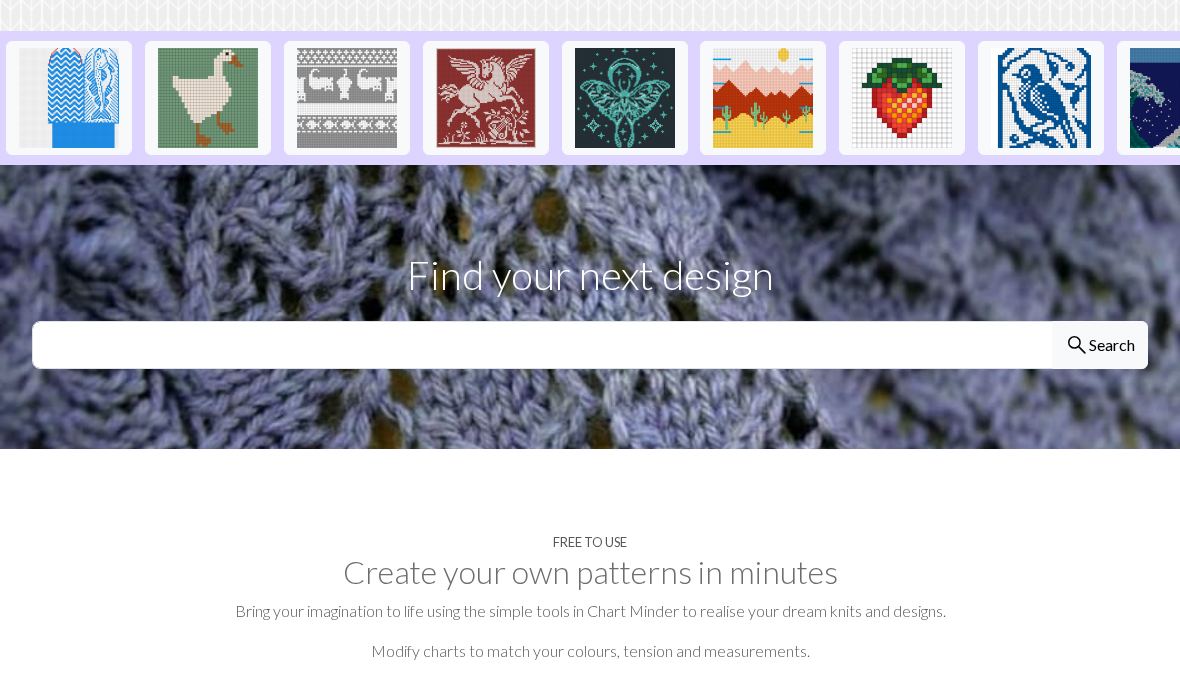 scroll, scrollTop: 439, scrollLeft: 0, axis: vertical 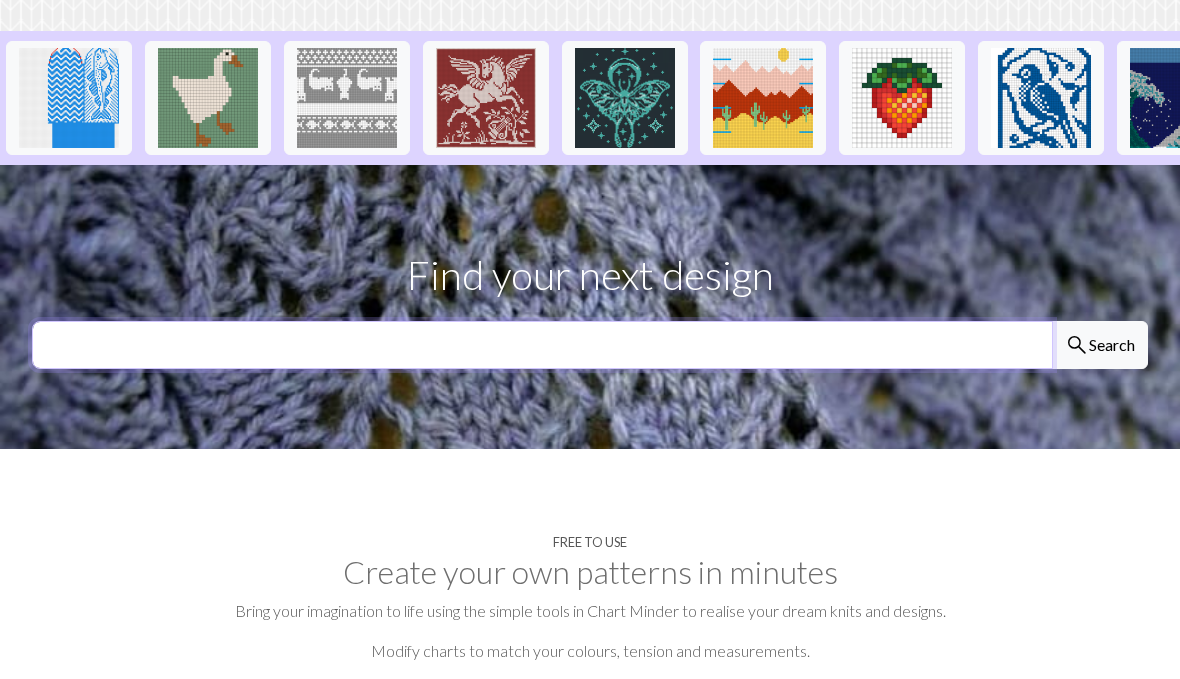 click at bounding box center (542, 345) 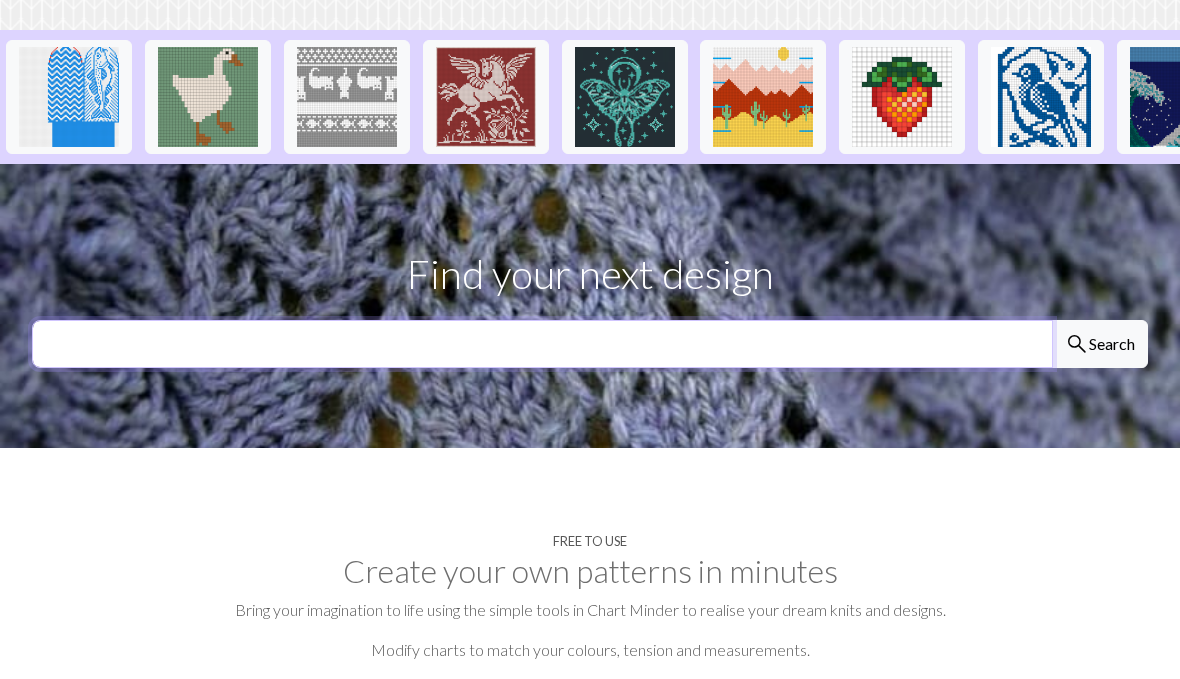 scroll, scrollTop: 439, scrollLeft: 0, axis: vertical 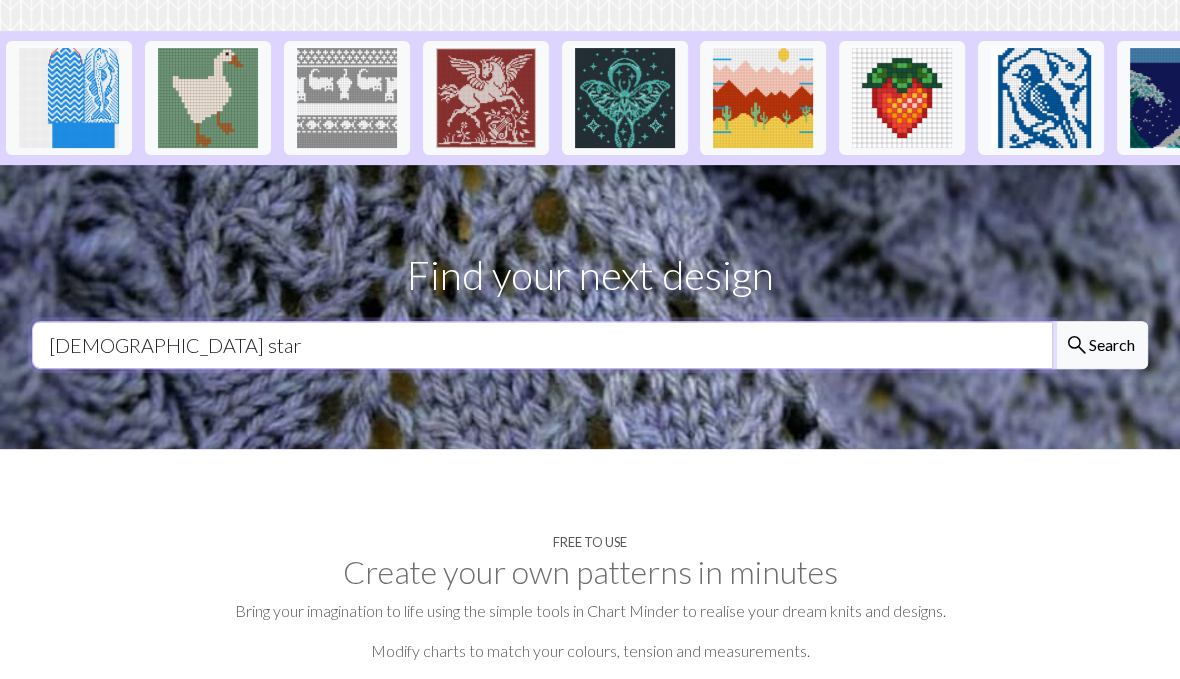 type on "[DEMOGRAPHIC_DATA] star" 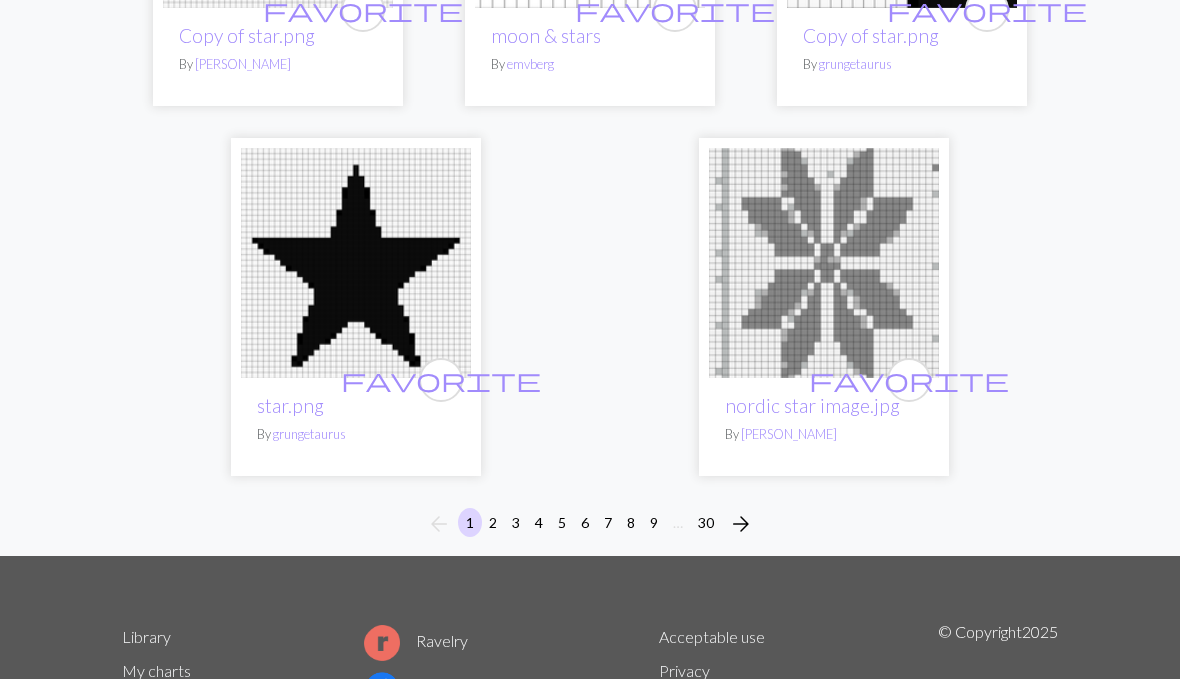 scroll, scrollTop: 6637, scrollLeft: 0, axis: vertical 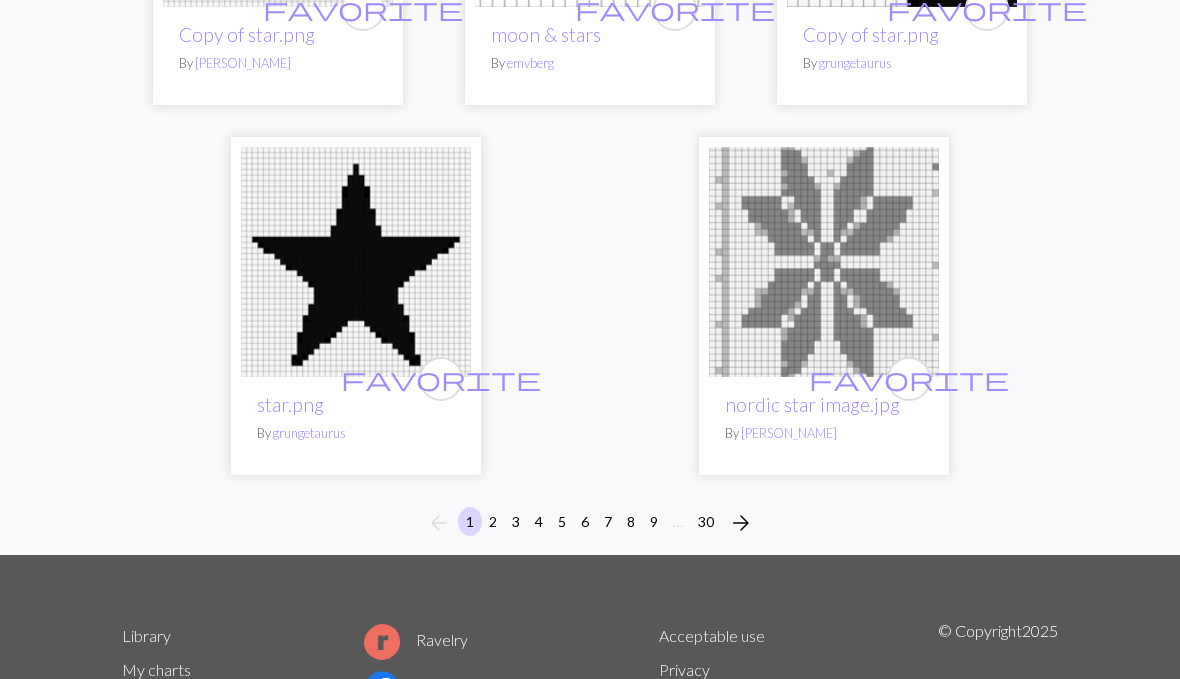 click on "2" at bounding box center (493, 521) 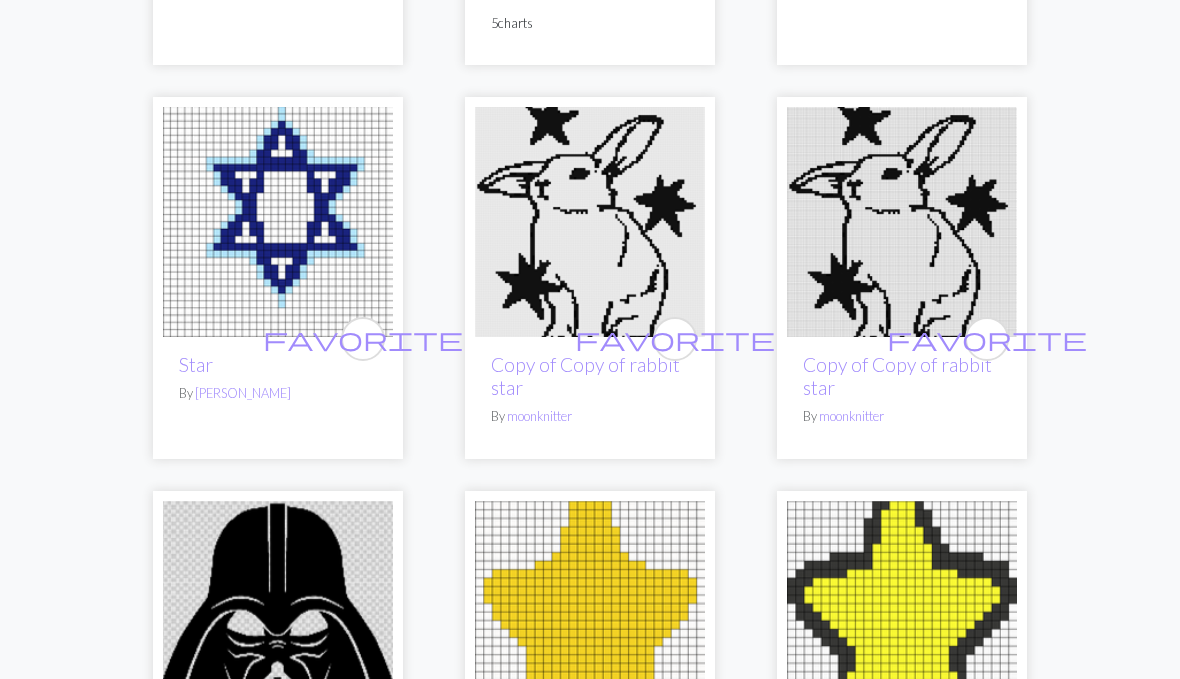 scroll, scrollTop: 3786, scrollLeft: 0, axis: vertical 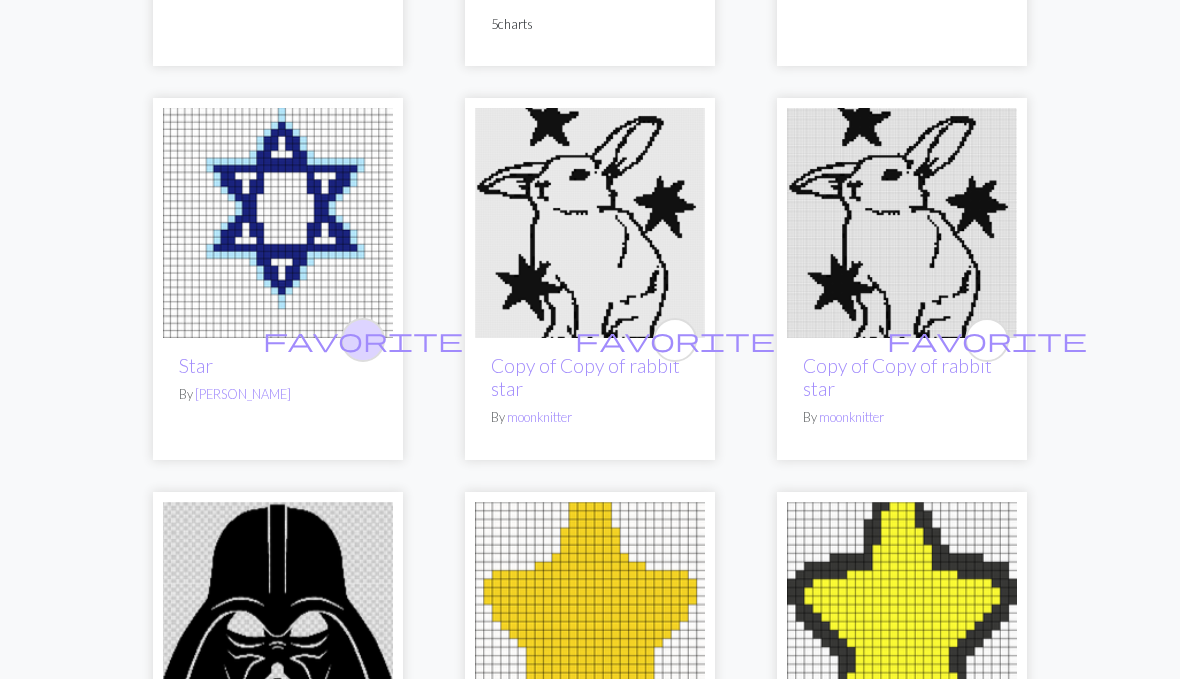 click on "favorite" at bounding box center (363, 339) 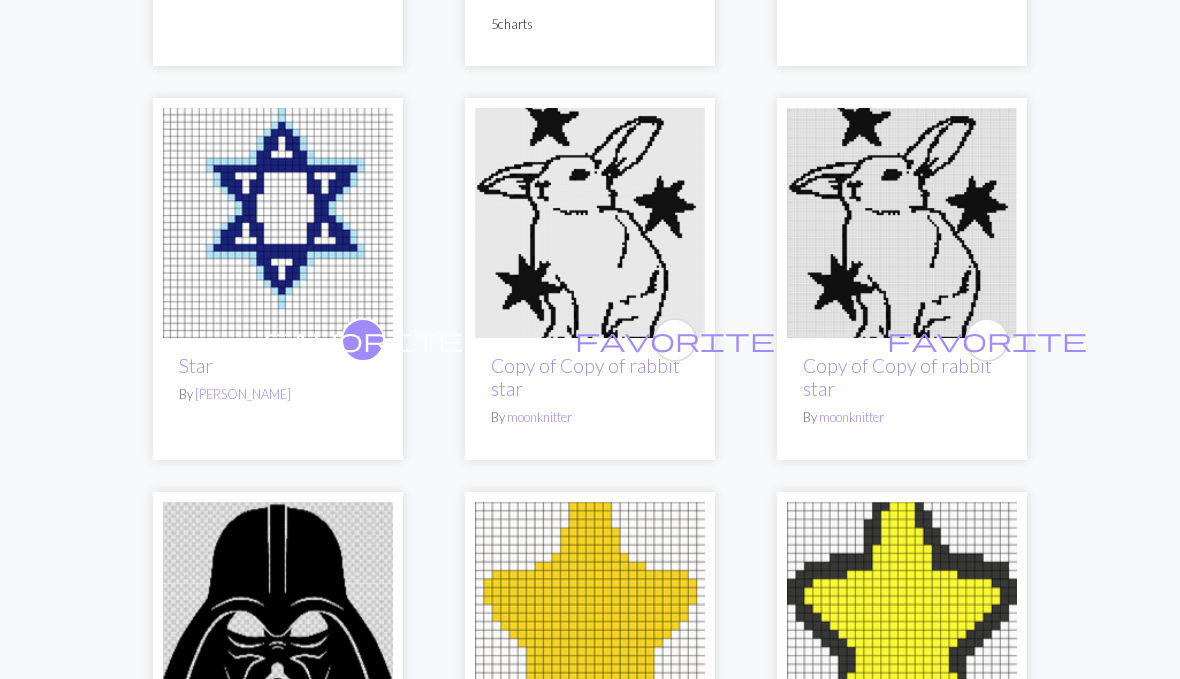 click at bounding box center [278, 223] 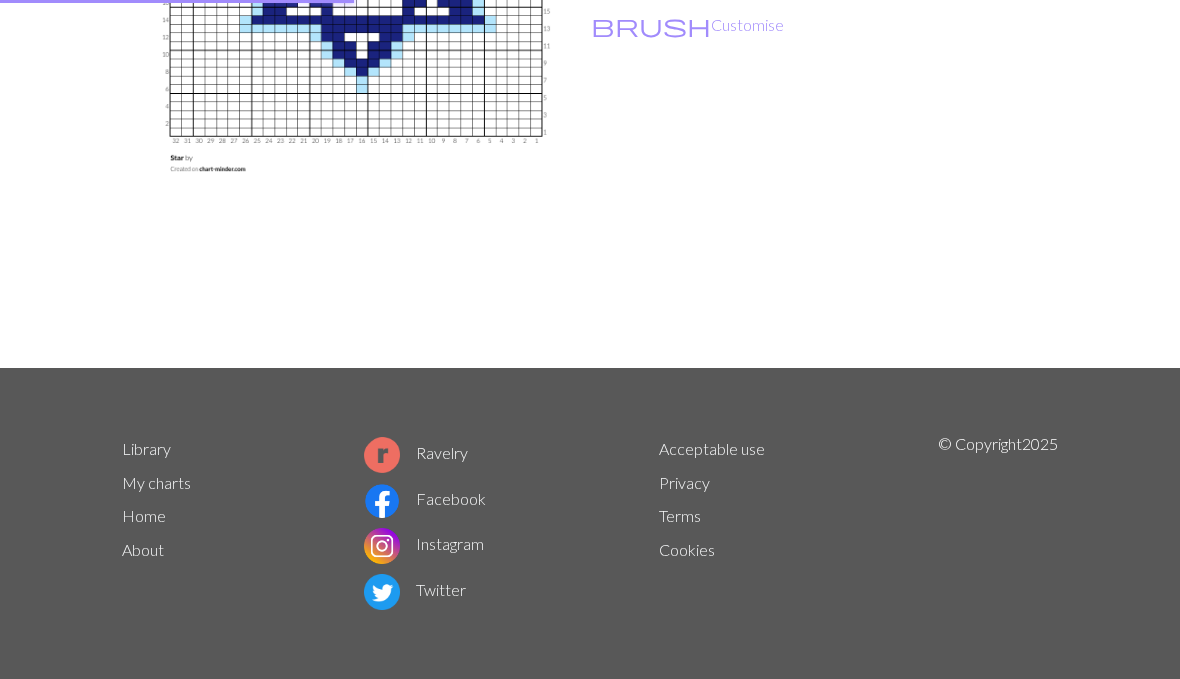 scroll, scrollTop: 0, scrollLeft: 0, axis: both 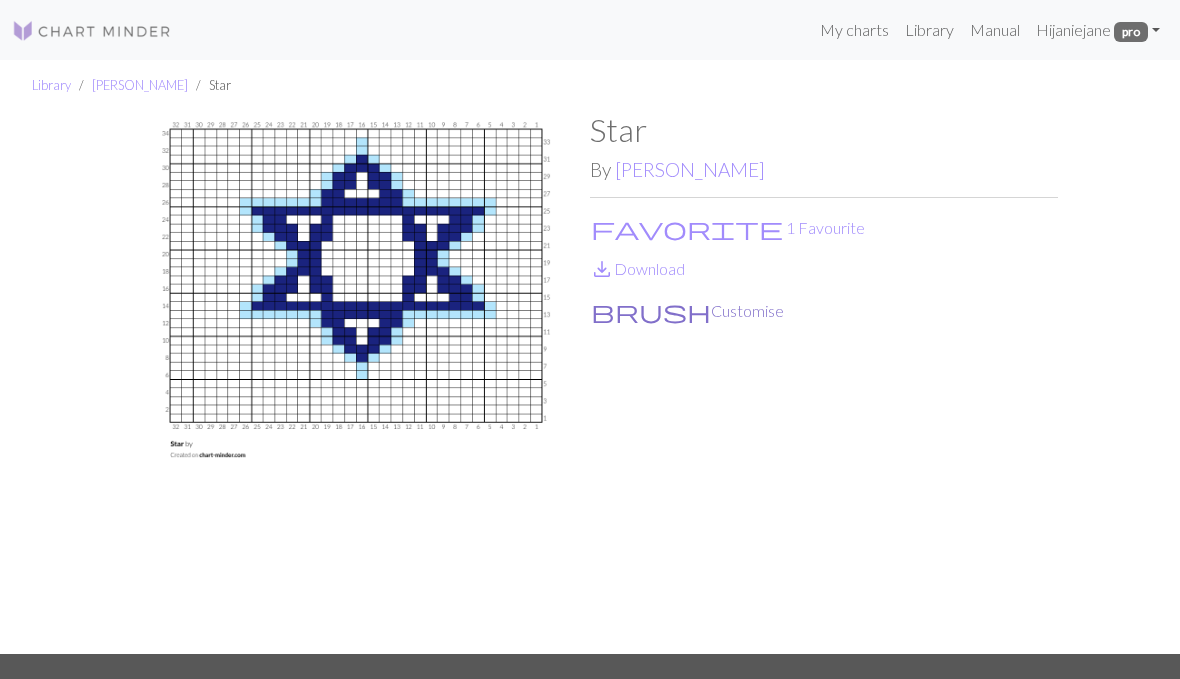 click on "brush Customise" at bounding box center [687, 311] 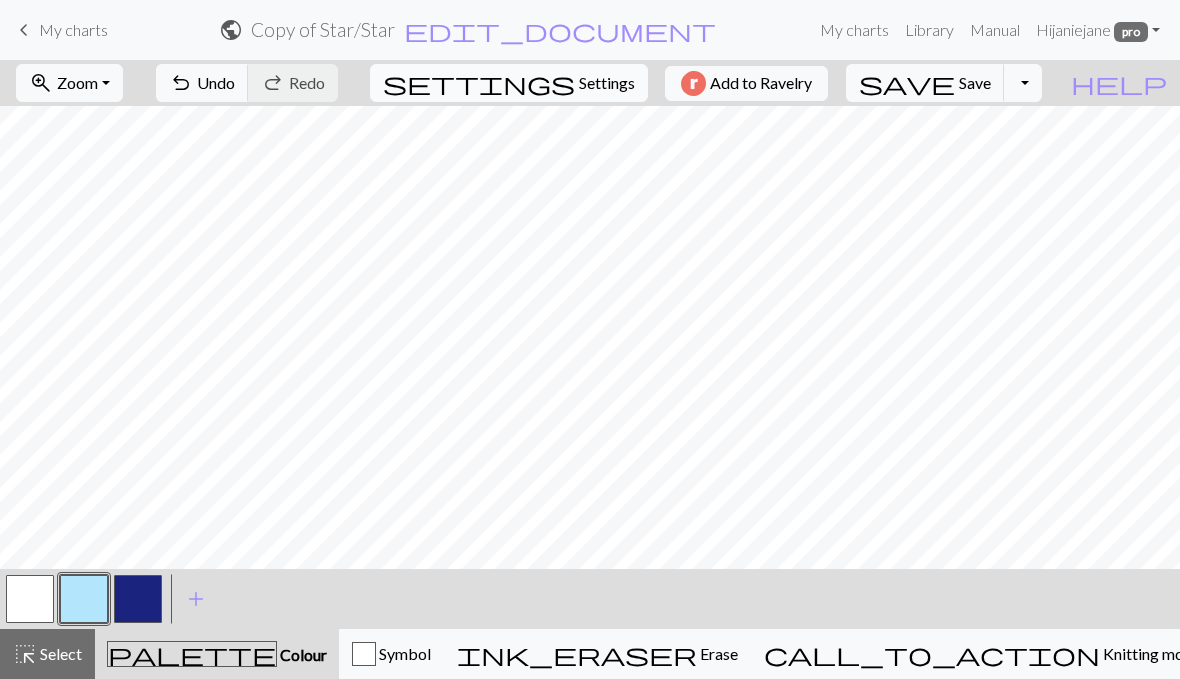 click on "Settings" at bounding box center (607, 83) 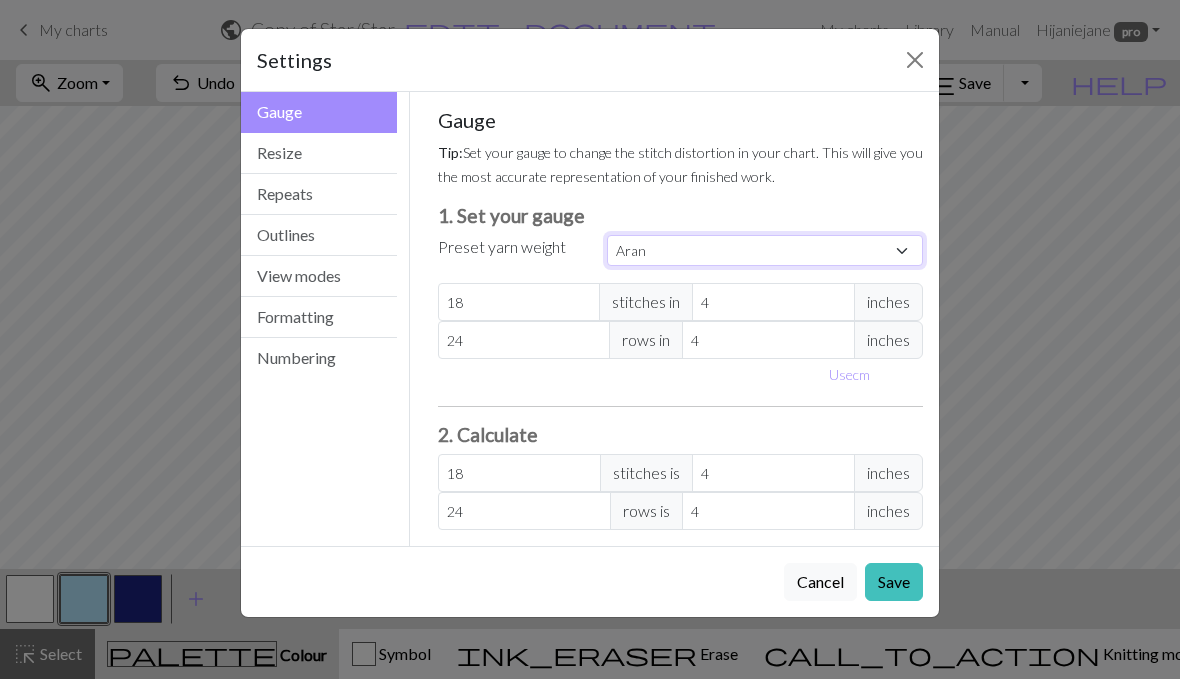 click on "Custom Square Lace Light Fingering Fingering Sport Double knit Worsted Aran Bulky Super Bulky" at bounding box center [765, 250] 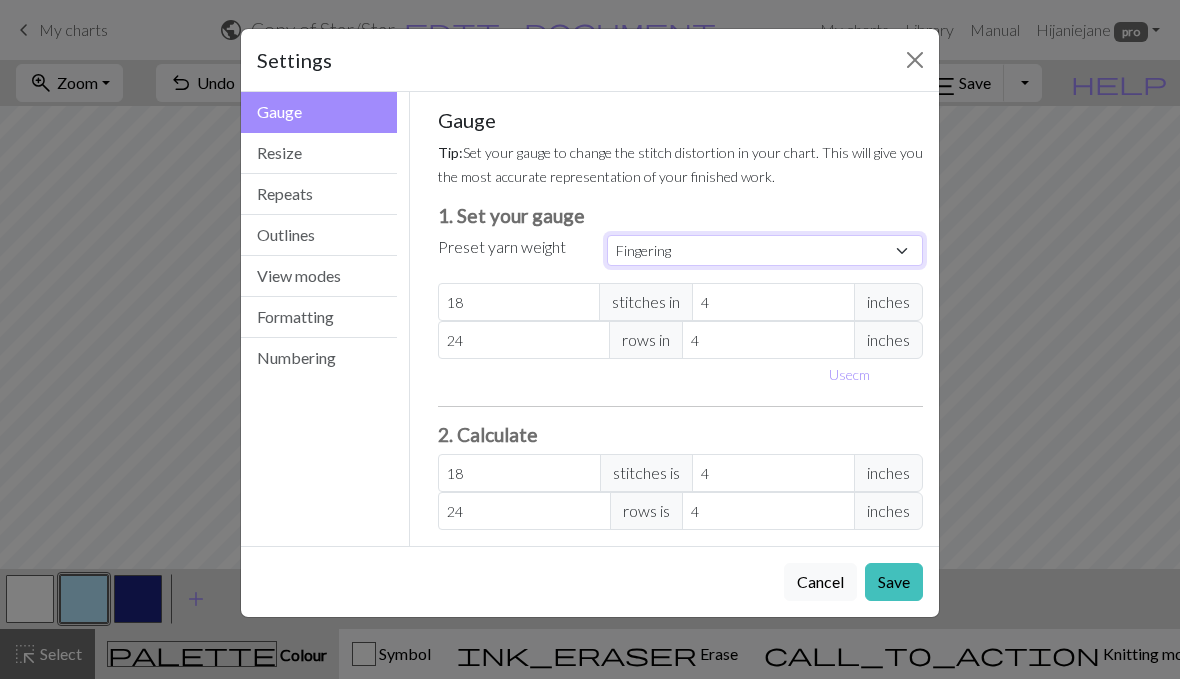 type on "28" 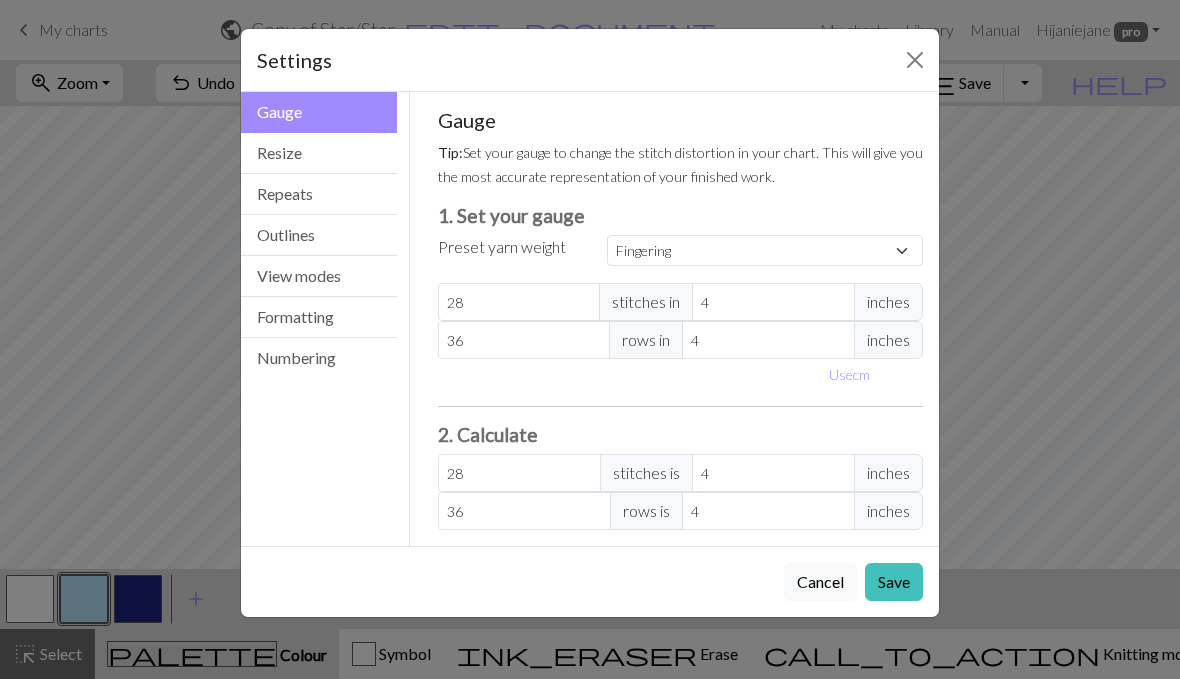 click on "Settings Gauge Gauge Resize Repeats Outlines View modes Formatting Numbering Gauge Resize Repeats Outlines View modes Formatting Numbering Gauge Tip:  Set your gauge to change the stitch distortion in your chart. This will give you the most accurate representation of your finished work. 1. Set your gauge Preset yarn weight Custom Square Lace Light Fingering Fingering Sport Double knit Worsted Aran Bulky Super Bulky 28 stitches in  4 inches 36 rows in  4 inches Use  cm 2. Calculate 28 stitches is 4 inches 36 rows is 4 inches Resize your chart Tip:  Changes will be applied from the bottom right. To change rows and columns in other areas (e.g. within the chart or at the top), use the select tool or click the grid numbers to select then insert or remove from the top toolbar. Width 32 Height 34 Repeats Tip:   This will show your entire chart repeated, so you can preview what joining panels look like together. arrow_forward  Horizontal 1 arrow_downward  Vertical 1 Outlines Tip: Add an outline View modes Show Legend" at bounding box center [590, 339] 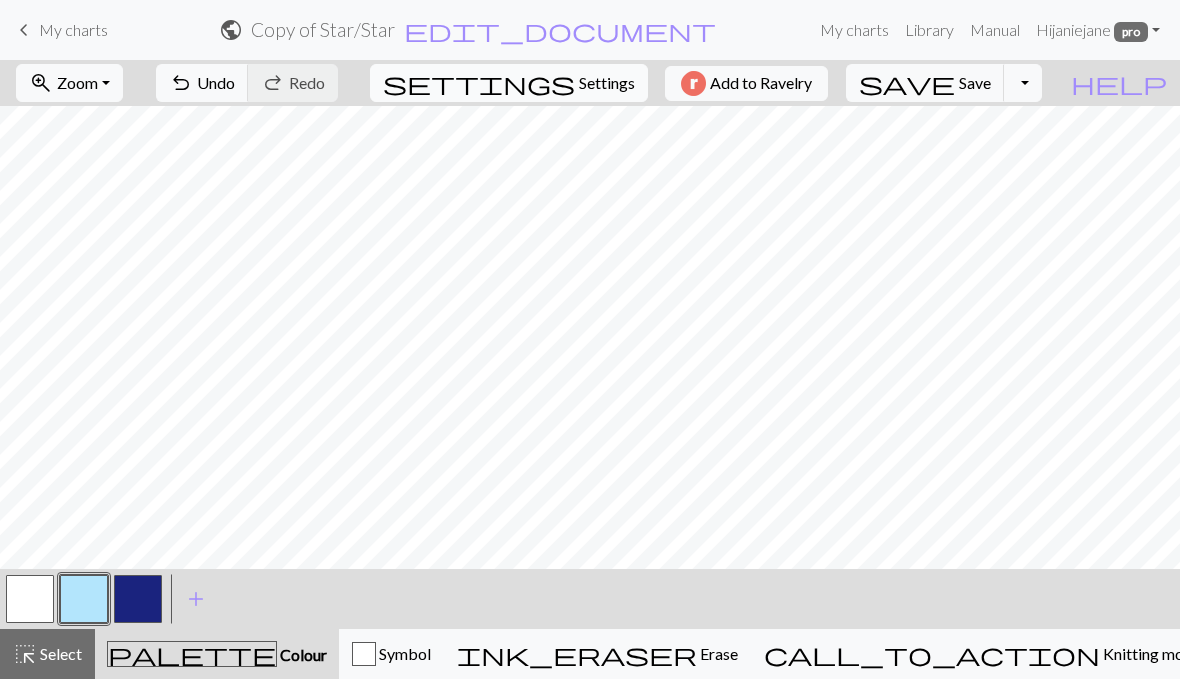 click on "settings  Settings" at bounding box center (509, 83) 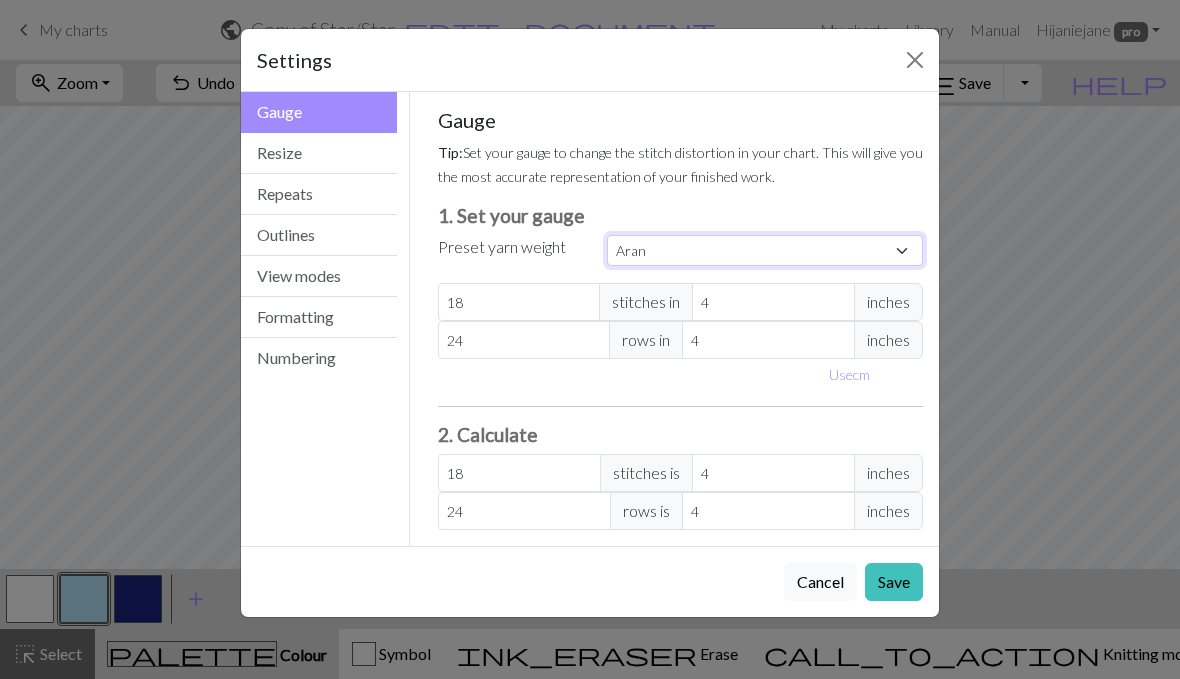 click on "Custom Square Lace Light Fingering Fingering Sport Double knit Worsted Aran Bulky Super Bulky" at bounding box center (765, 250) 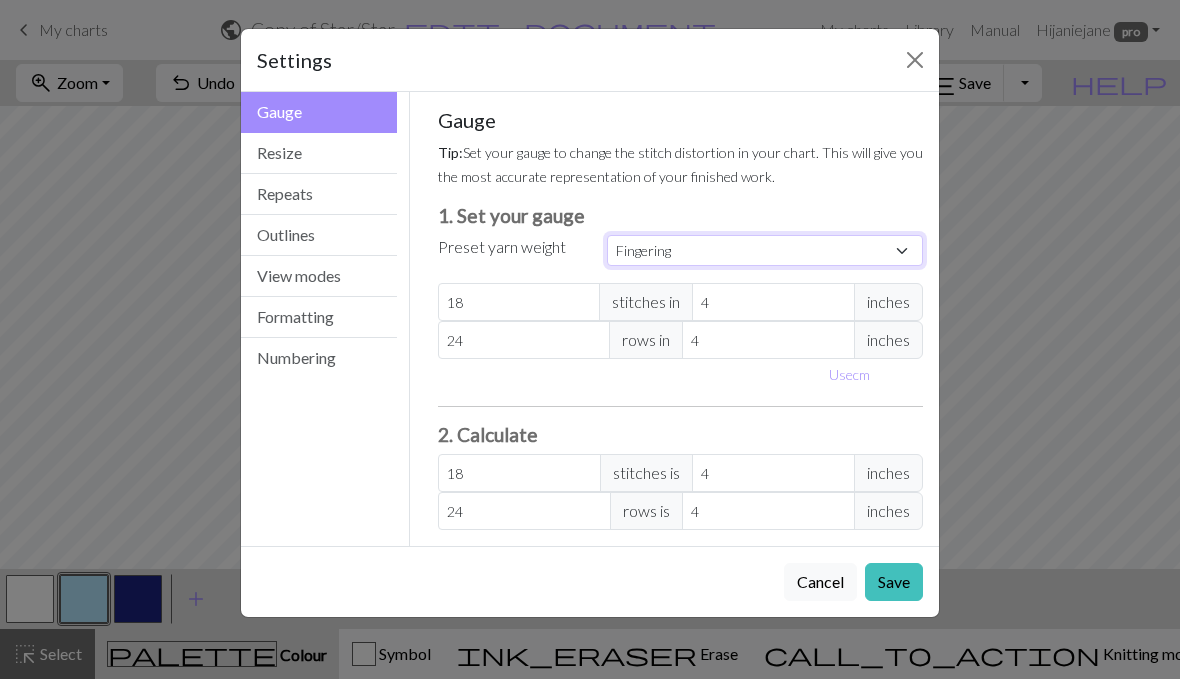 type on "28" 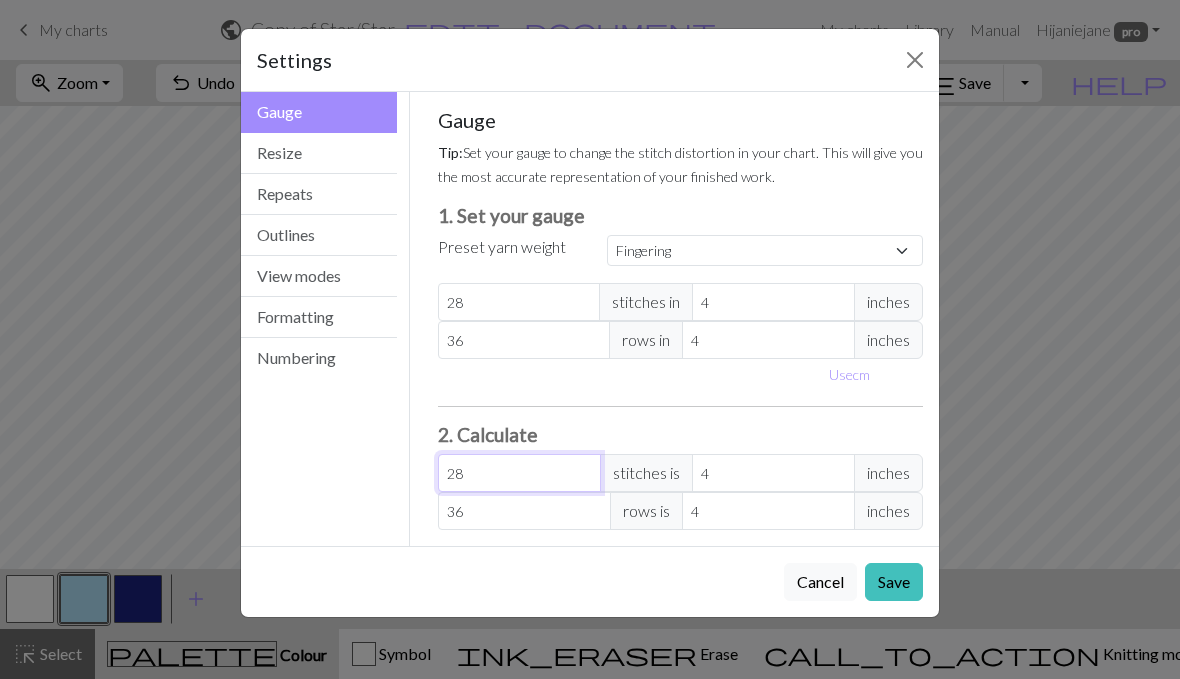 click on "28" at bounding box center [519, 473] 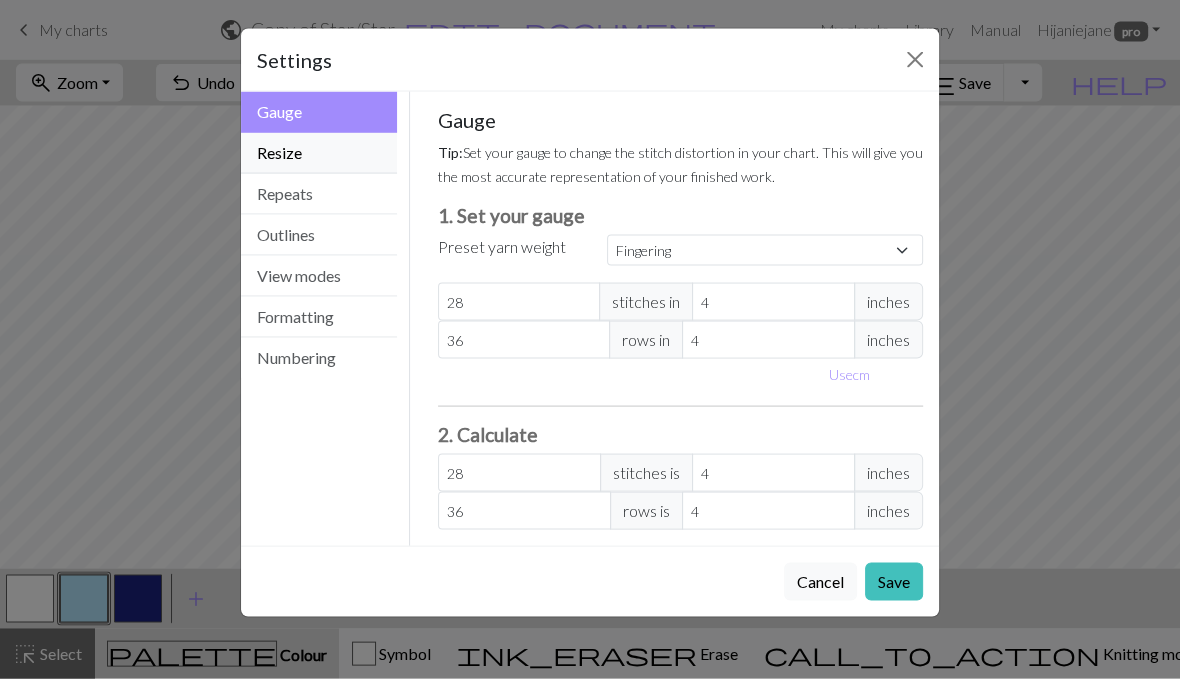 click on "Resize" at bounding box center (319, 153) 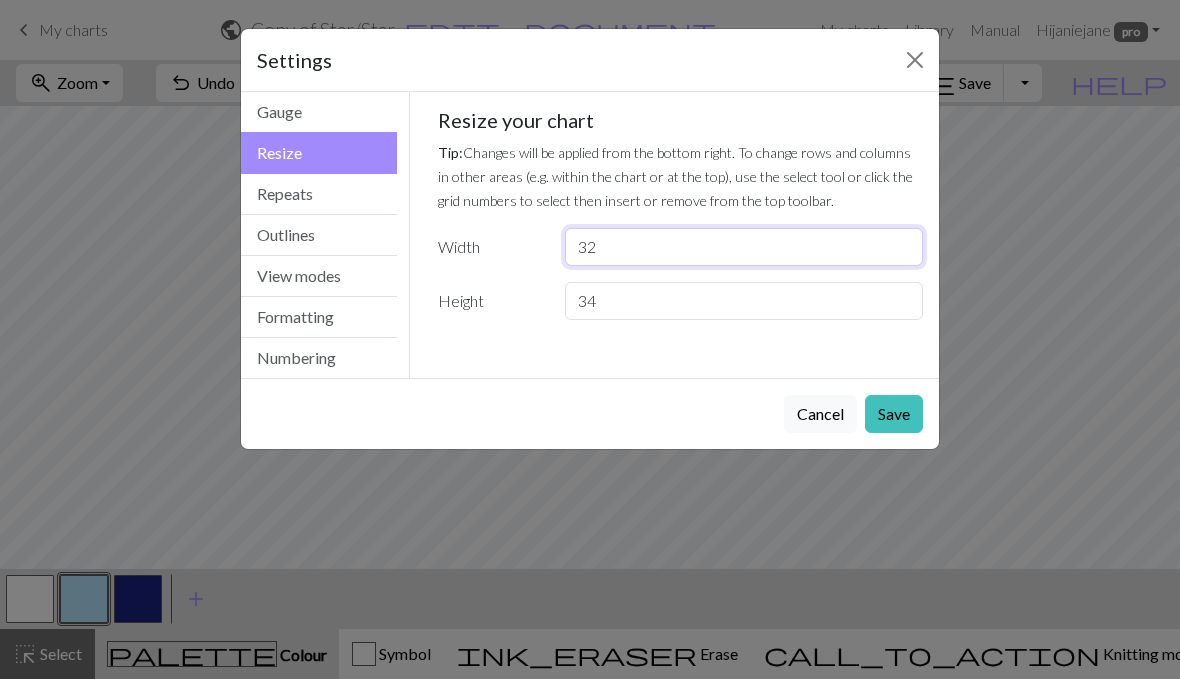 click on "32" at bounding box center [744, 247] 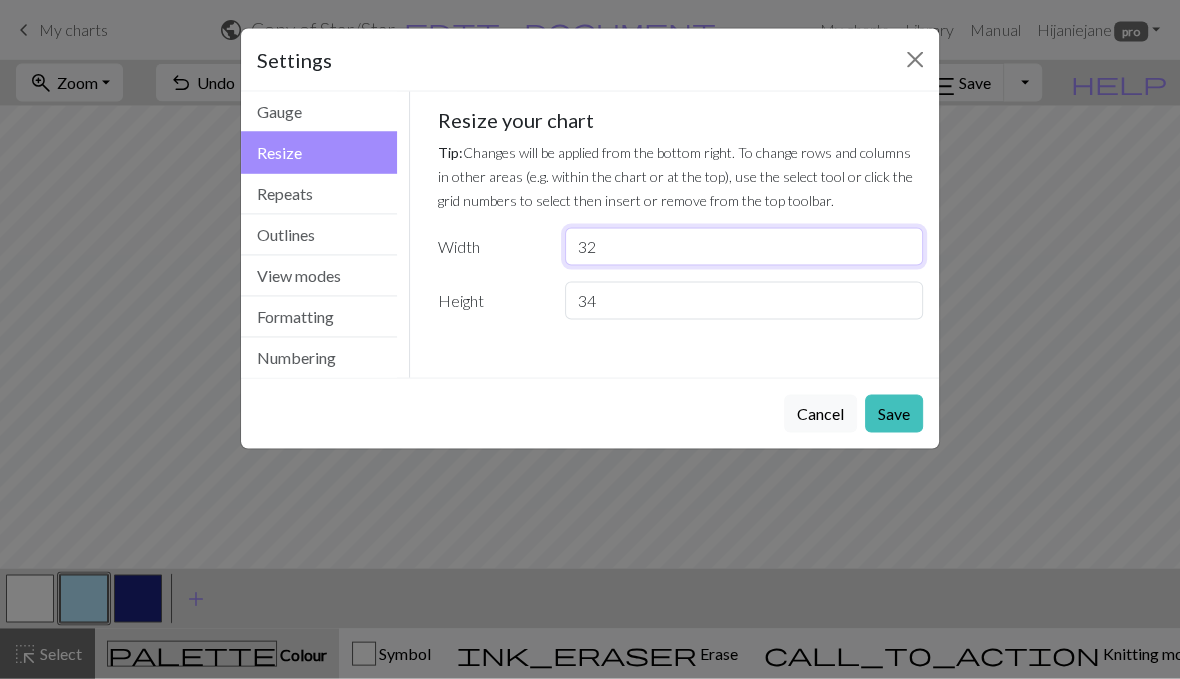 type on "3" 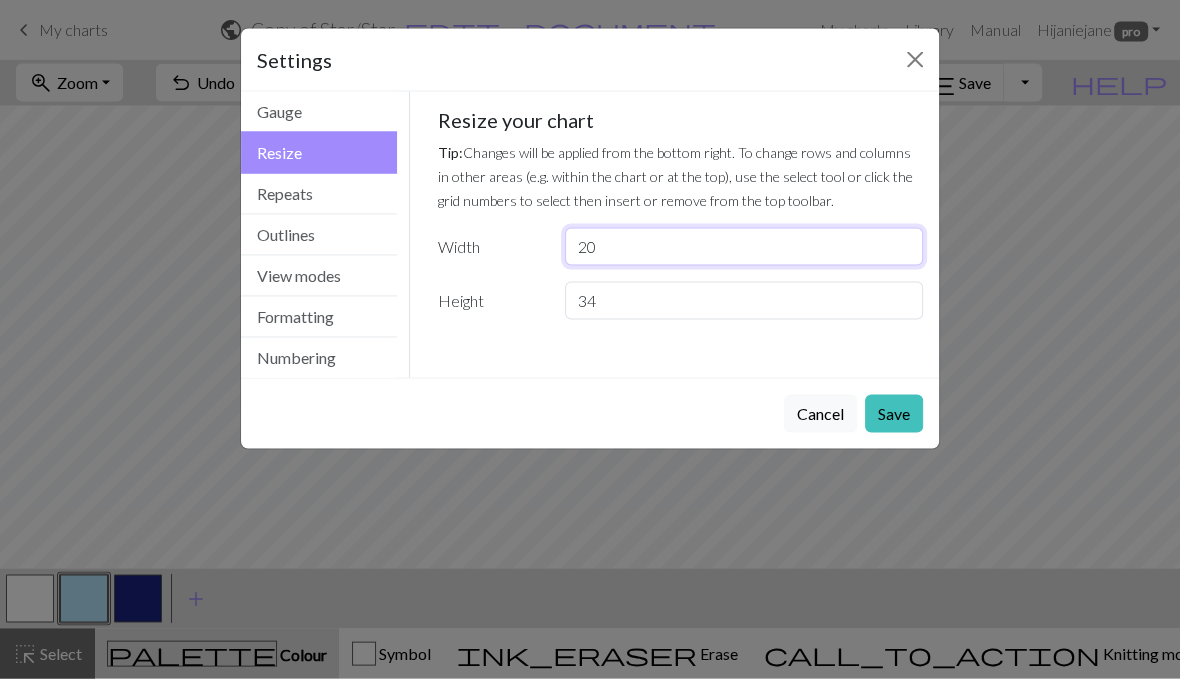 type on "20" 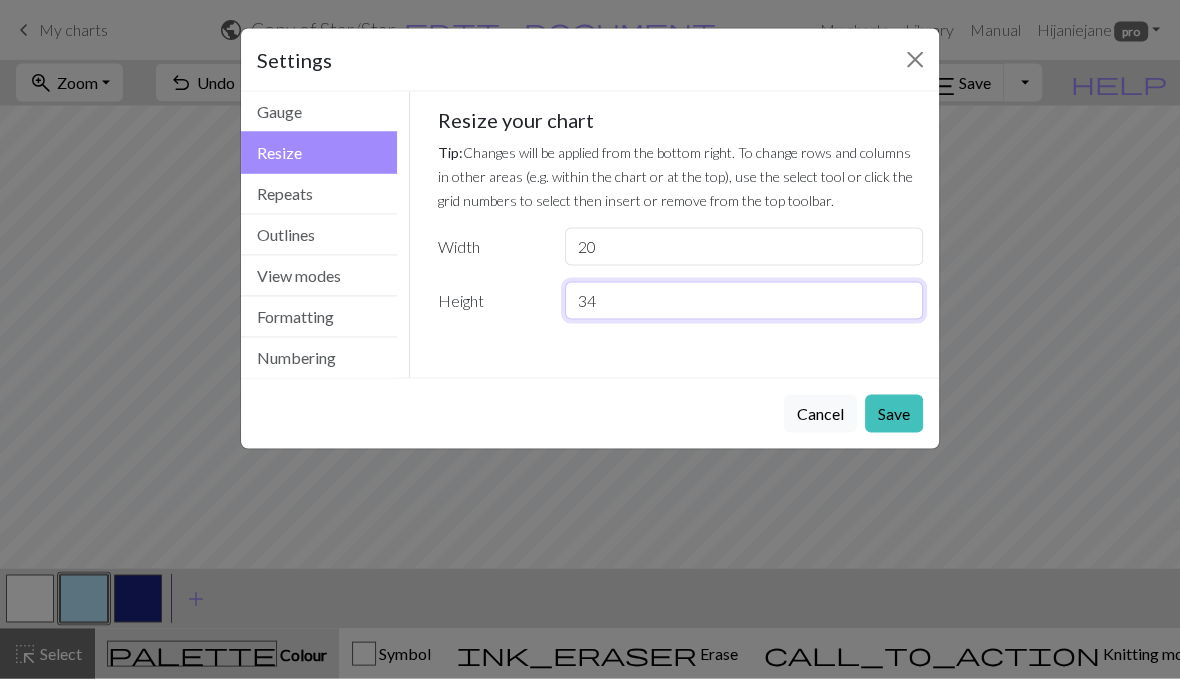 click on "34" at bounding box center [744, 301] 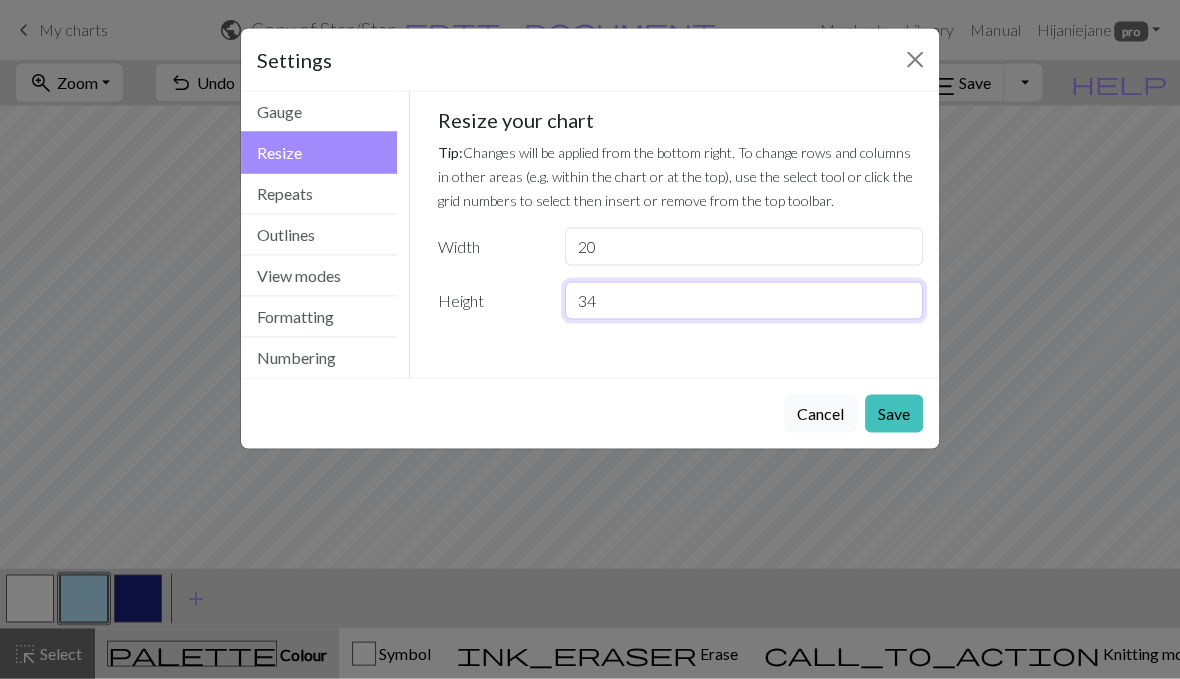 type on "3" 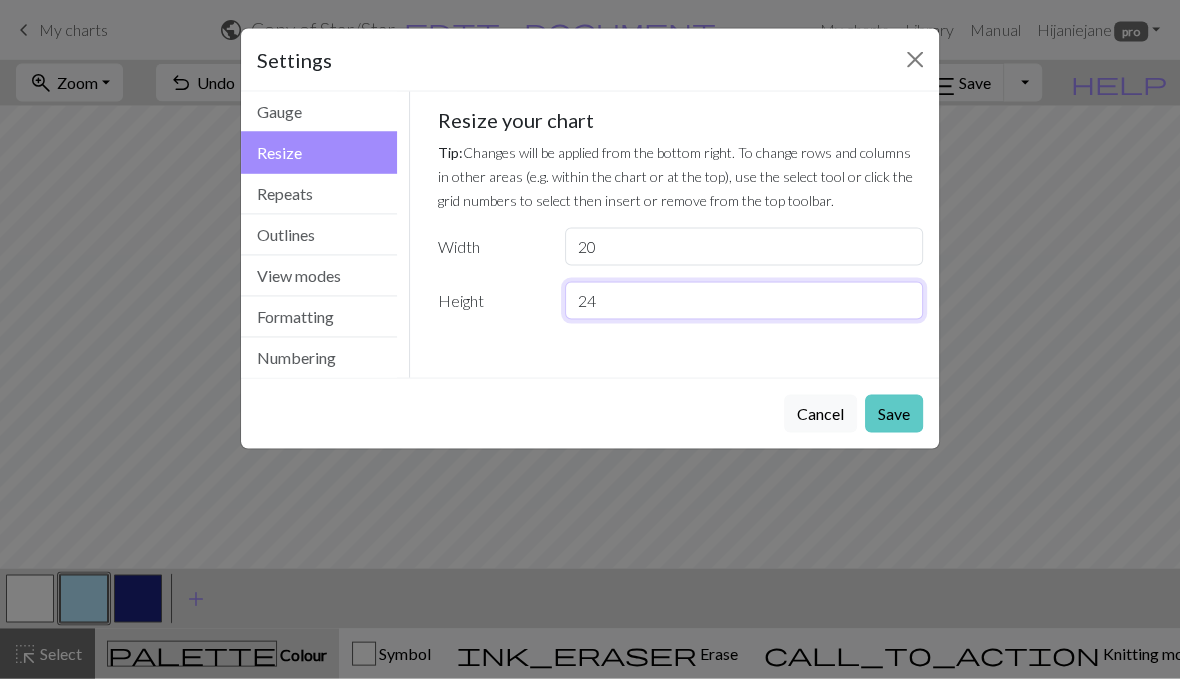 type on "24" 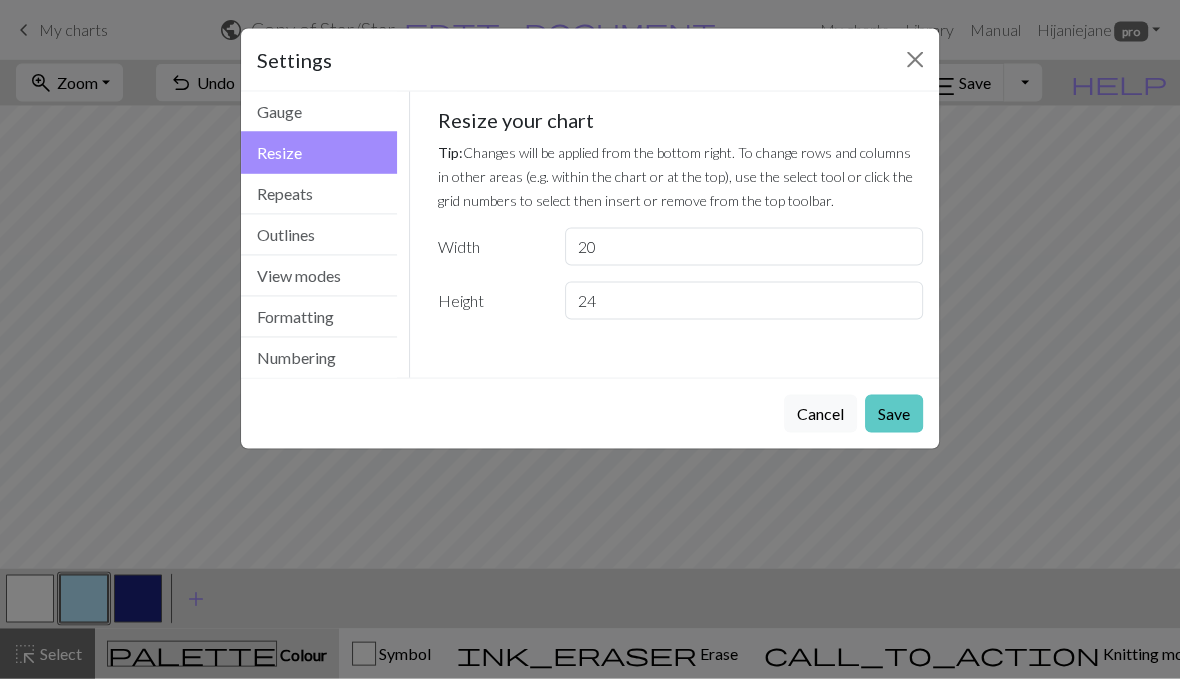 click on "Save" at bounding box center (894, 414) 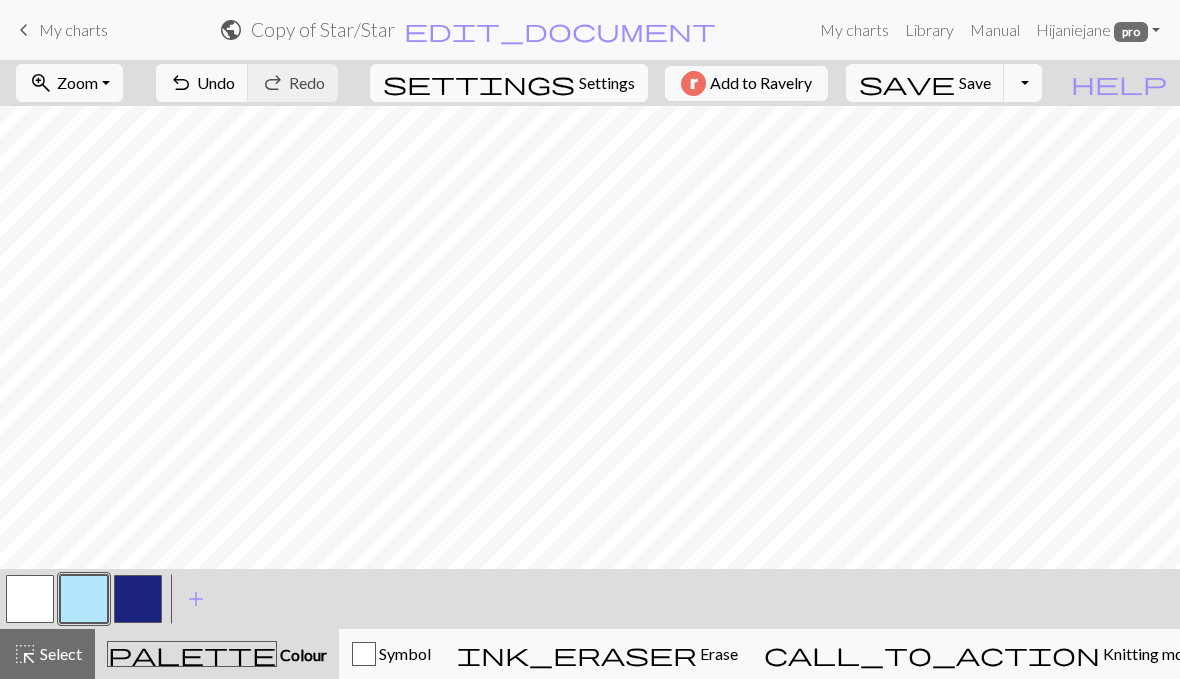 click on "settings  Settings" at bounding box center (509, 83) 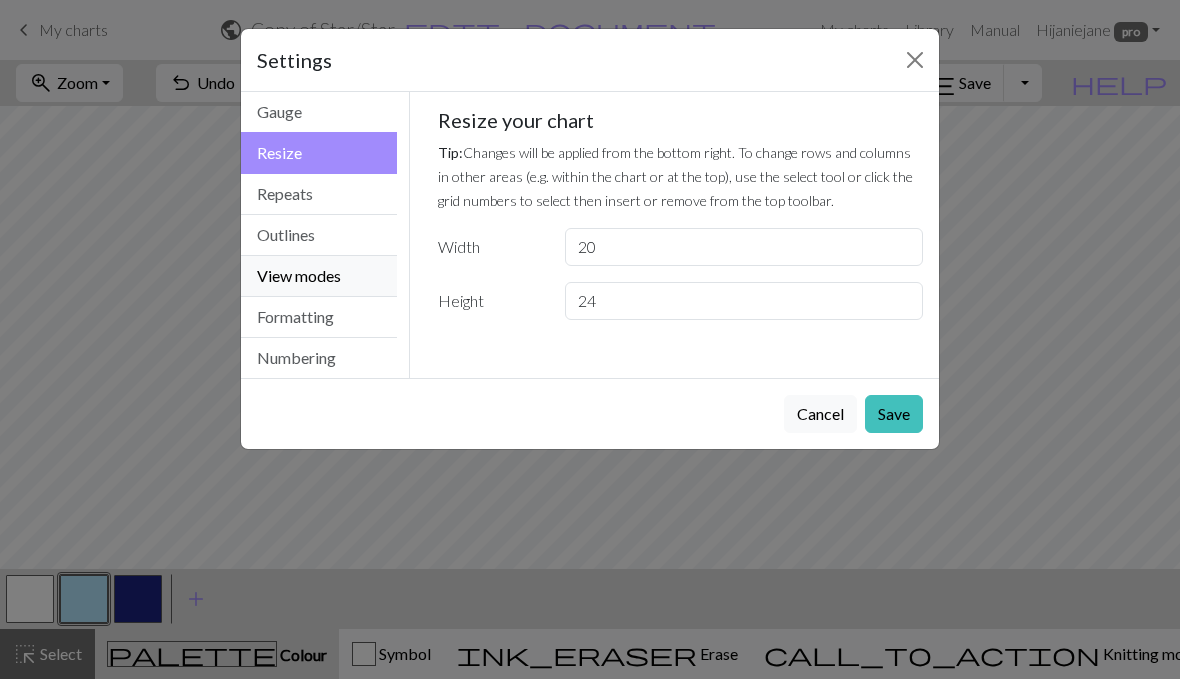 click on "View modes" at bounding box center [319, 276] 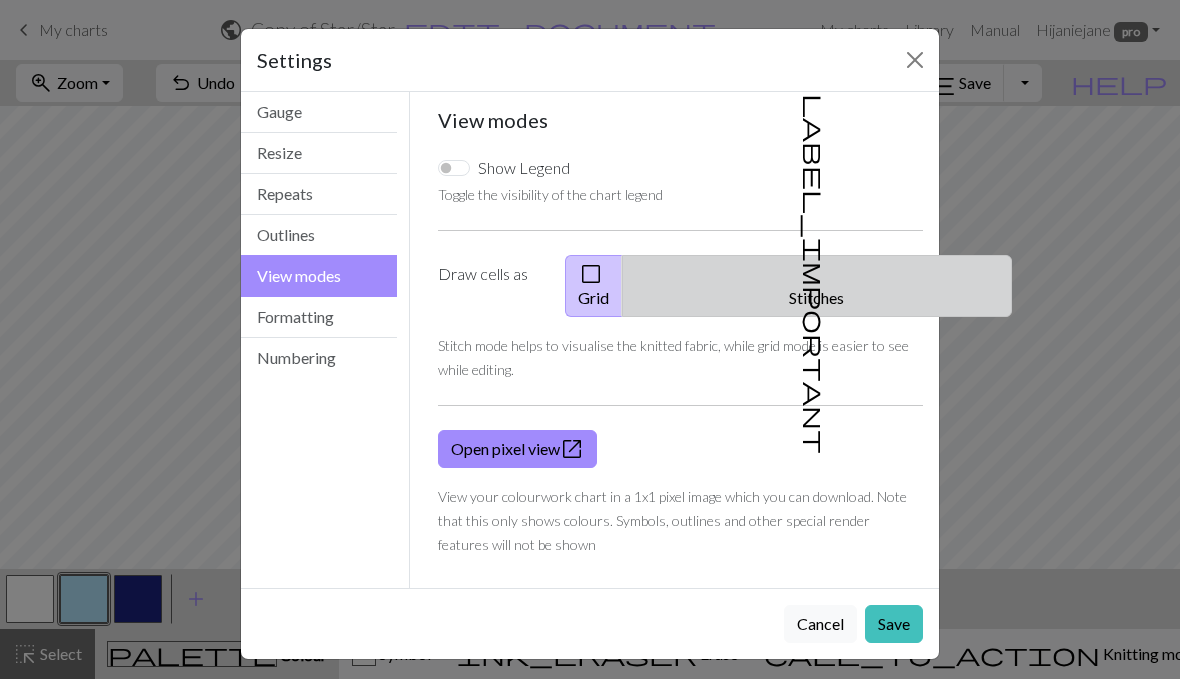 click on "label_important Stitches" at bounding box center [817, 286] 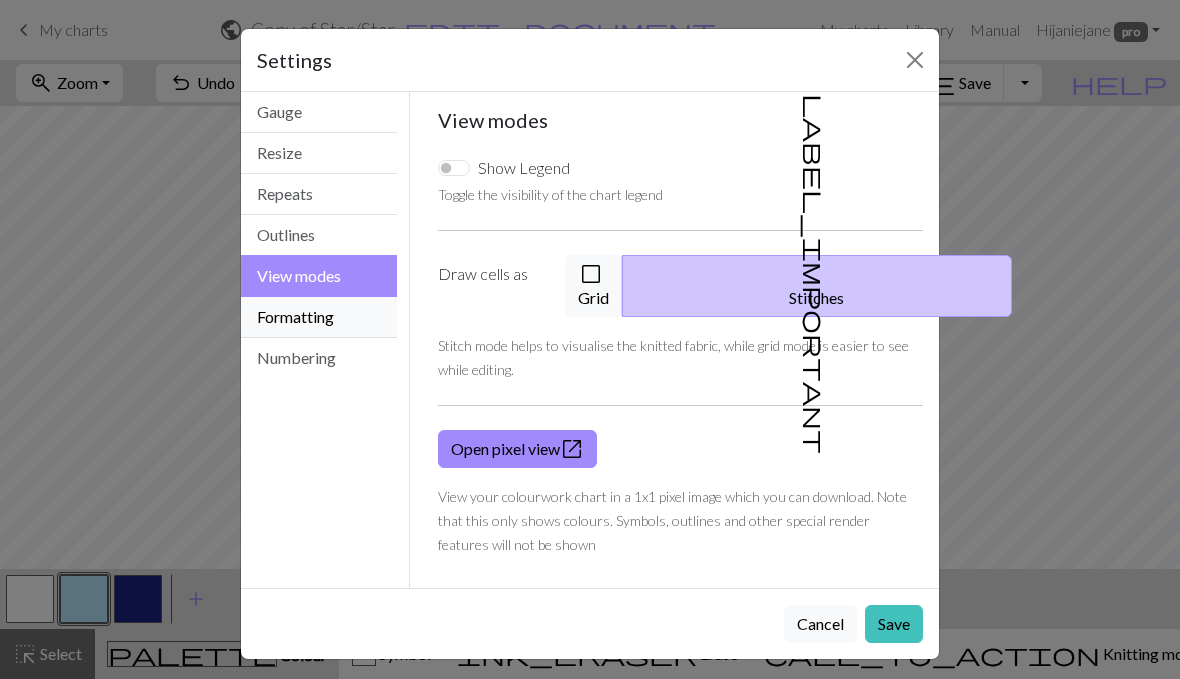 click on "Formatting" at bounding box center [319, 317] 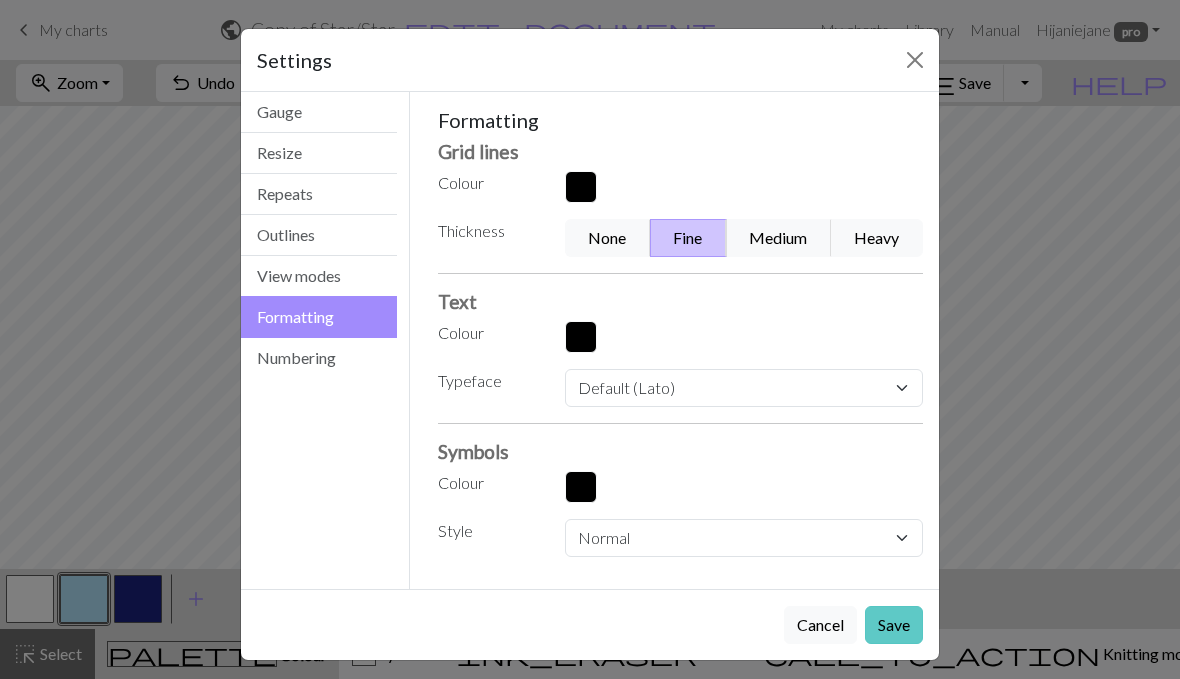 click on "Save" at bounding box center [894, 625] 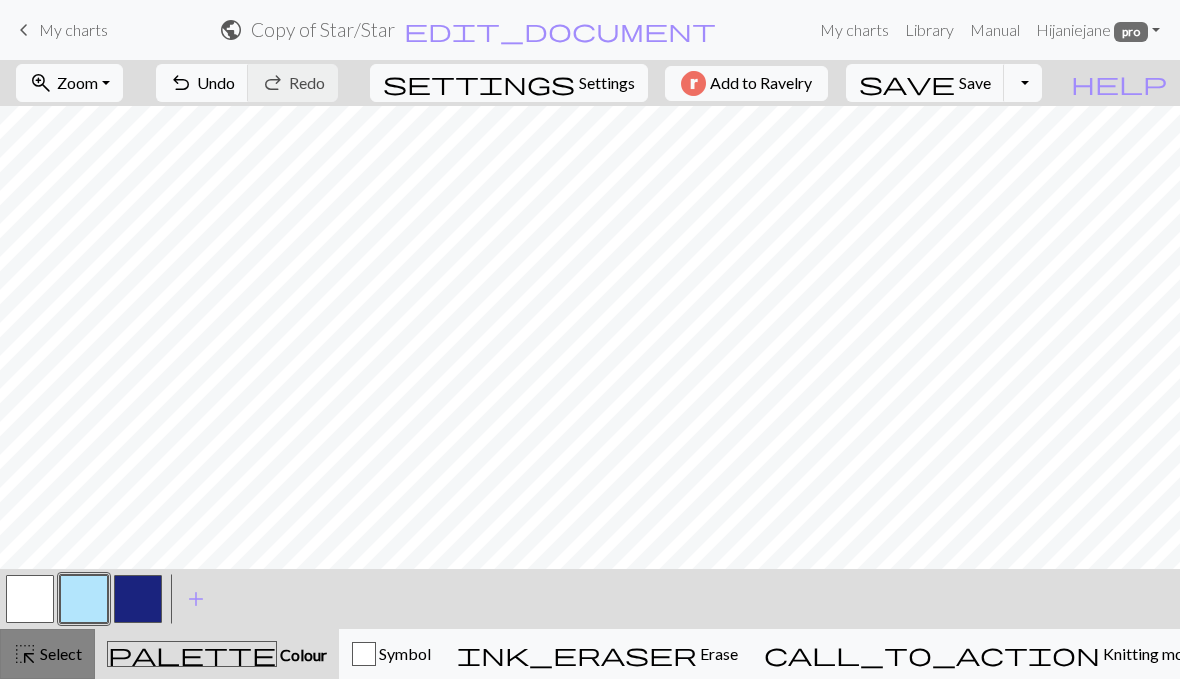 click on "Select" at bounding box center [59, 653] 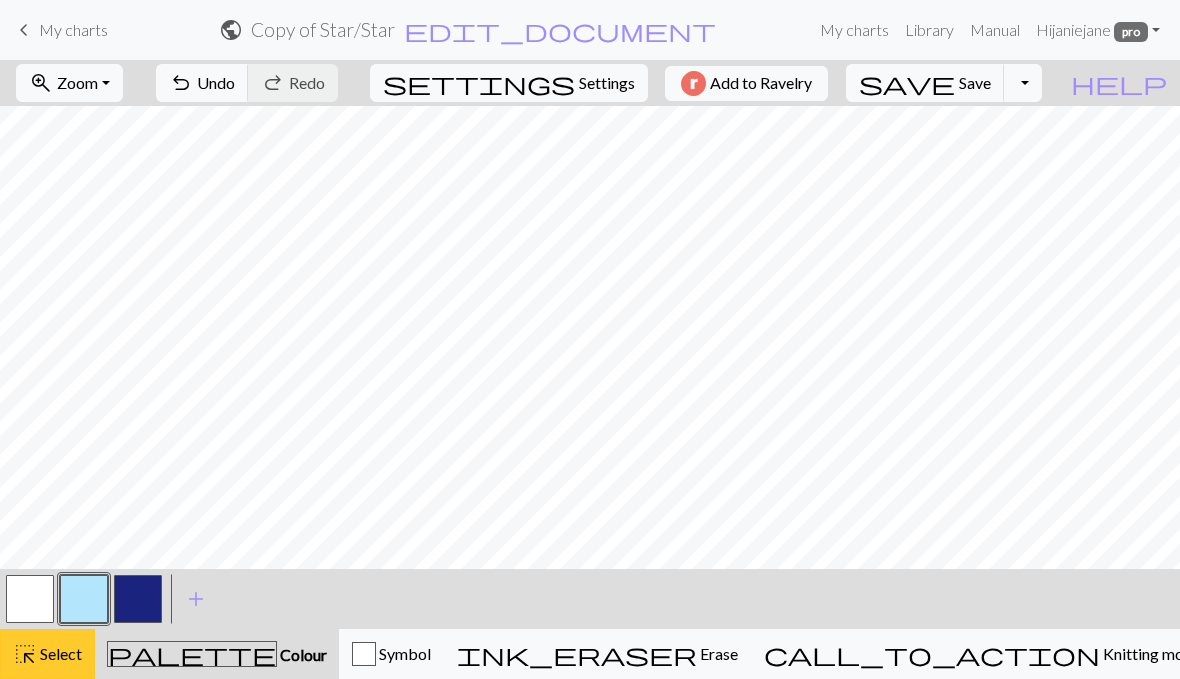 click on "Select" at bounding box center (59, 653) 